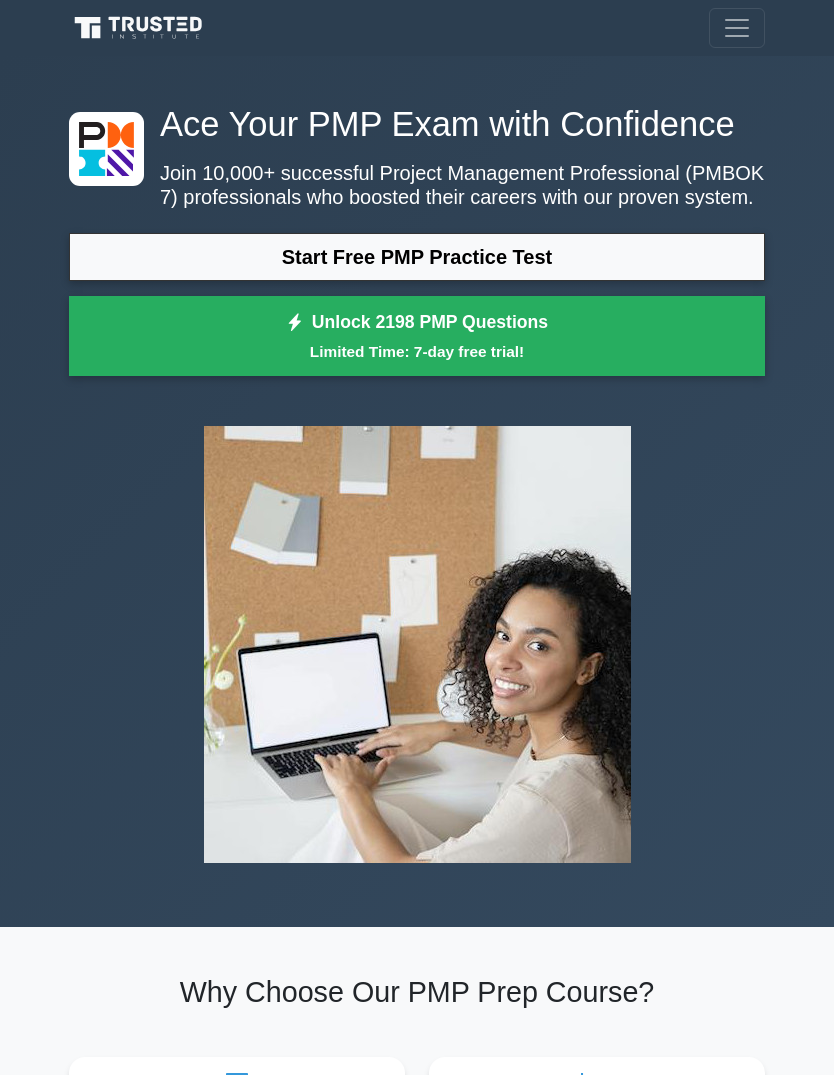scroll, scrollTop: 0, scrollLeft: 0, axis: both 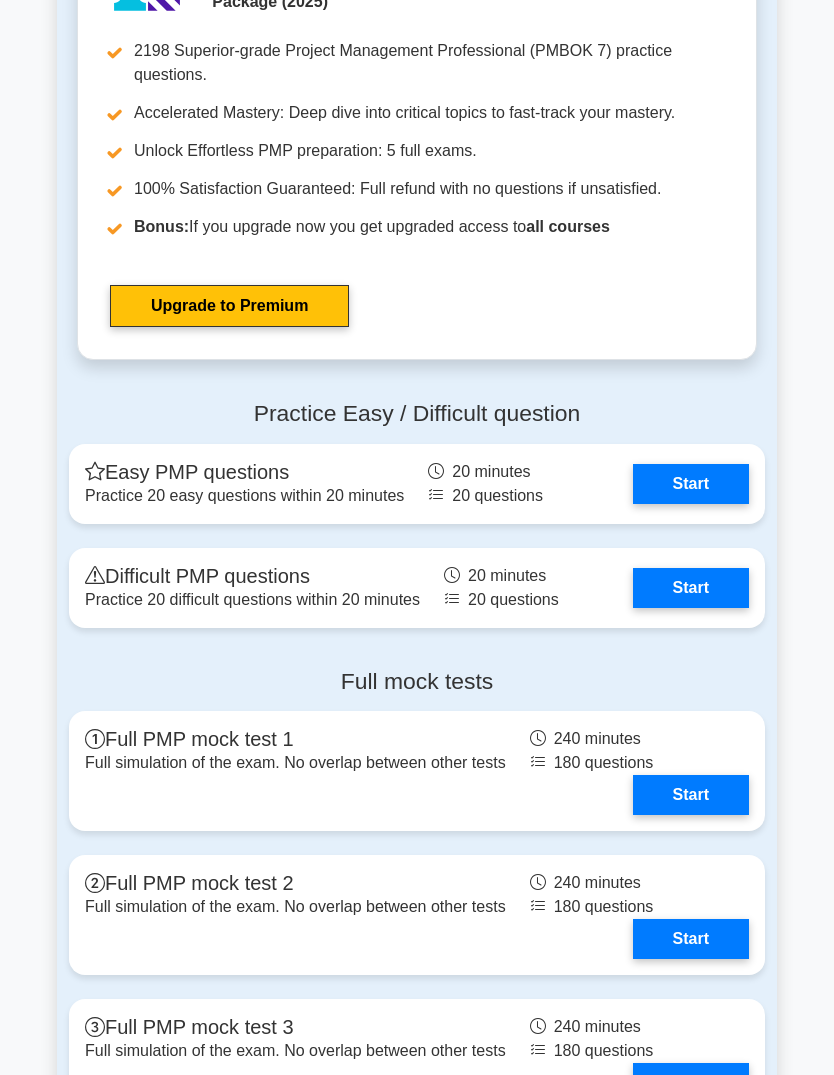 click on "Start" at bounding box center (691, 484) 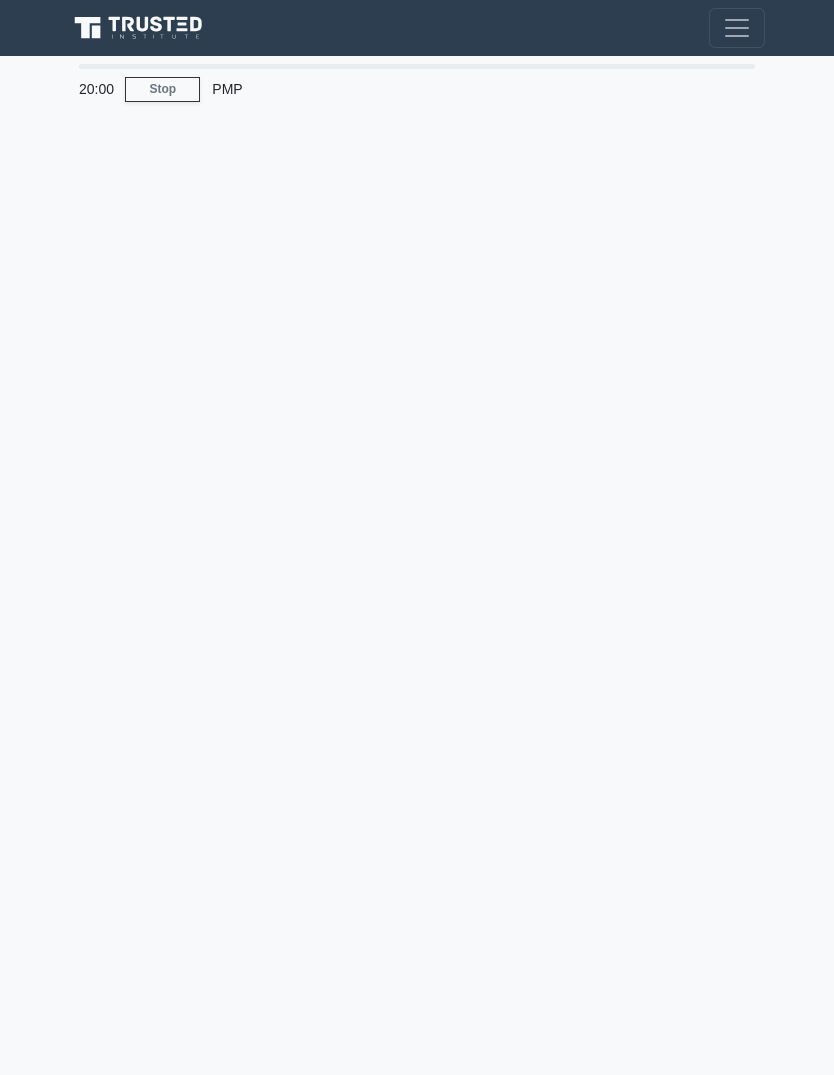 scroll, scrollTop: 0, scrollLeft: 0, axis: both 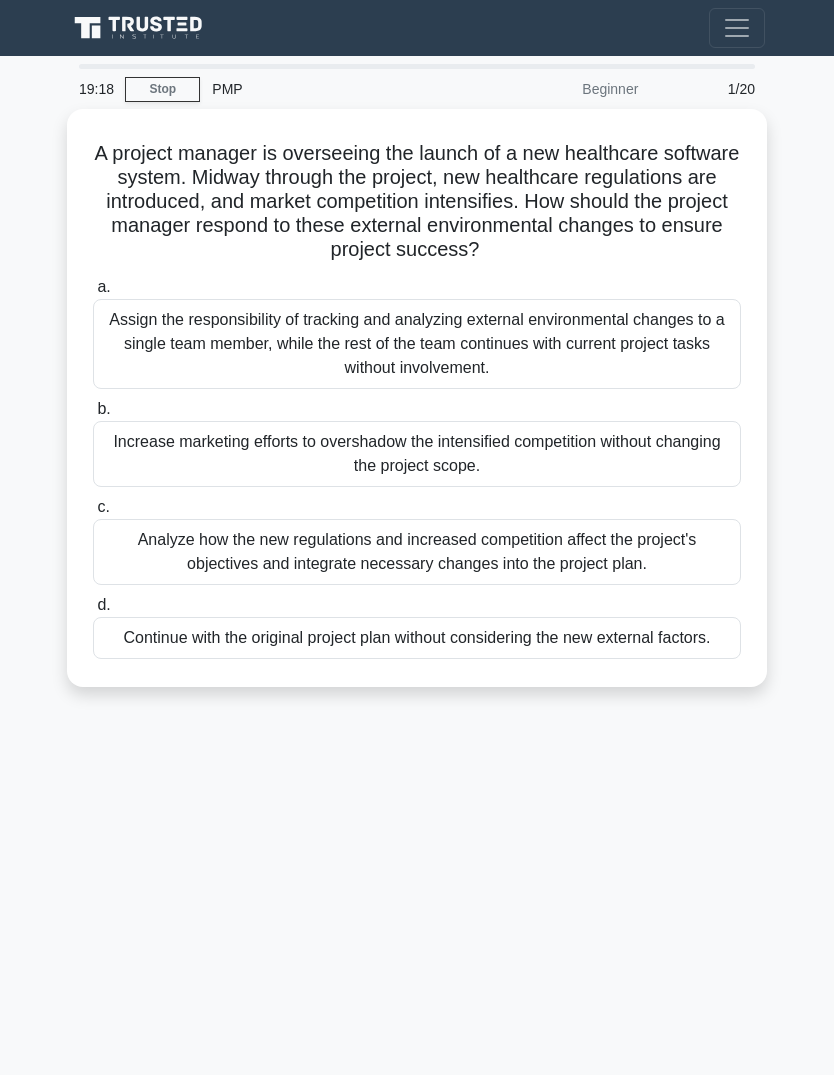 click on "d.
Continue with the original project plan without considering the new external factors." at bounding box center [417, 626] 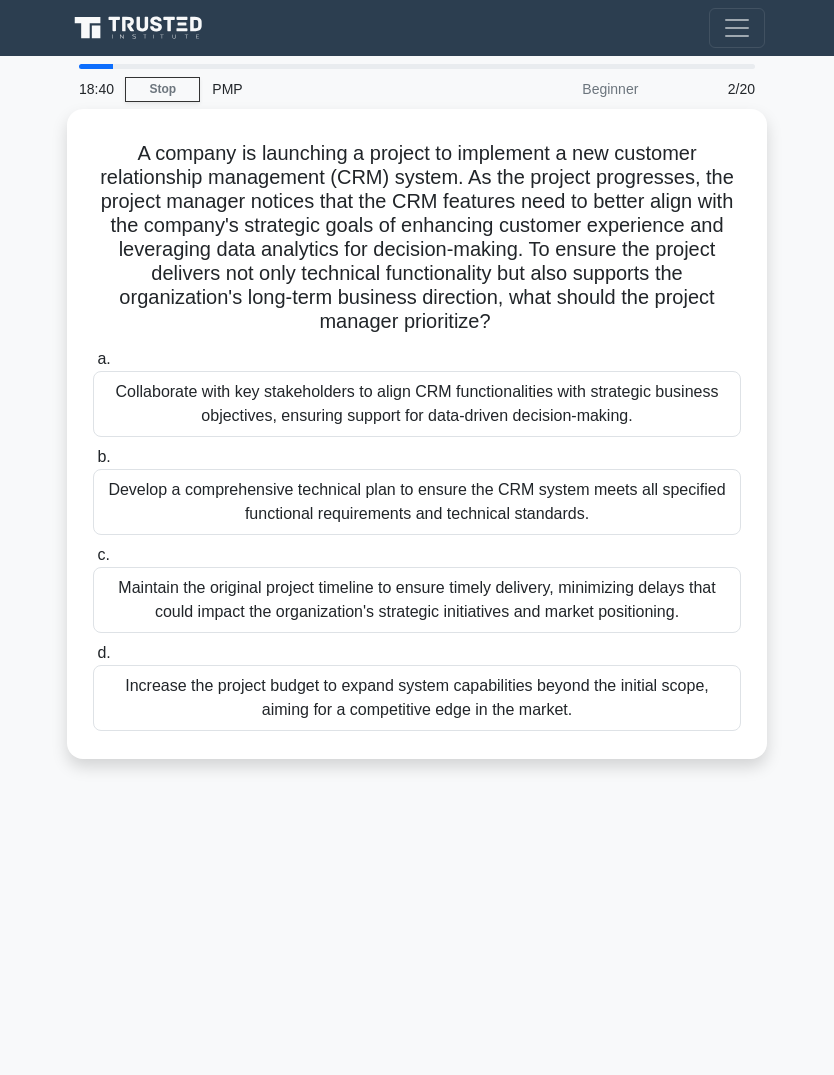 click on "Maintain the original project timeline to ensure timely delivery, minimizing delays that could impact the organization's strategic initiatives and market positioning." at bounding box center (417, 600) 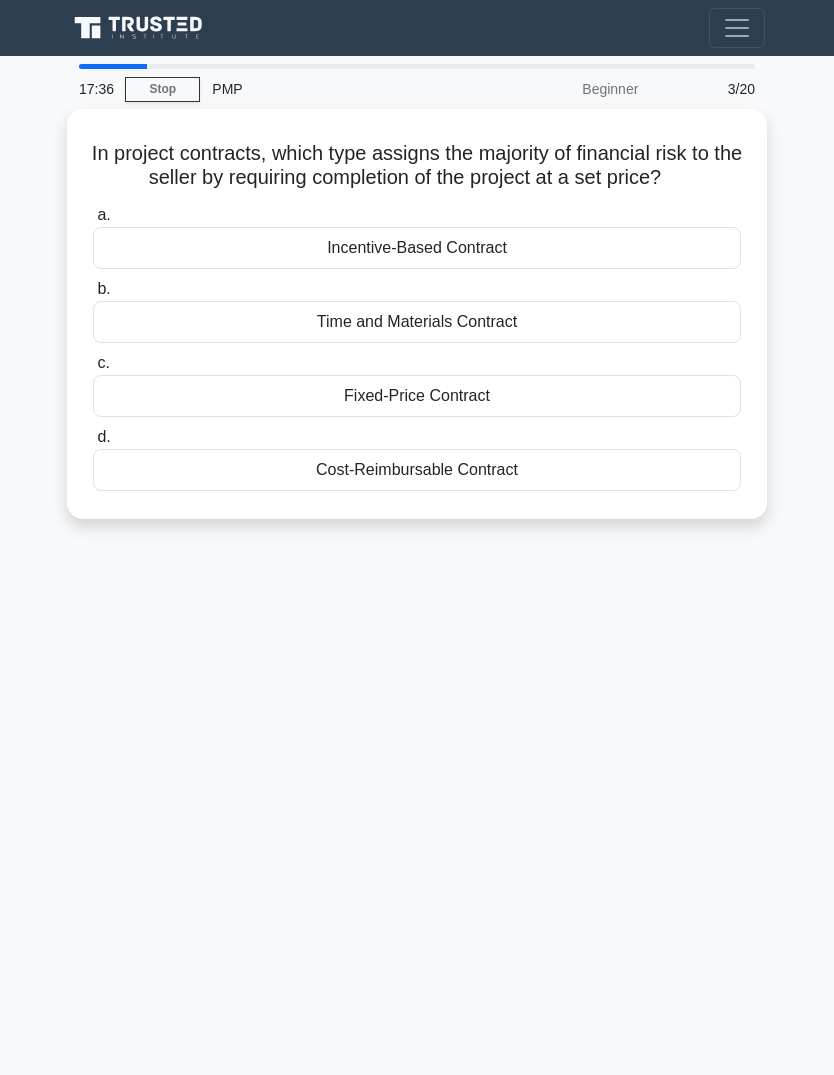 click on "Cost-Reimbursable Contract" at bounding box center [417, 470] 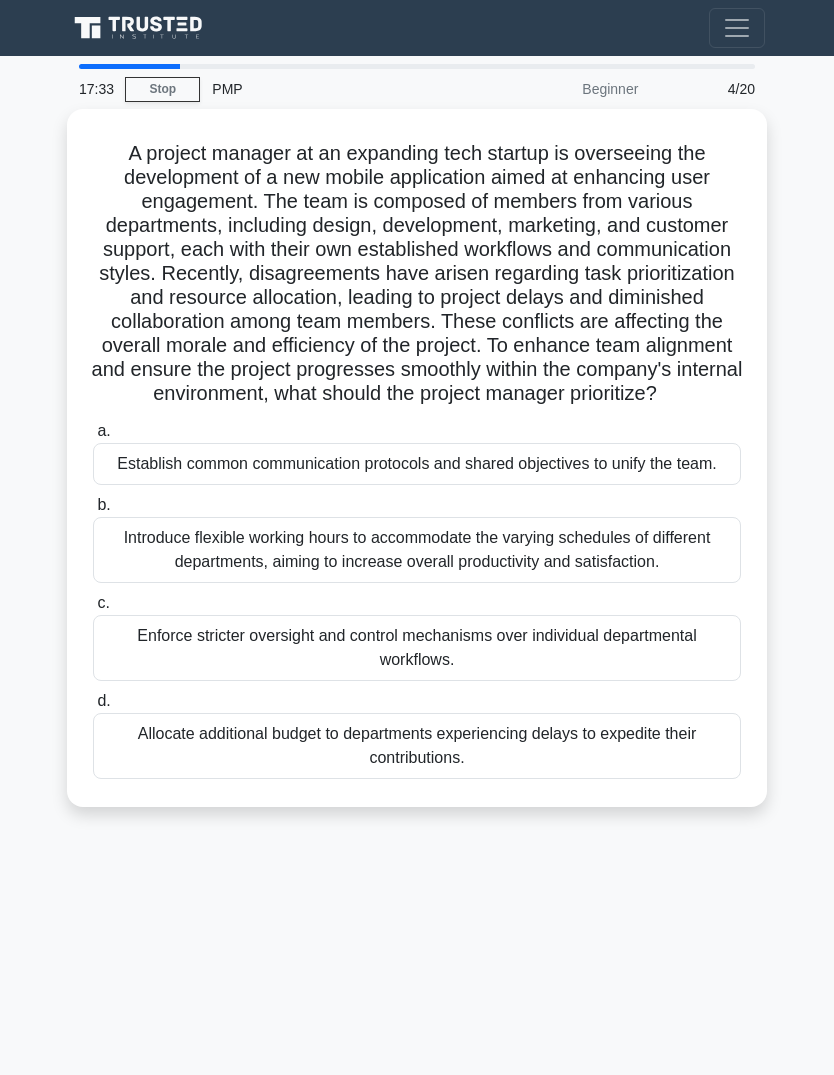 click on "Introduce flexible working hours to accommodate the varying schedules of different departments, aiming to increase overall productivity and satisfaction." at bounding box center [417, 550] 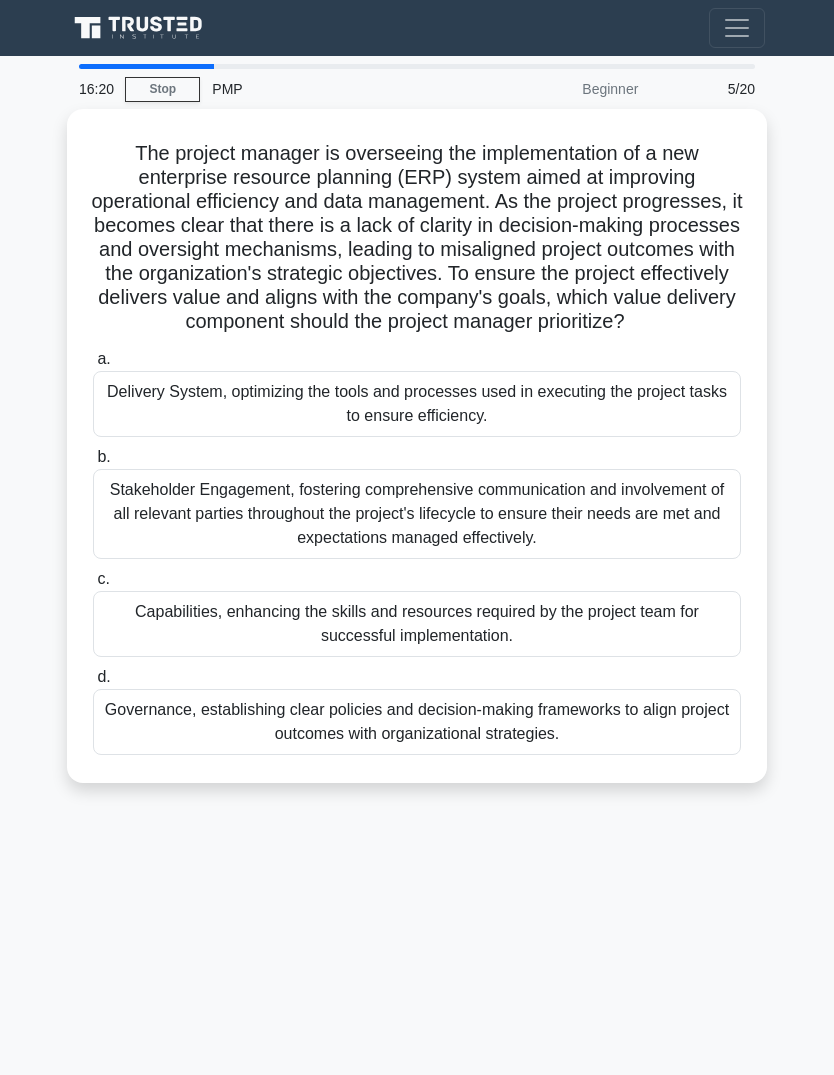 click on "Stakeholder Engagement, fostering comprehensive communication and involvement of all relevant parties throughout the project's lifecycle to ensure their needs are met and expectations managed effectively." at bounding box center (417, 514) 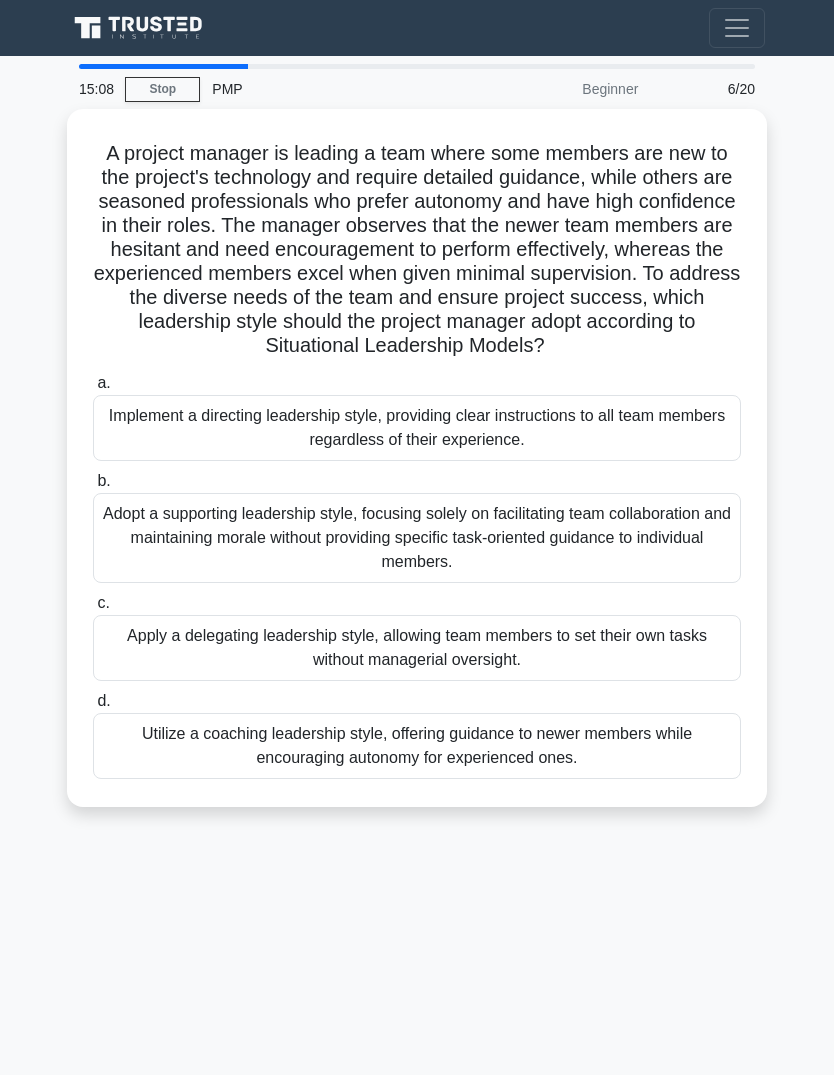 click on "Utilize a coaching leadership style, offering guidance to newer members while encouraging autonomy for experienced ones." at bounding box center [417, 746] 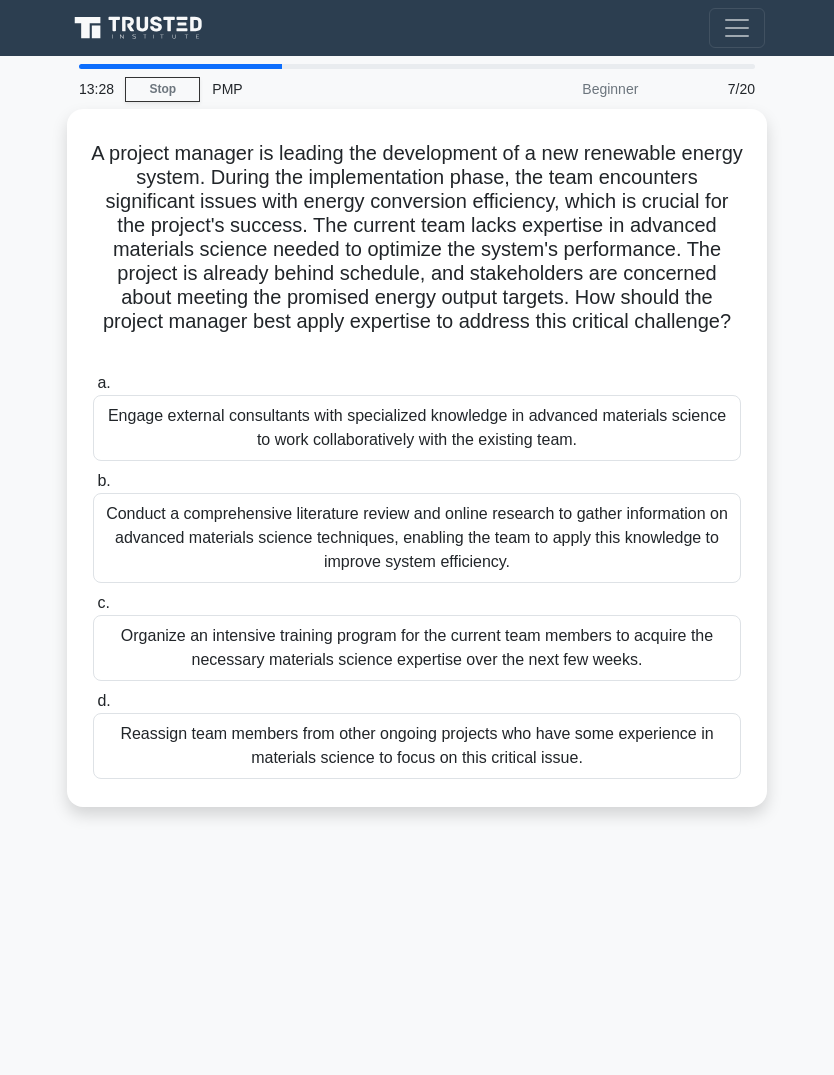 click on "Engage external consultants with specialized knowledge in advanced materials science to work collaboratively with the existing team." at bounding box center [417, 428] 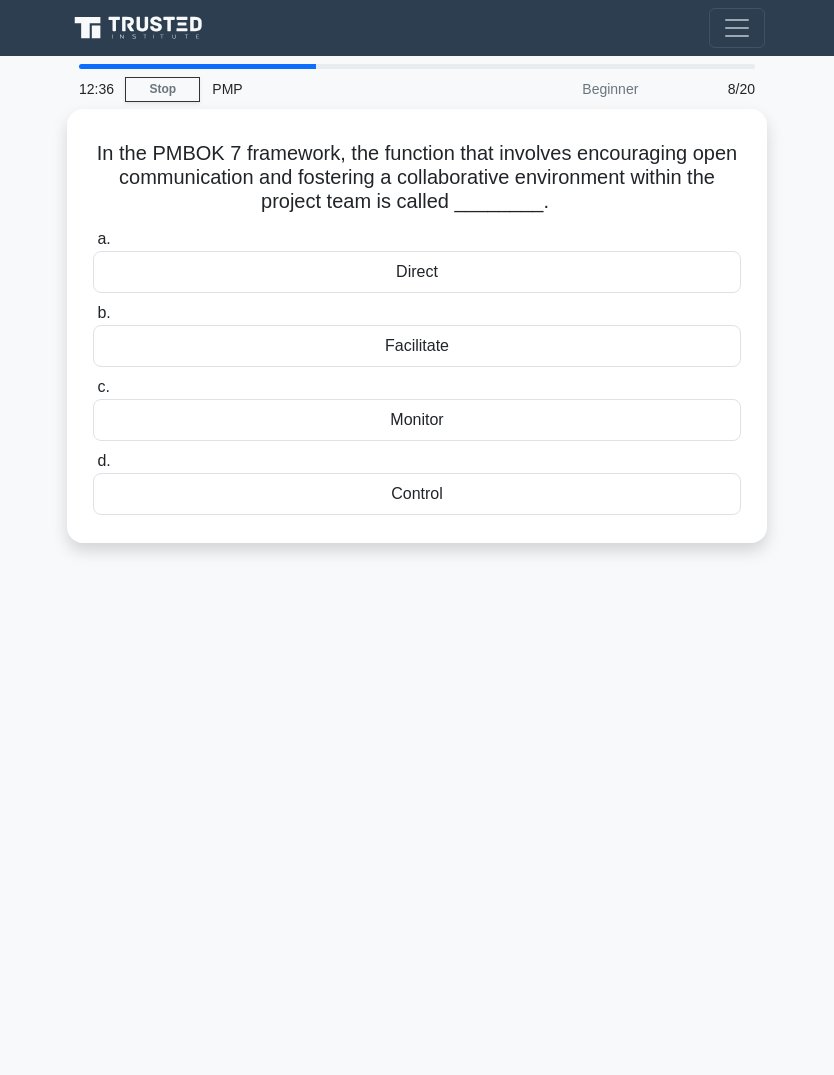 click on "Facilitate" at bounding box center (417, 346) 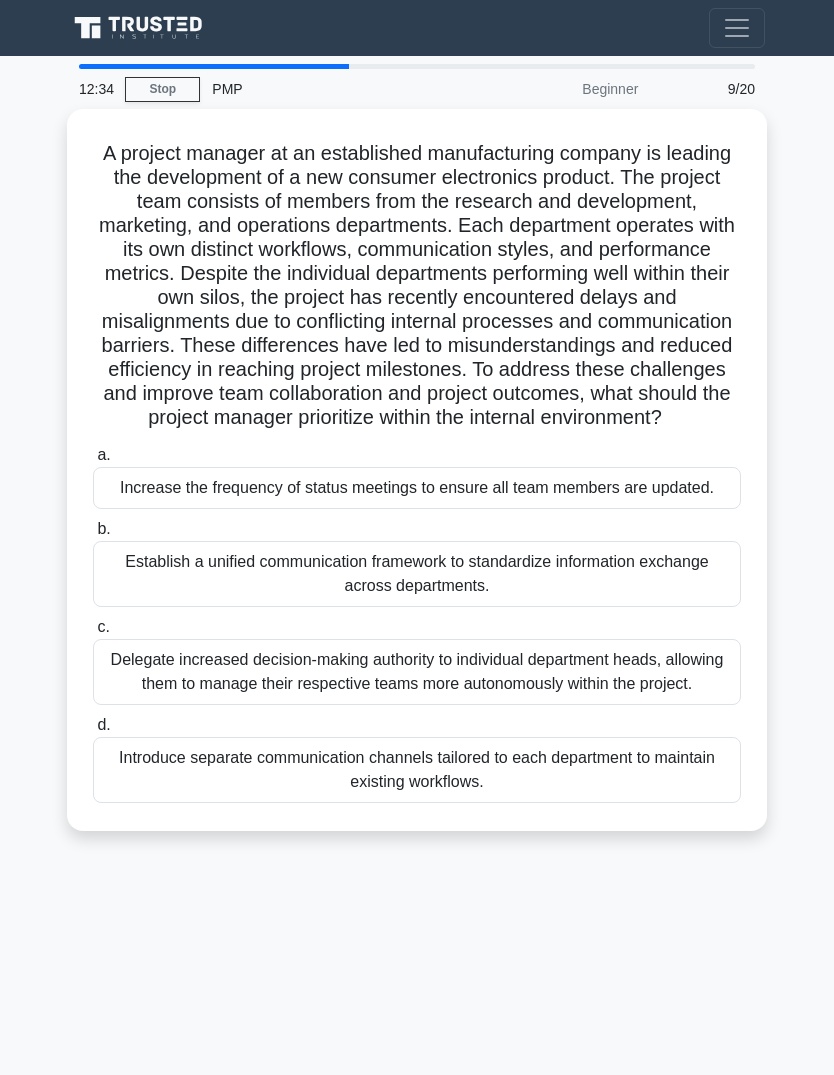 click on "Stop" at bounding box center (162, 89) 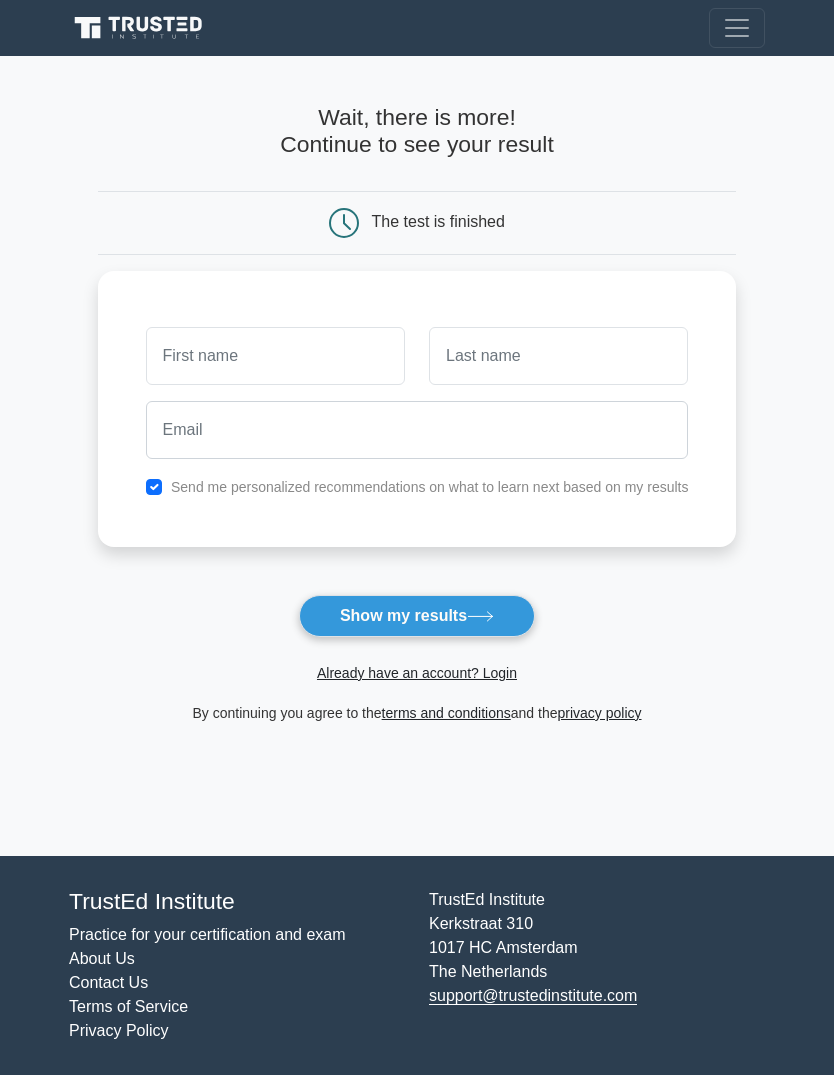 scroll, scrollTop: 0, scrollLeft: 0, axis: both 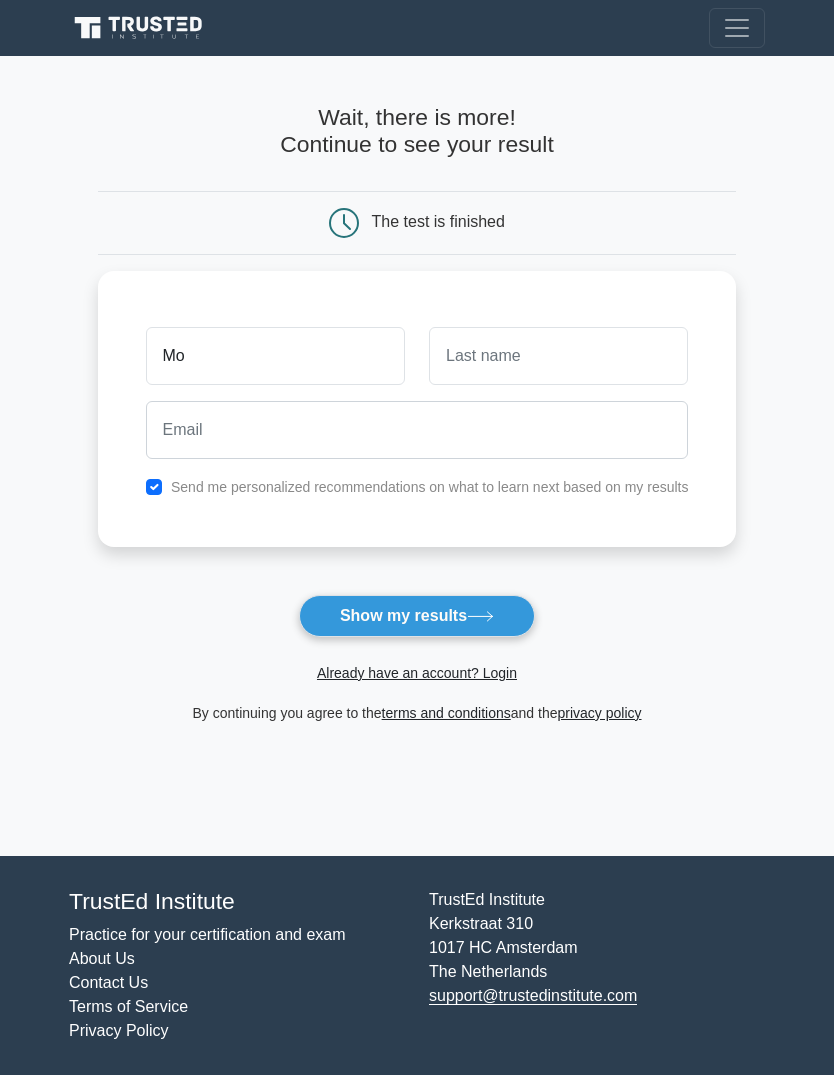 type on "M" 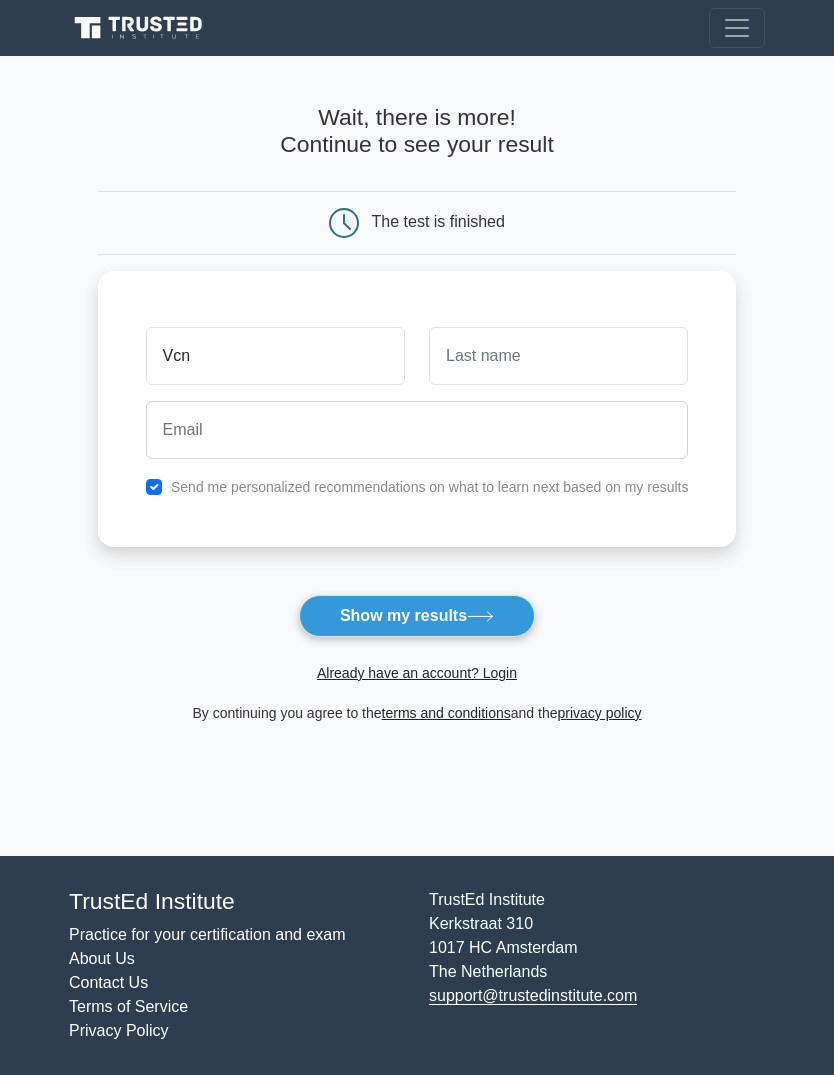 type on "Vcn" 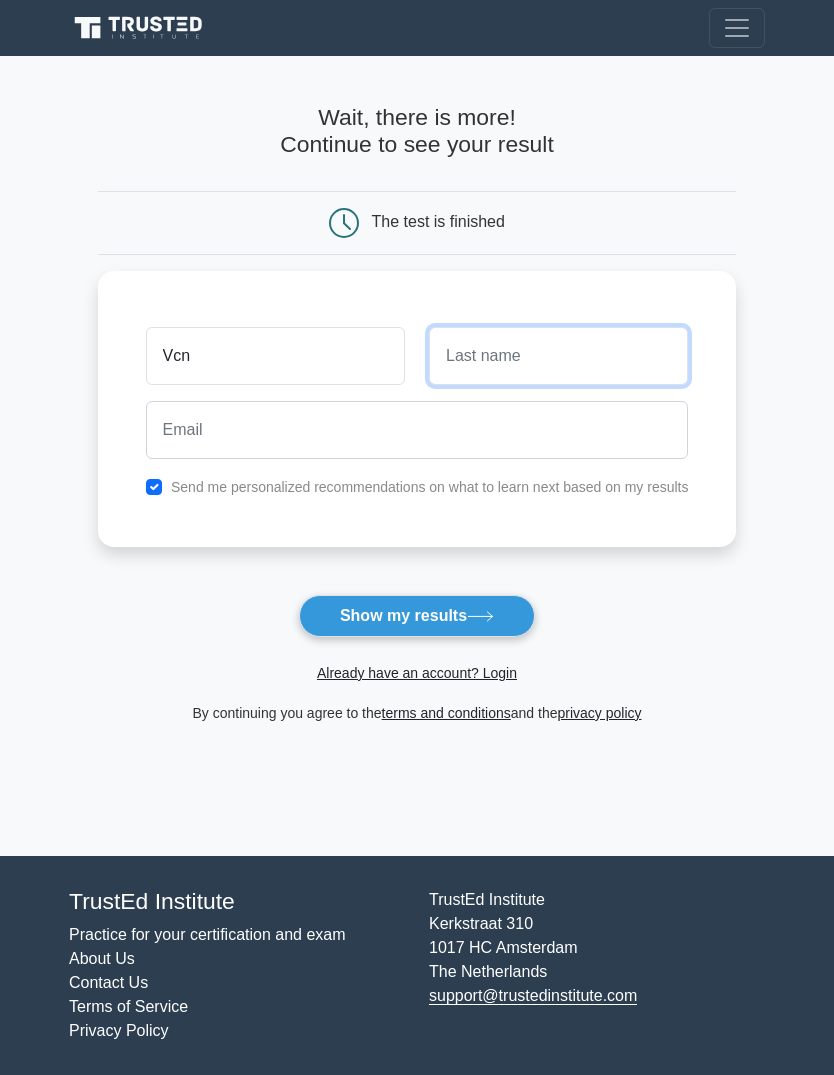 click at bounding box center (558, 356) 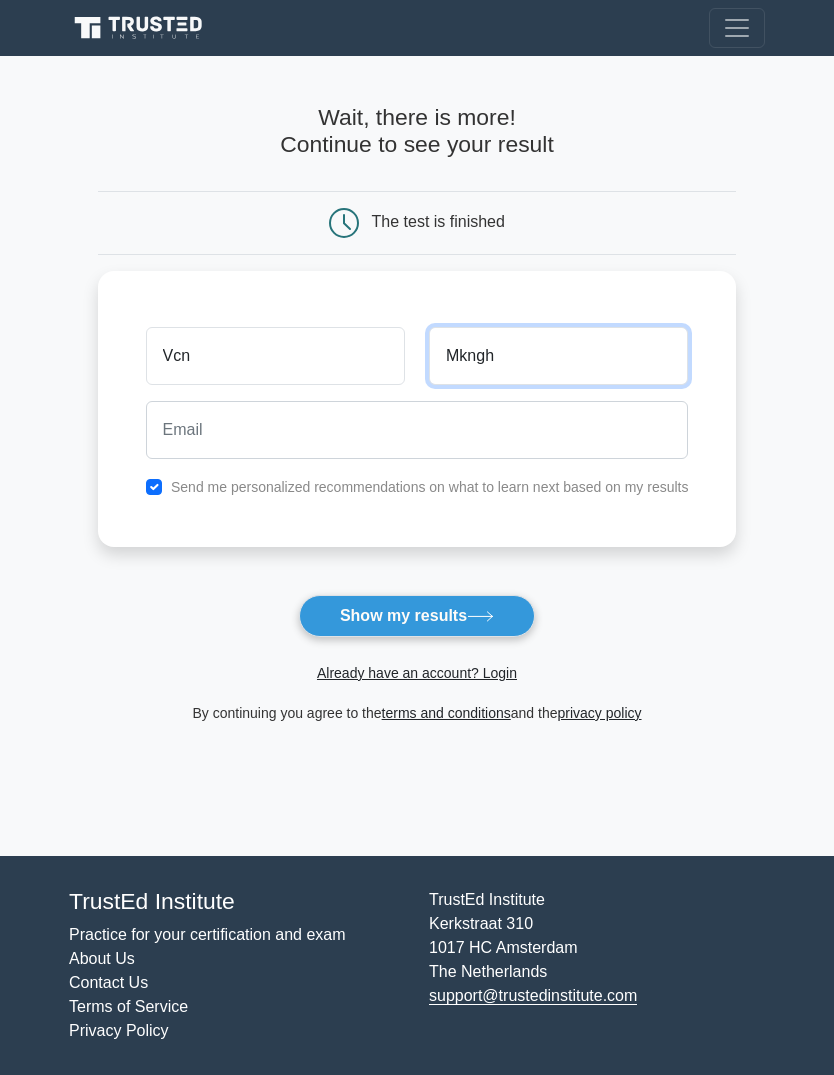 type on "Mkngh" 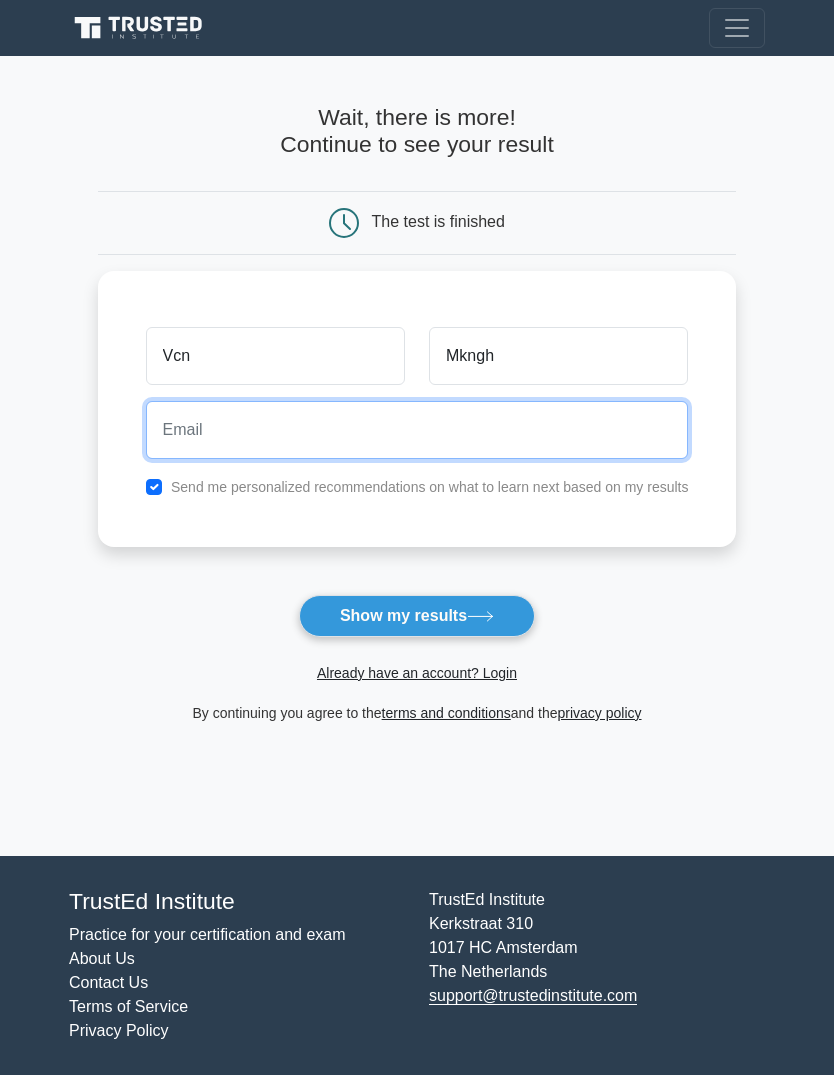 click at bounding box center [417, 430] 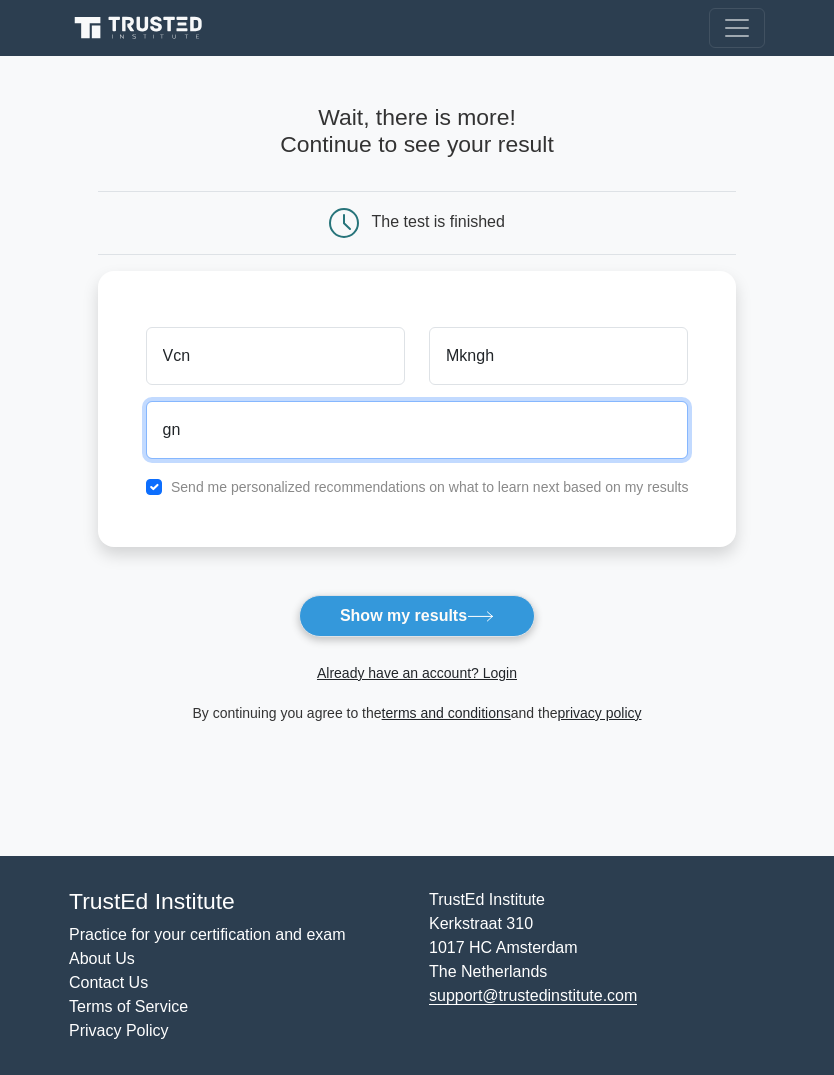 type on "gna772000@gmail.com" 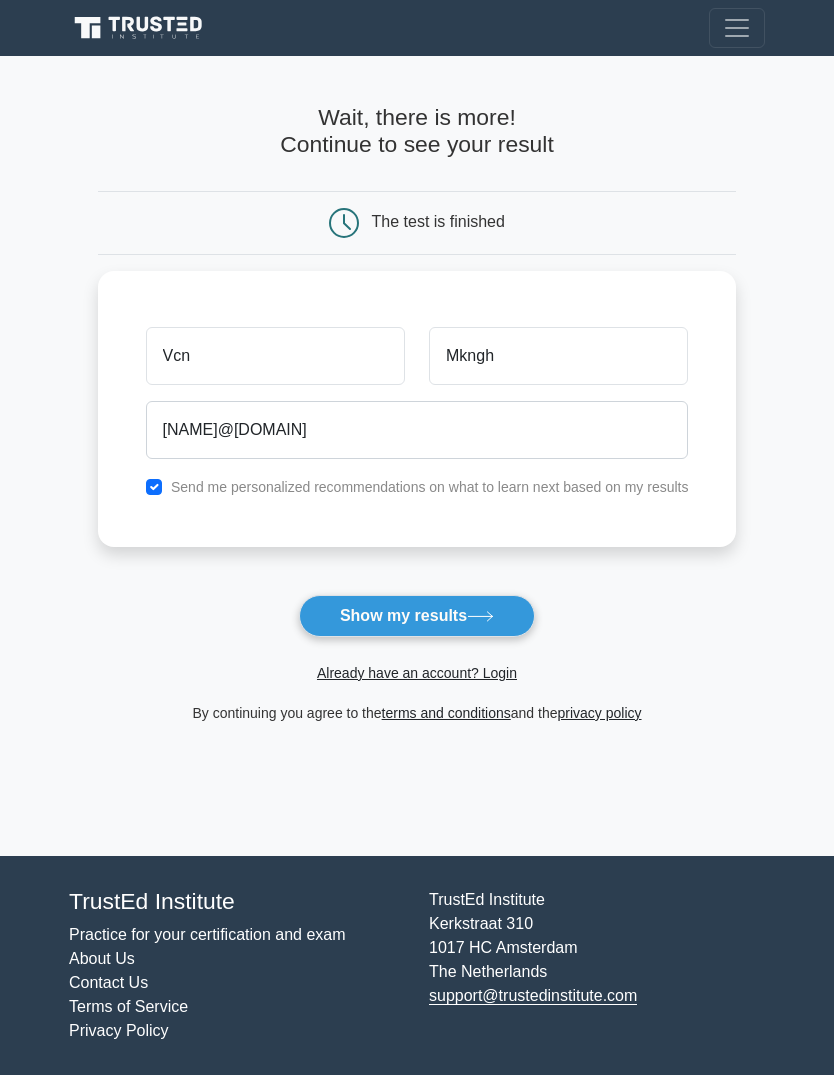 click on "Show my results" at bounding box center (417, 616) 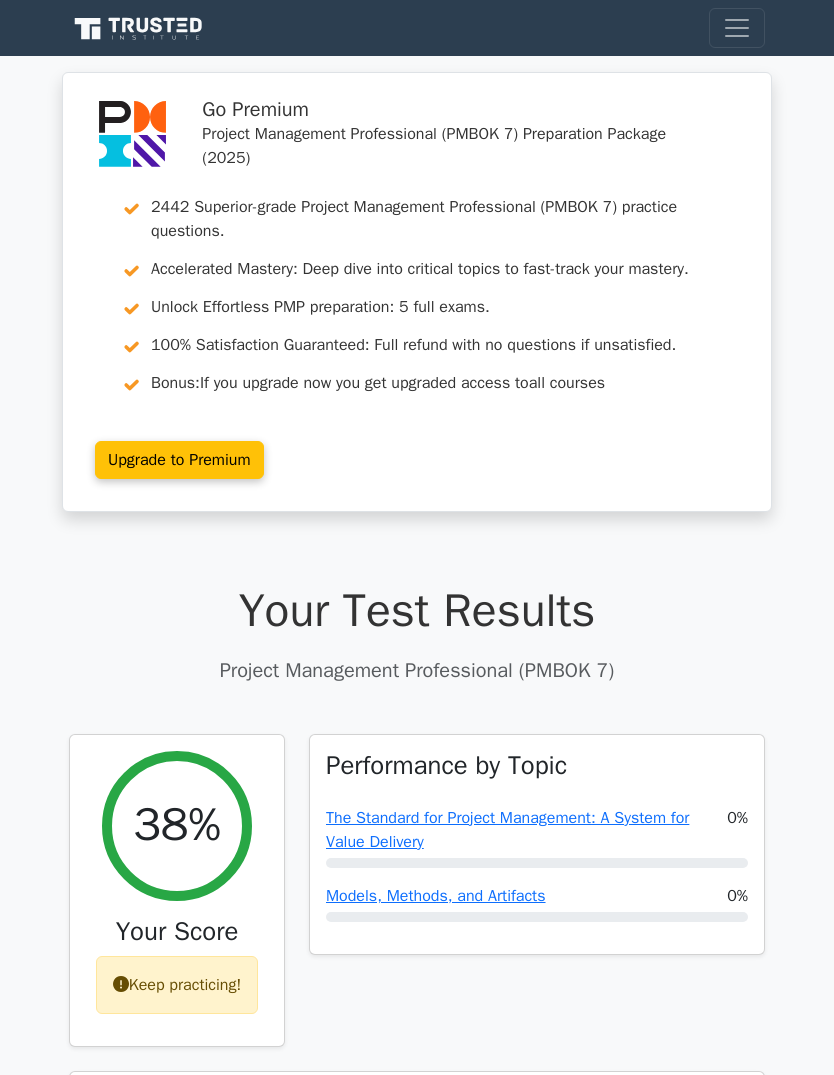 scroll, scrollTop: 0, scrollLeft: 0, axis: both 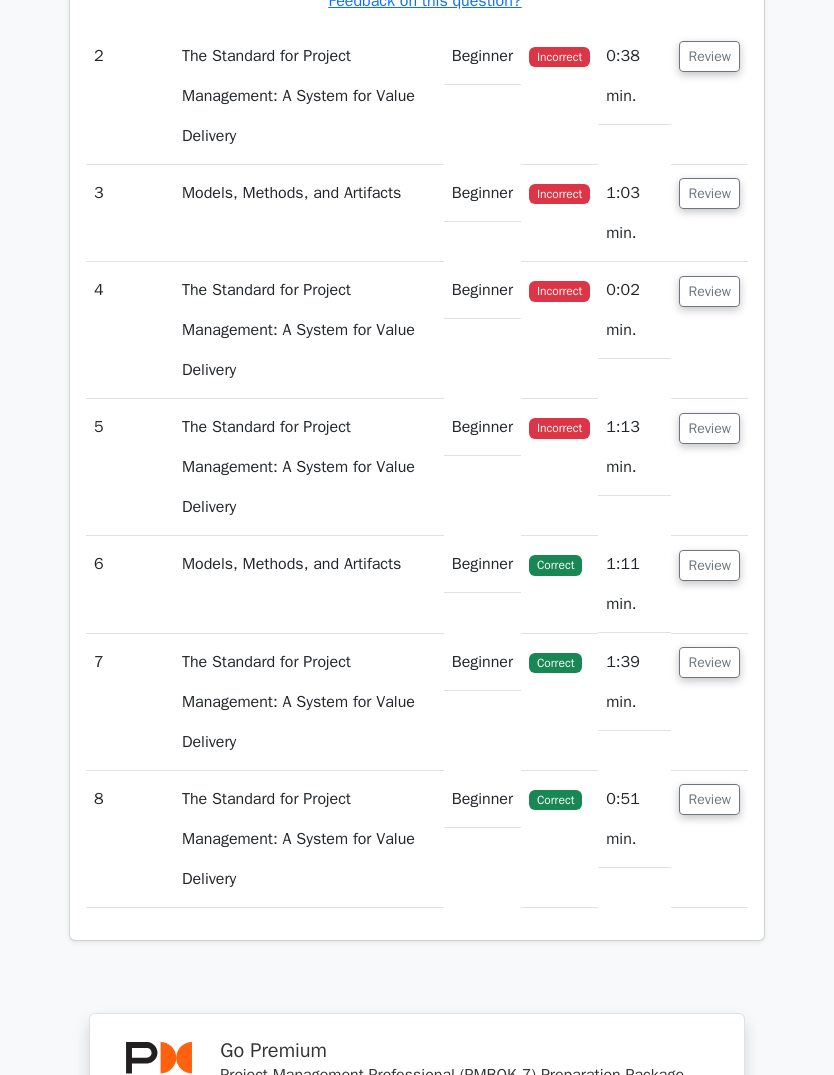 click on "Review" at bounding box center (709, 566) 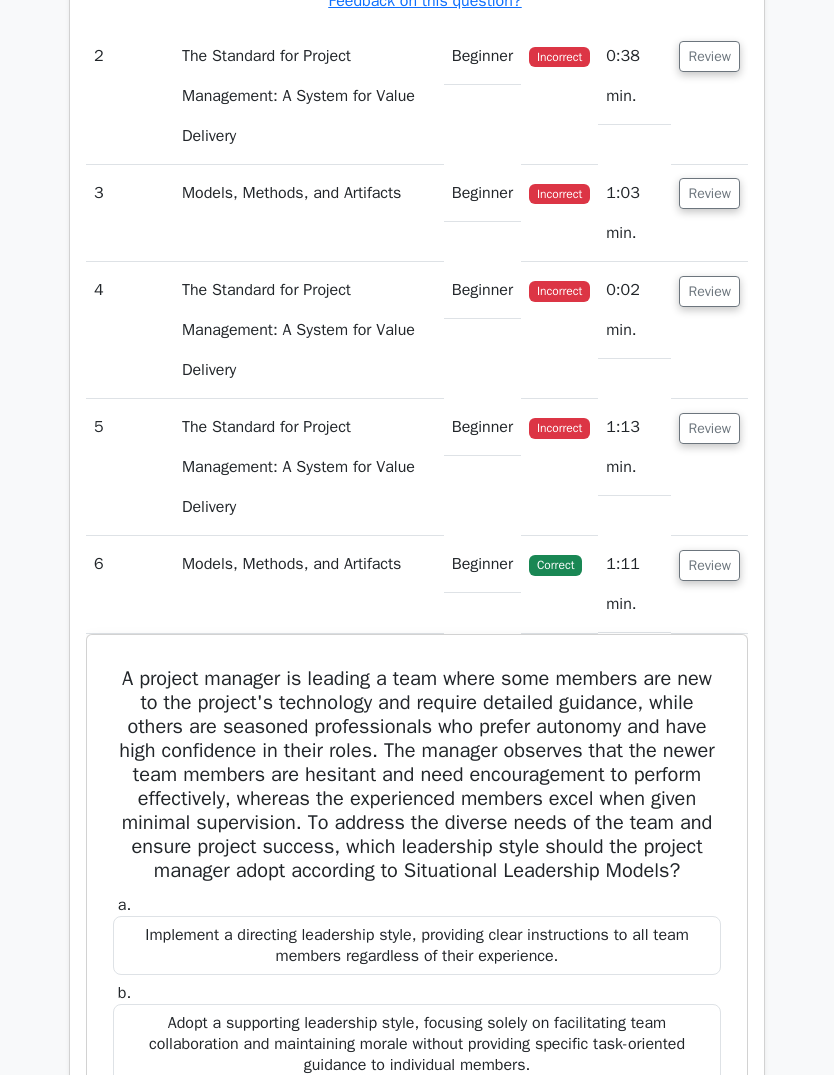 scroll, scrollTop: 2586, scrollLeft: 0, axis: vertical 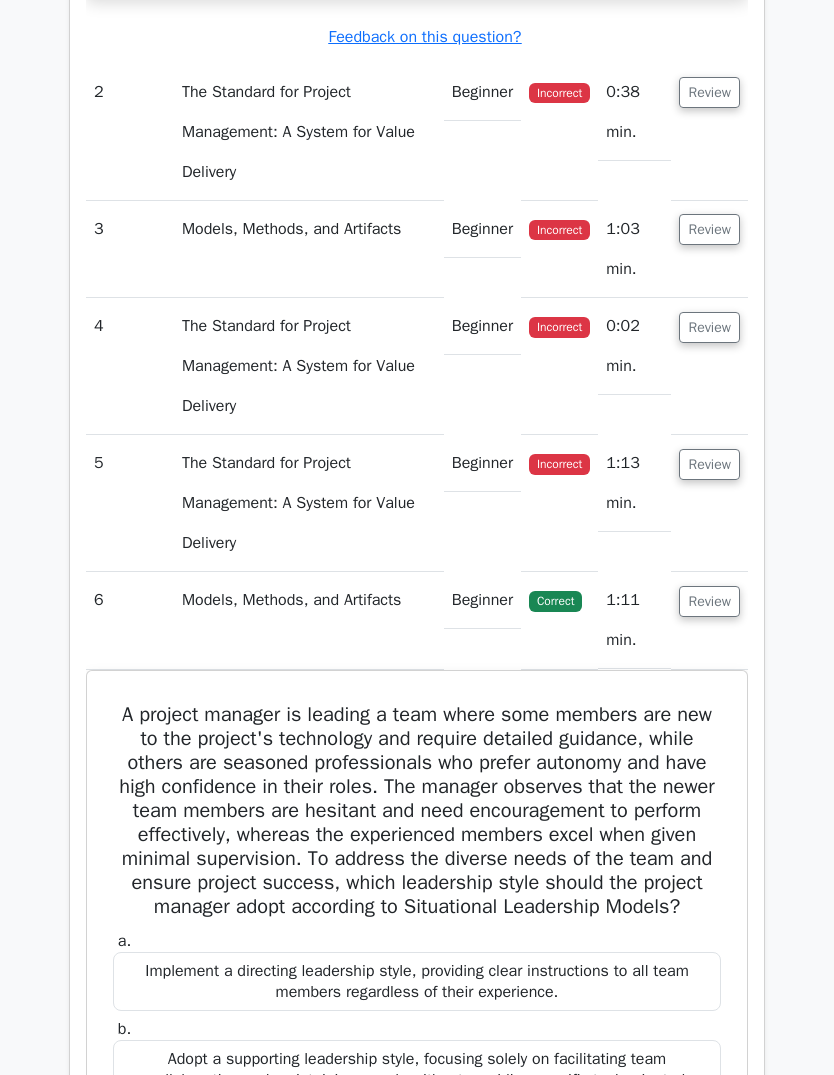 click on "Review" at bounding box center [709, 601] 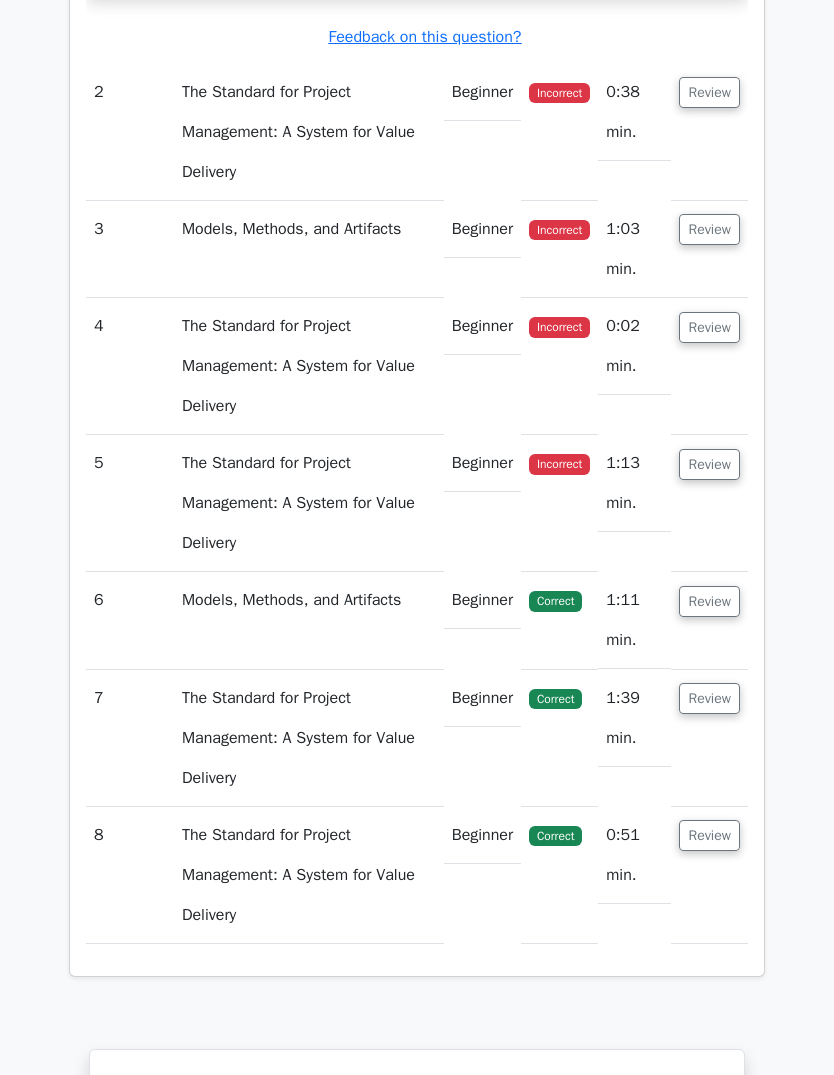 click on "Review" at bounding box center (709, 698) 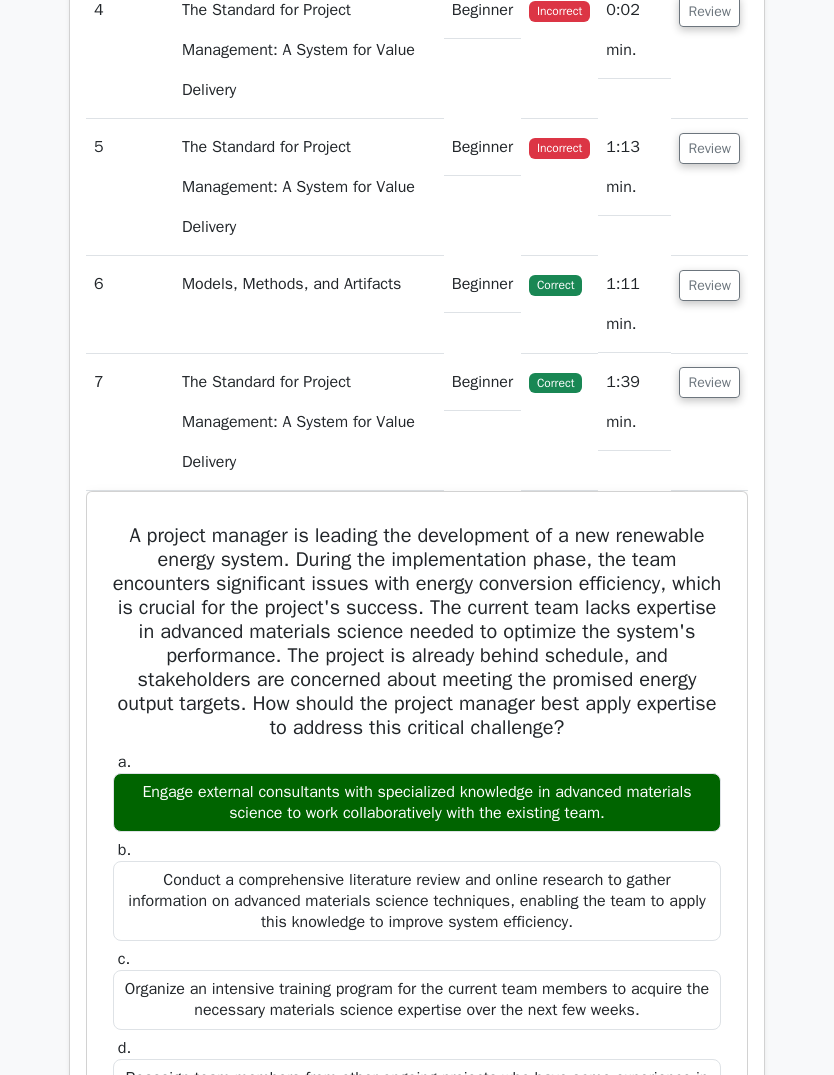 scroll, scrollTop: 2963, scrollLeft: 0, axis: vertical 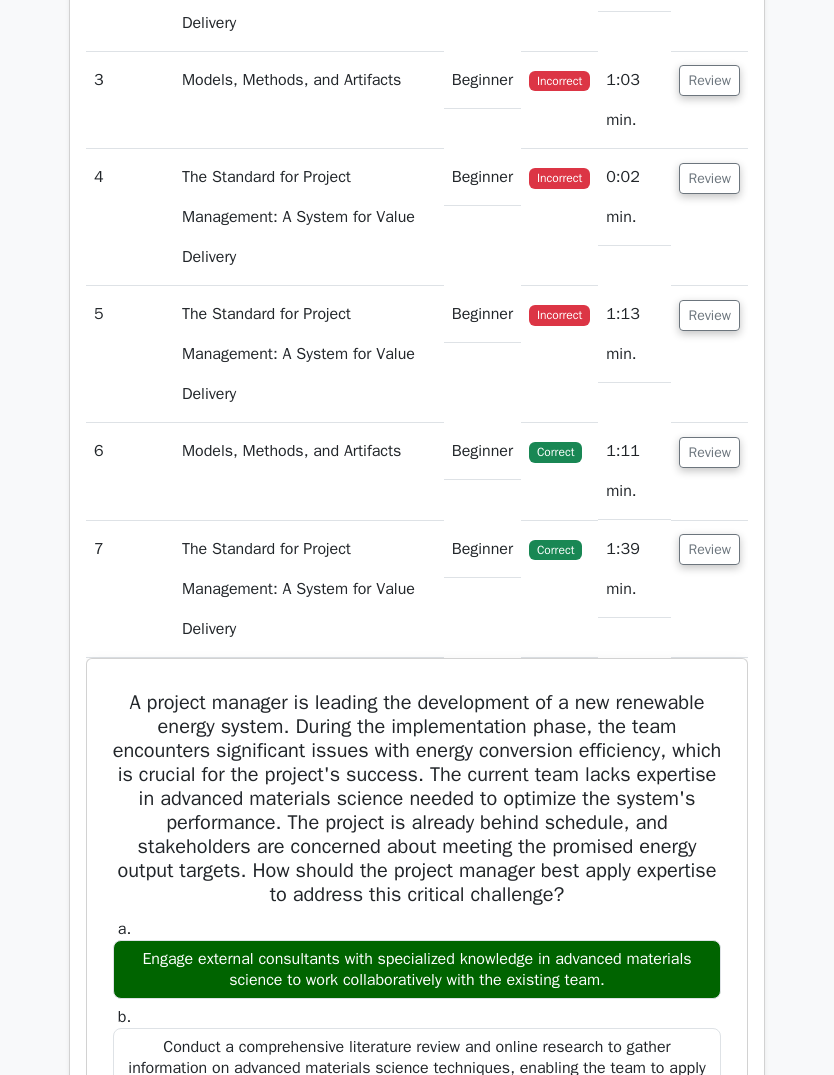 click on "Review" at bounding box center [709, 550] 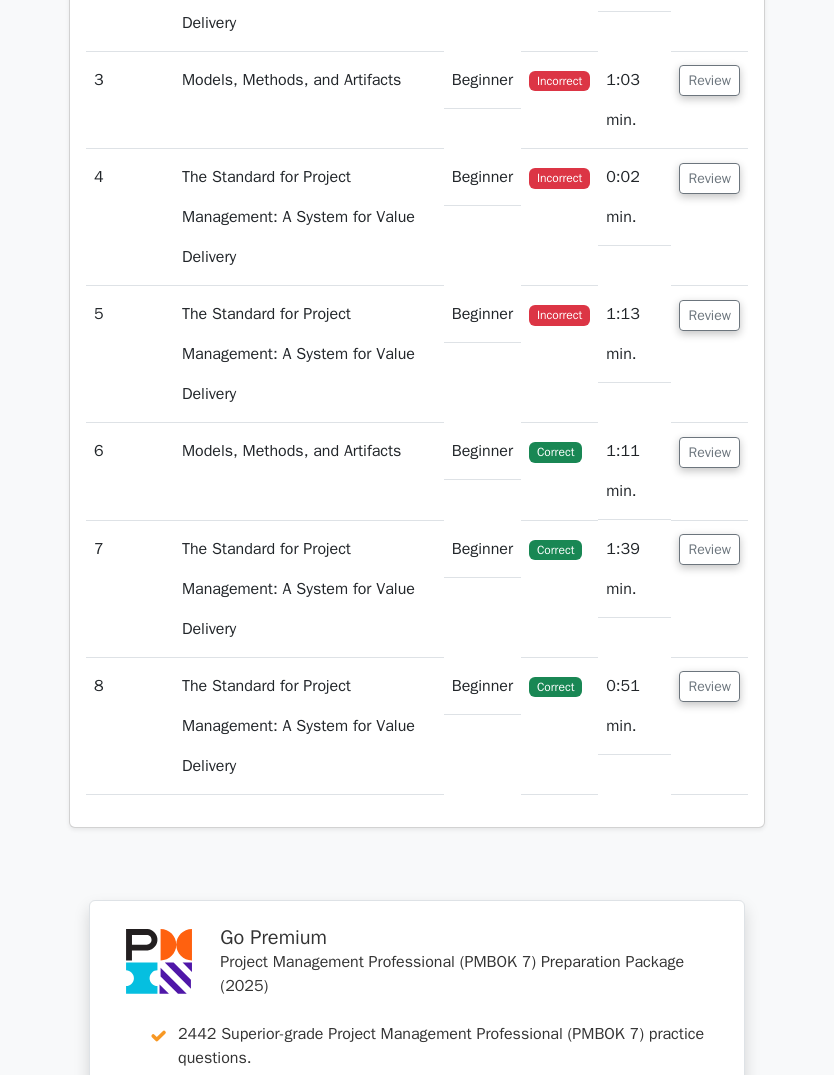 click on "Review" at bounding box center (709, 686) 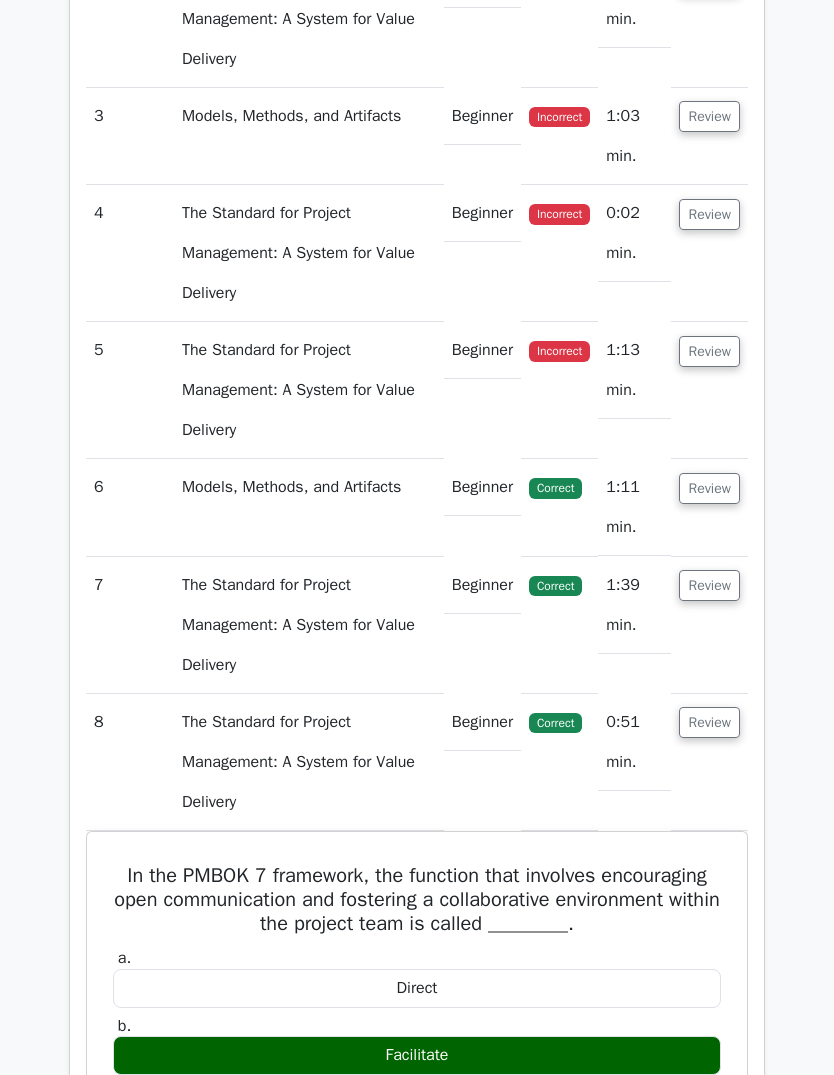 click on "Review" at bounding box center (709, 723) 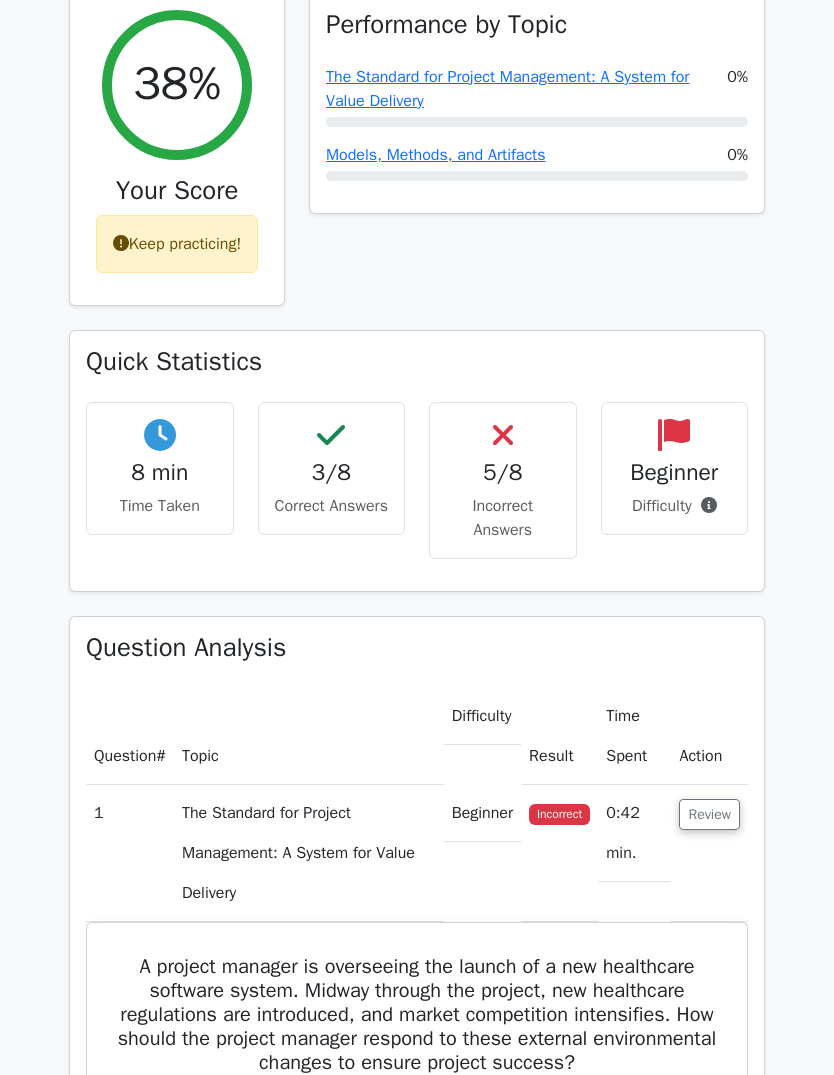 scroll, scrollTop: 713, scrollLeft: 0, axis: vertical 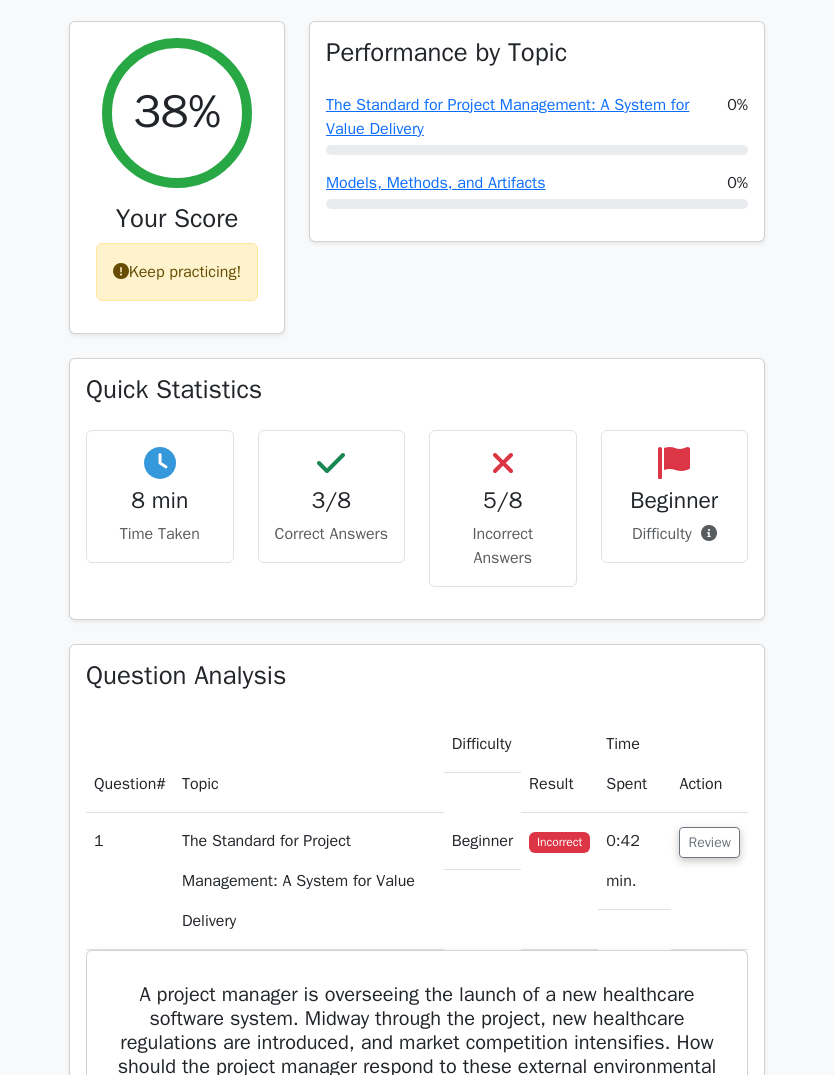 click on "Review" at bounding box center (709, 842) 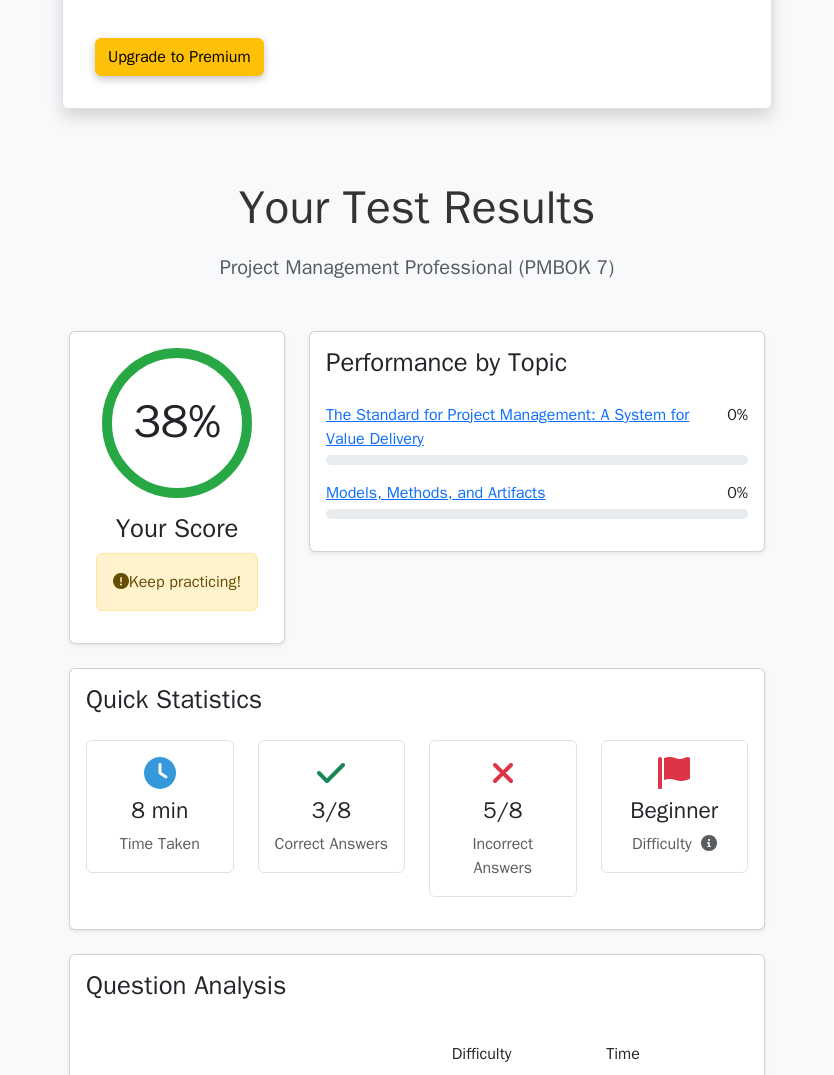 scroll, scrollTop: 407, scrollLeft: 0, axis: vertical 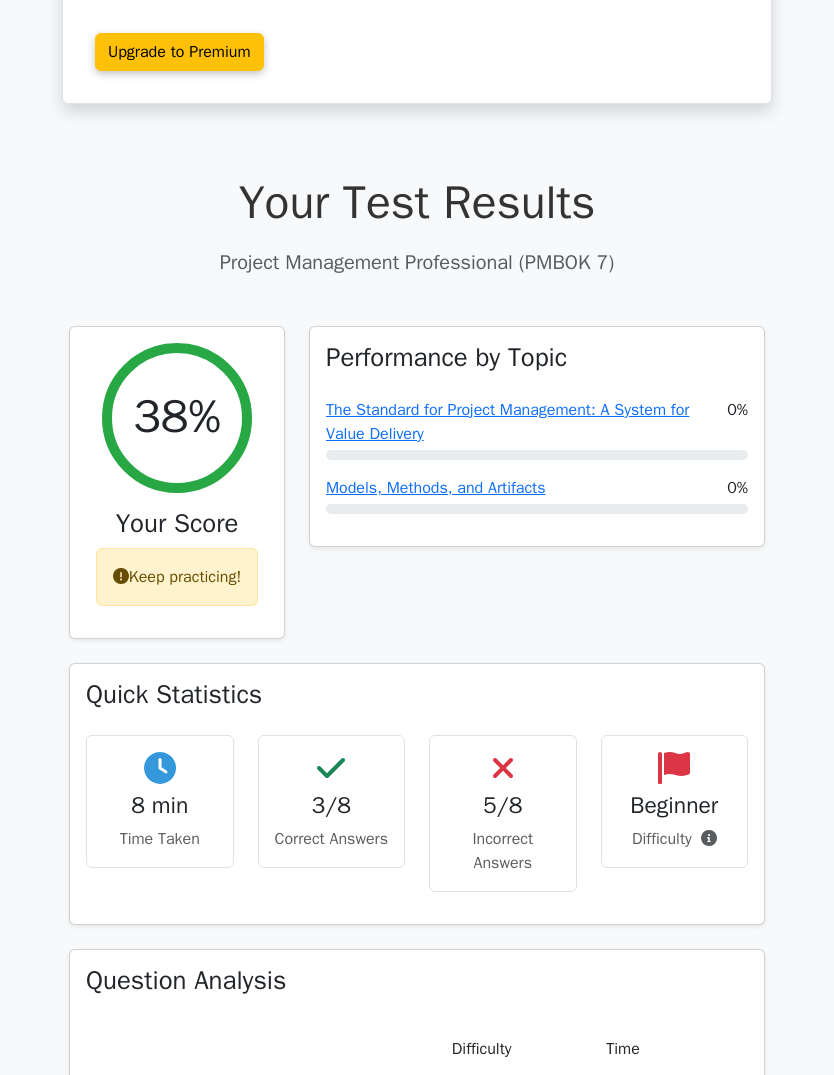 click on "Models, Methods, and Artifacts" at bounding box center [436, 489] 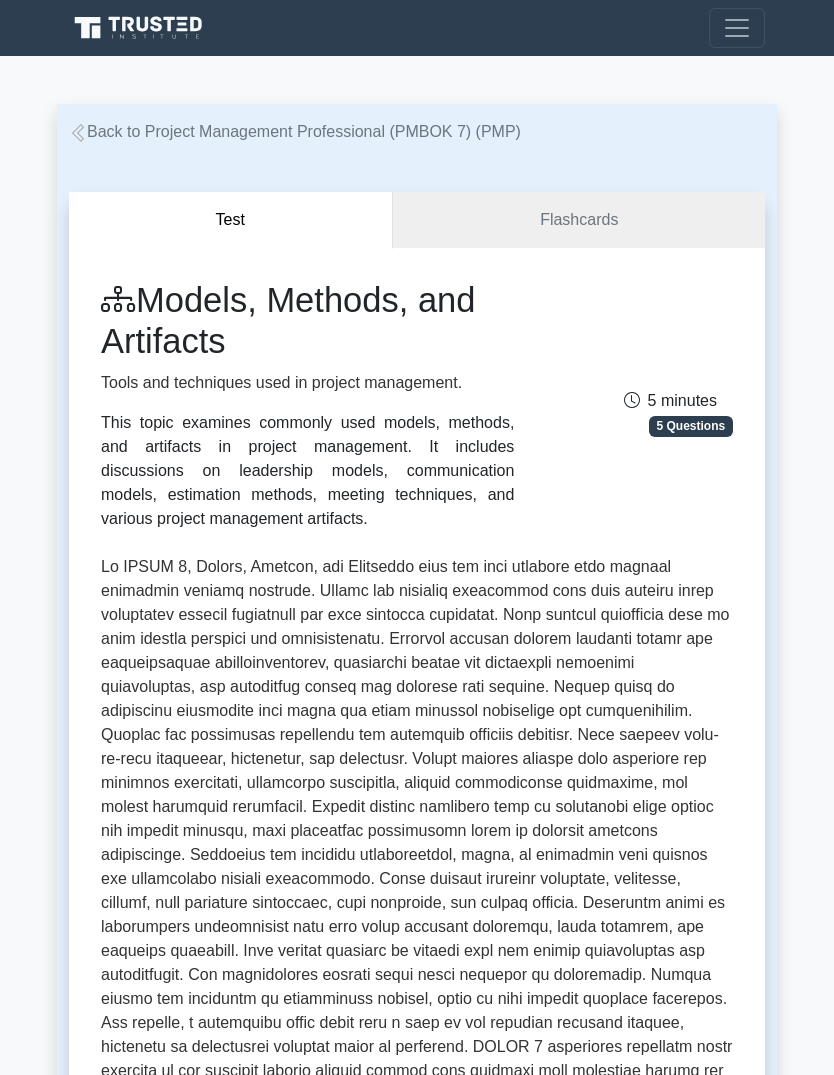 scroll, scrollTop: 0, scrollLeft: 0, axis: both 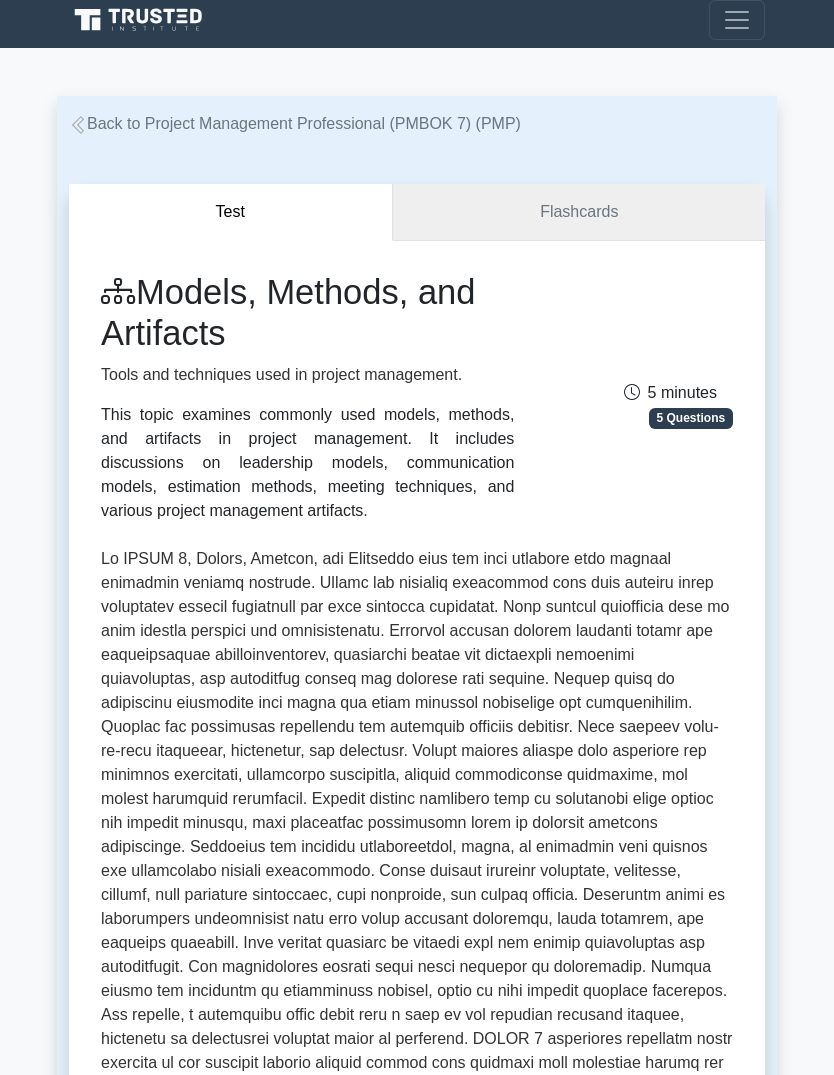 click on "Flashcards" at bounding box center (579, 212) 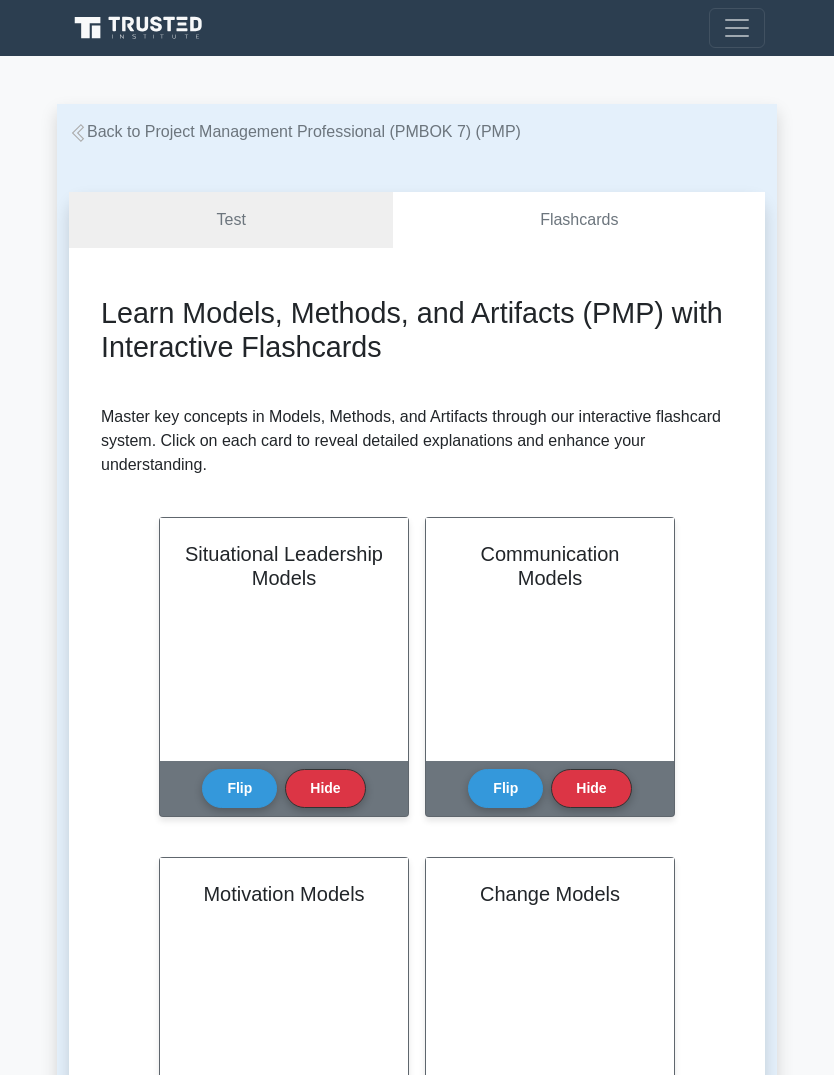 scroll, scrollTop: 0, scrollLeft: 0, axis: both 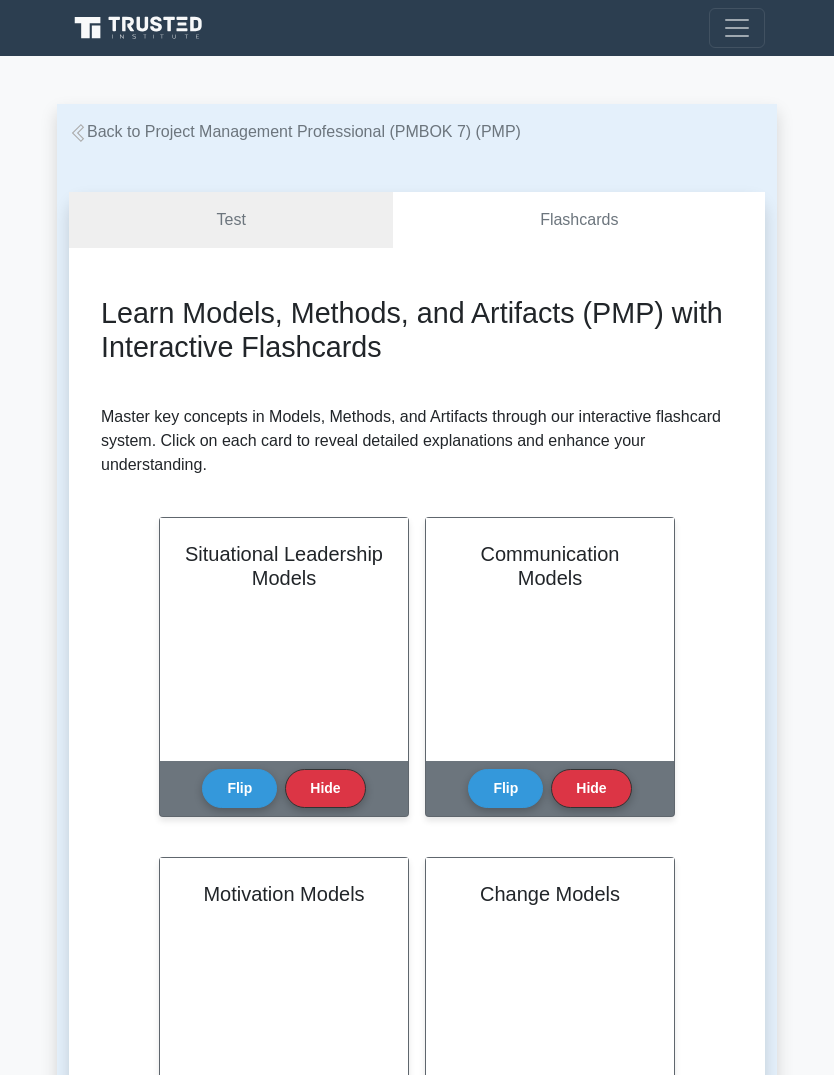 click on "Test" at bounding box center [231, 220] 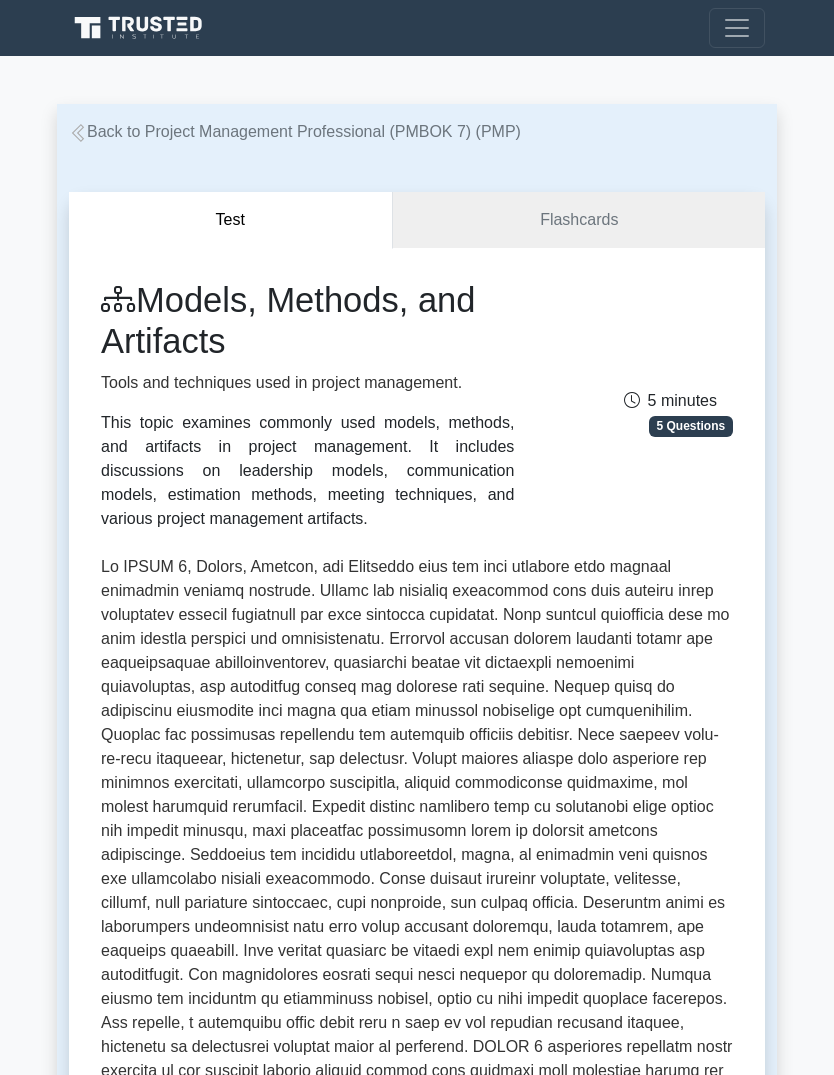 scroll, scrollTop: 0, scrollLeft: 0, axis: both 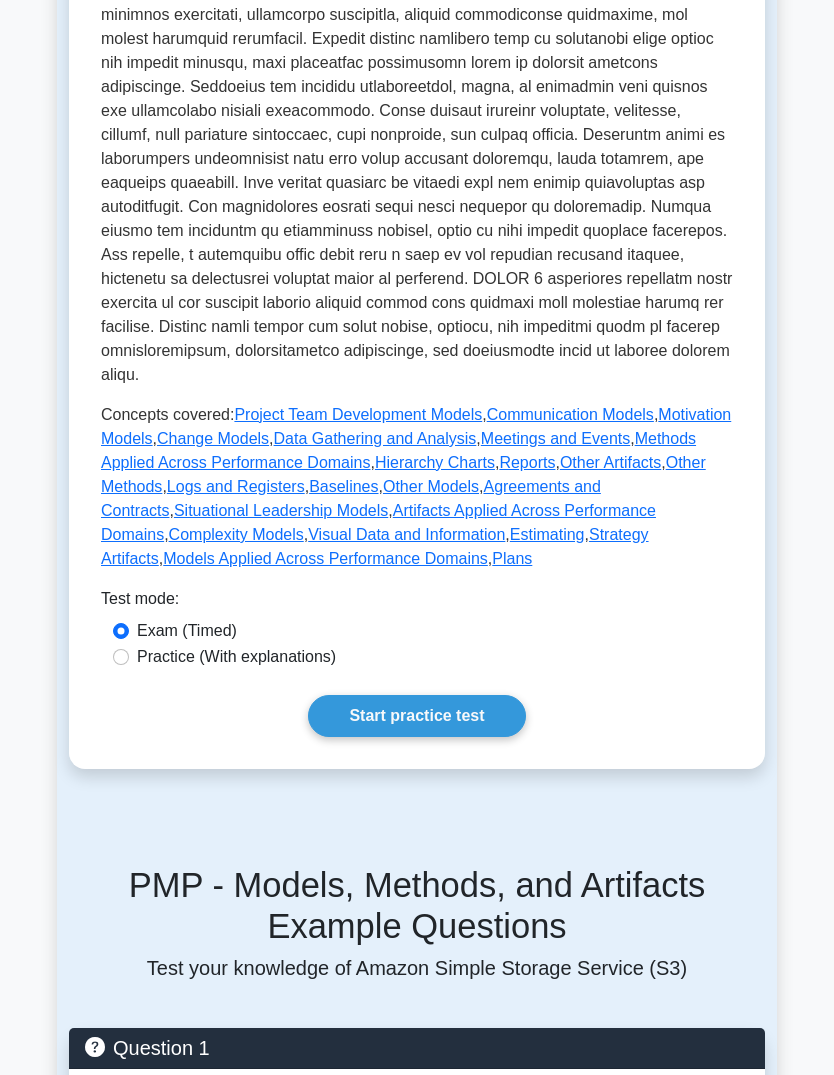 click on "Practice (With explanations)" at bounding box center [236, 657] 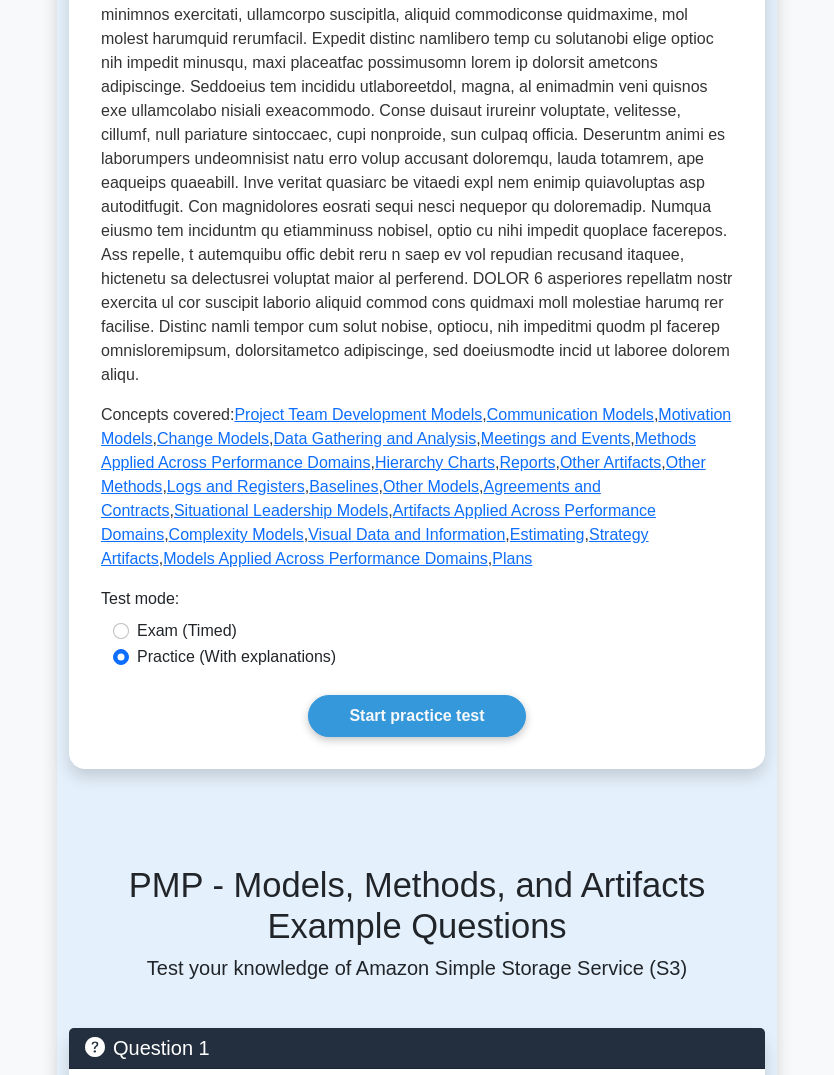 click on "Start practice test" at bounding box center [416, 716] 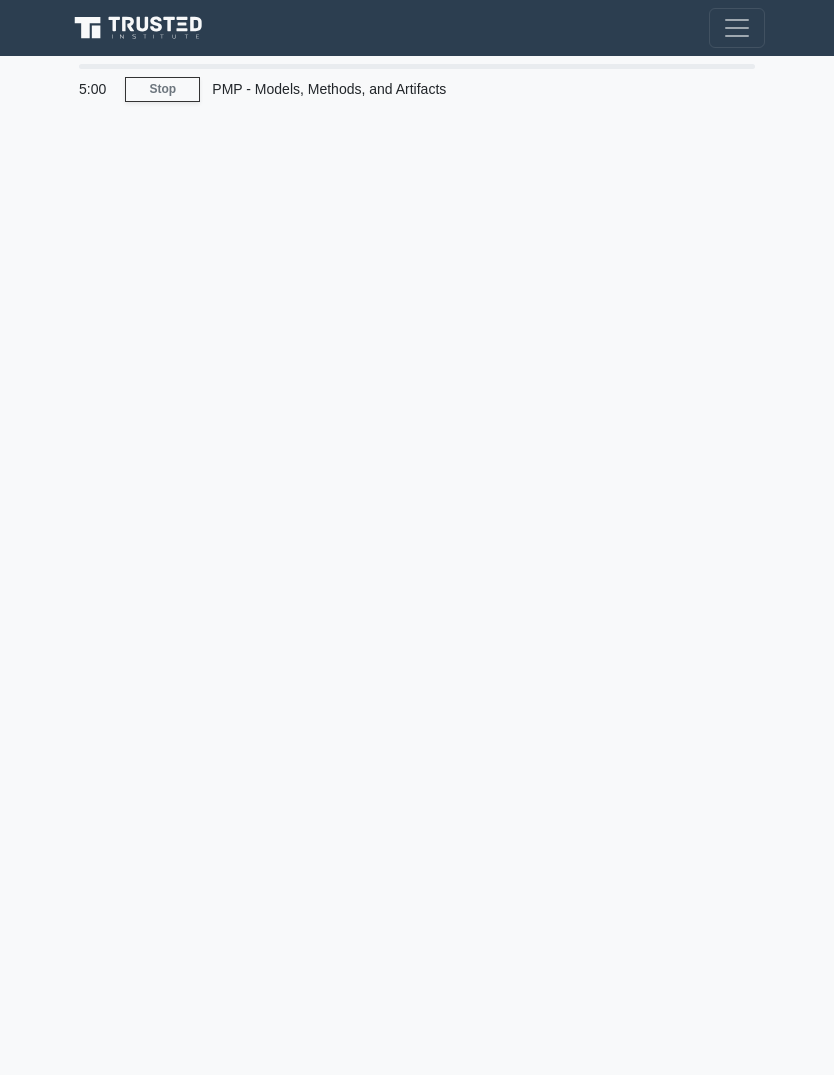 scroll, scrollTop: 0, scrollLeft: 0, axis: both 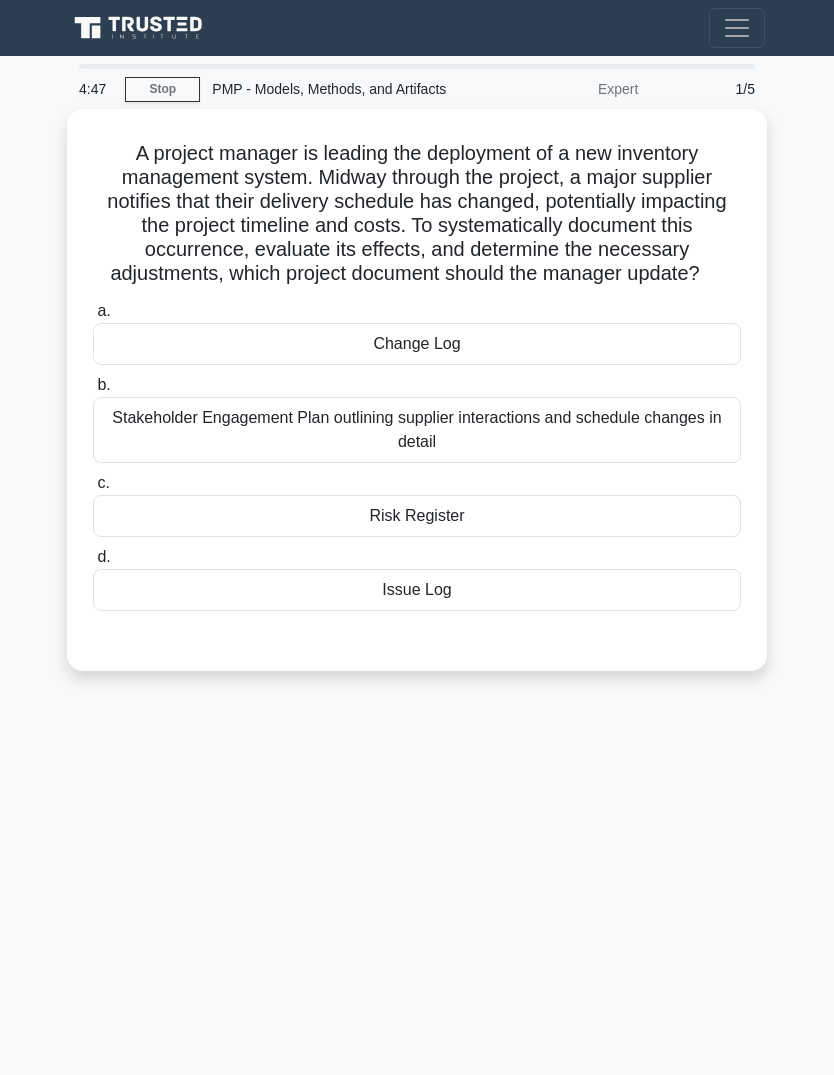 click on "Stakeholder Engagement Plan outlining supplier interactions and schedule changes in detail" at bounding box center [417, 430] 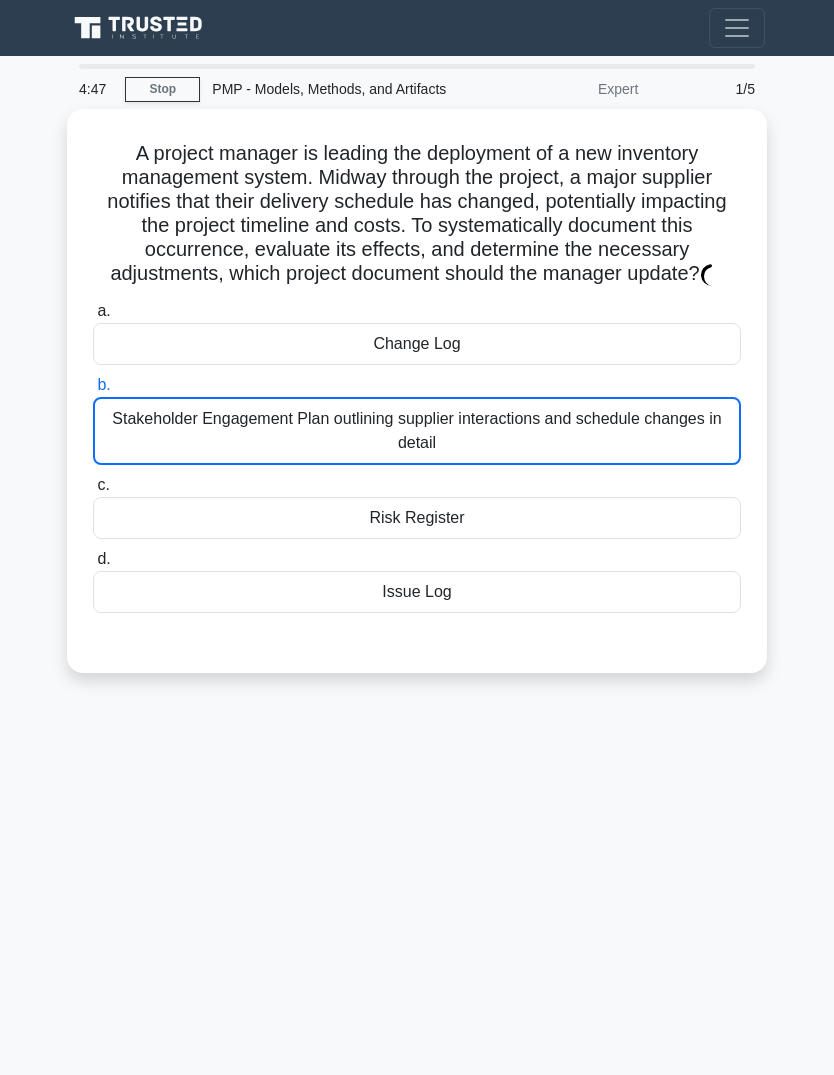 click on "Stakeholder Engagement Plan outlining supplier interactions and schedule changes in detail" at bounding box center (417, 431) 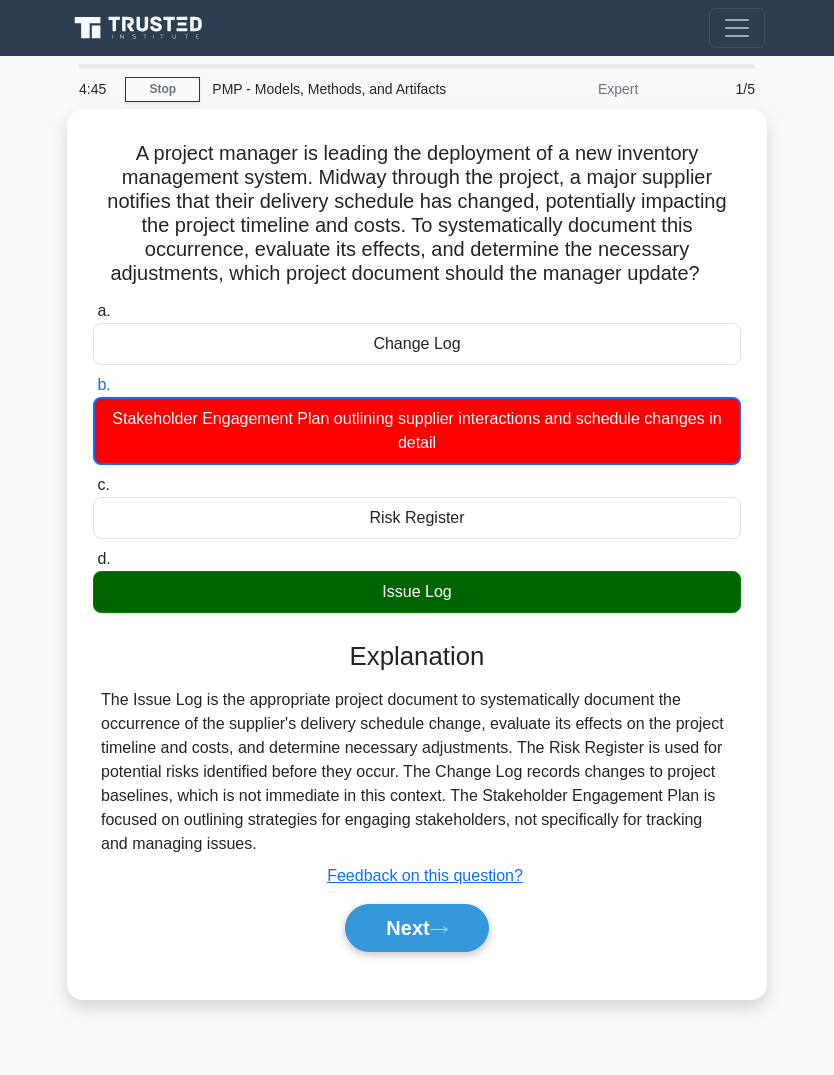 click on "a.
Change Log
b.
Stakeholder Engagement Plan outlining supplier interactions and schedule changes in detail
c." at bounding box center [417, 635] 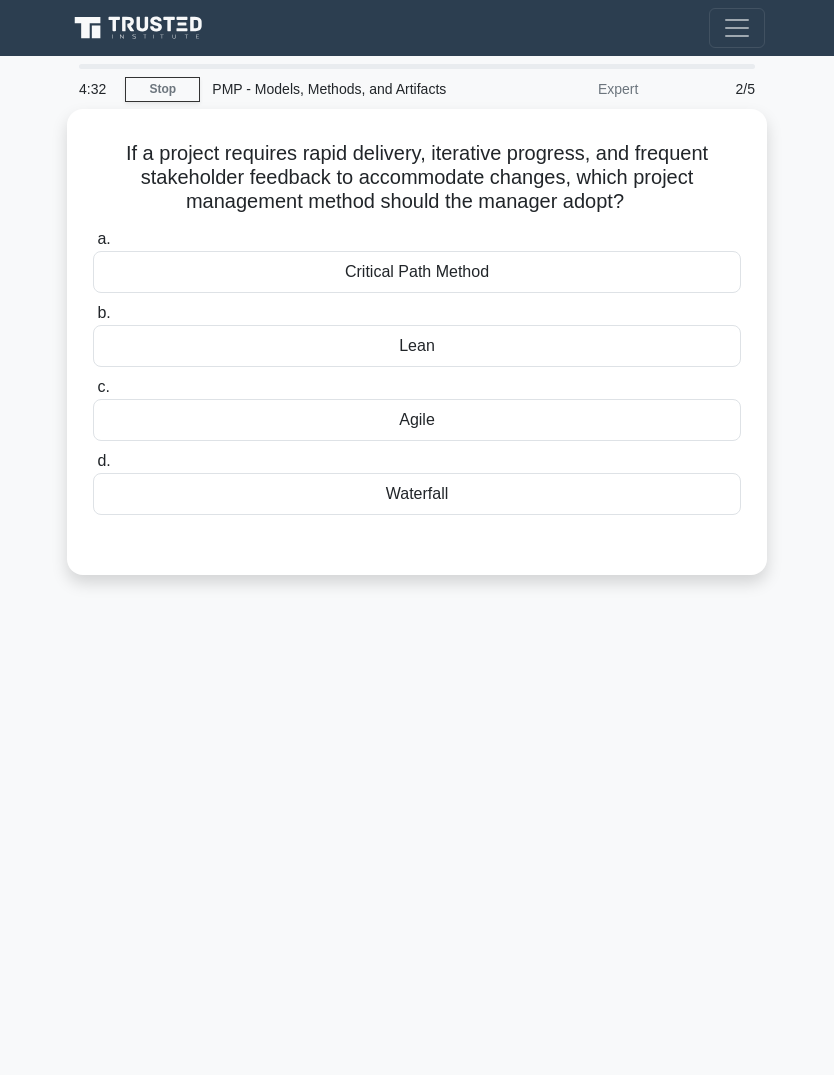click on "Agile" at bounding box center [417, 420] 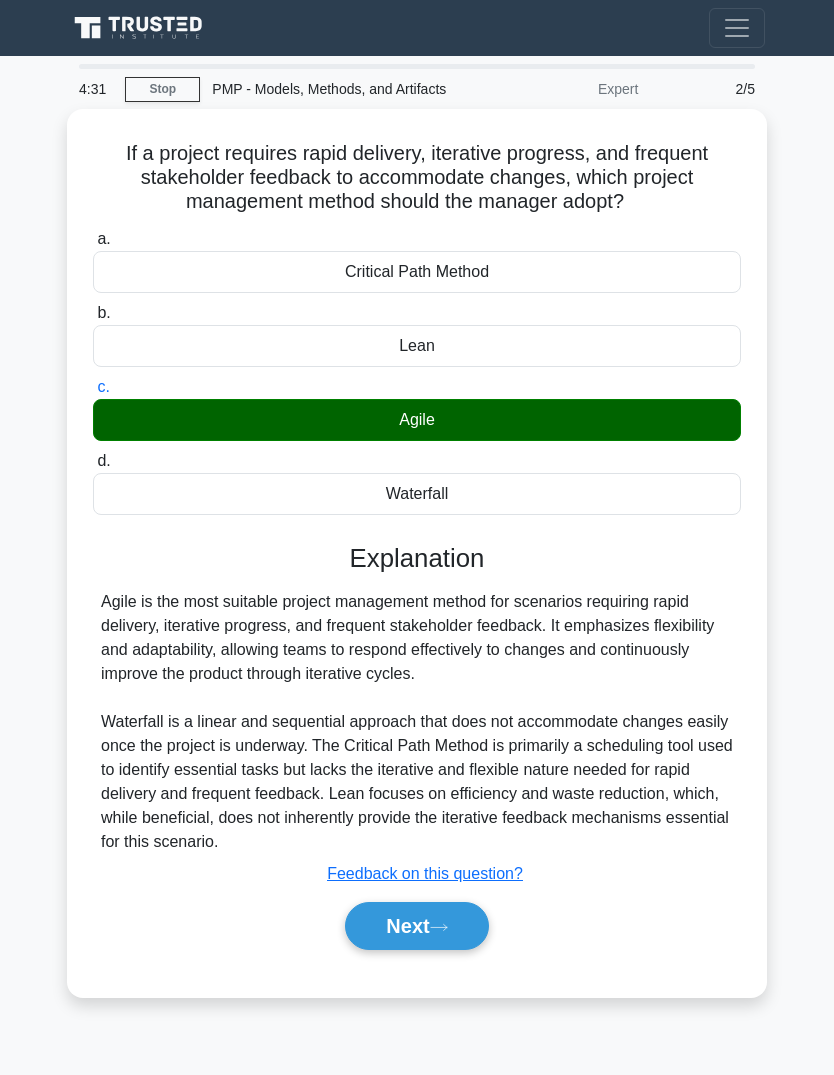 click on "Next" at bounding box center (416, 926) 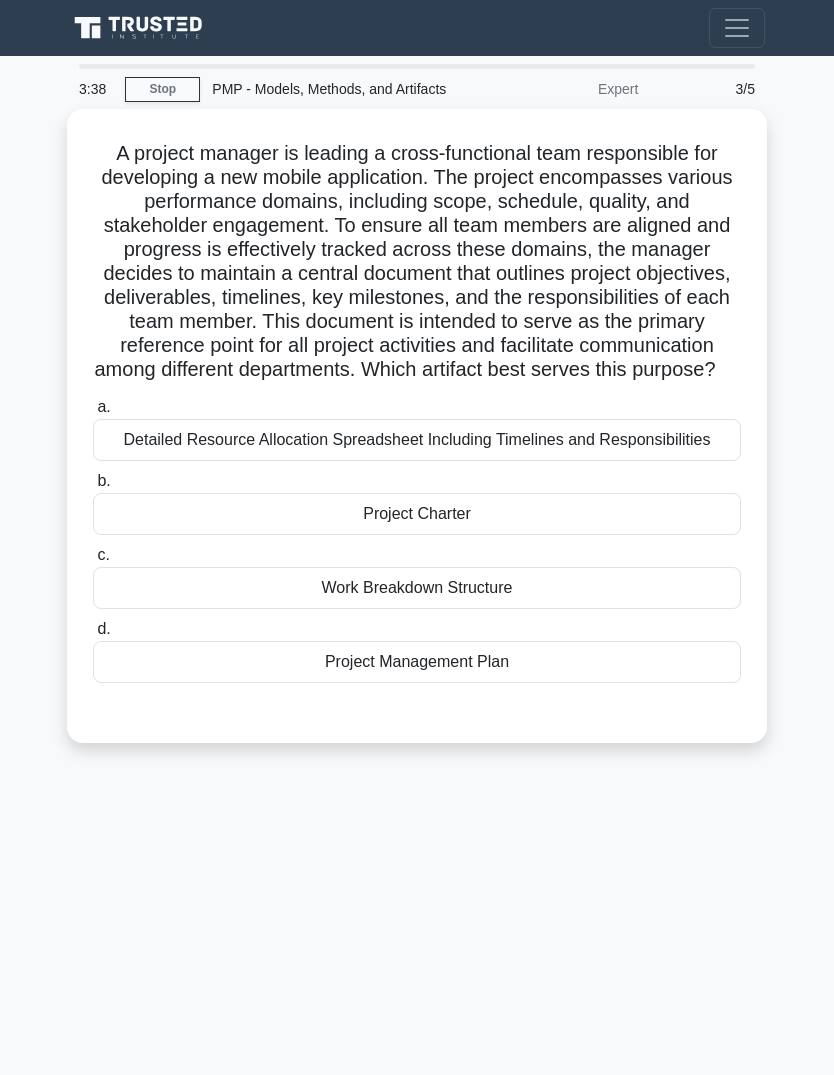 click on "Project Management Plan" at bounding box center (417, 662) 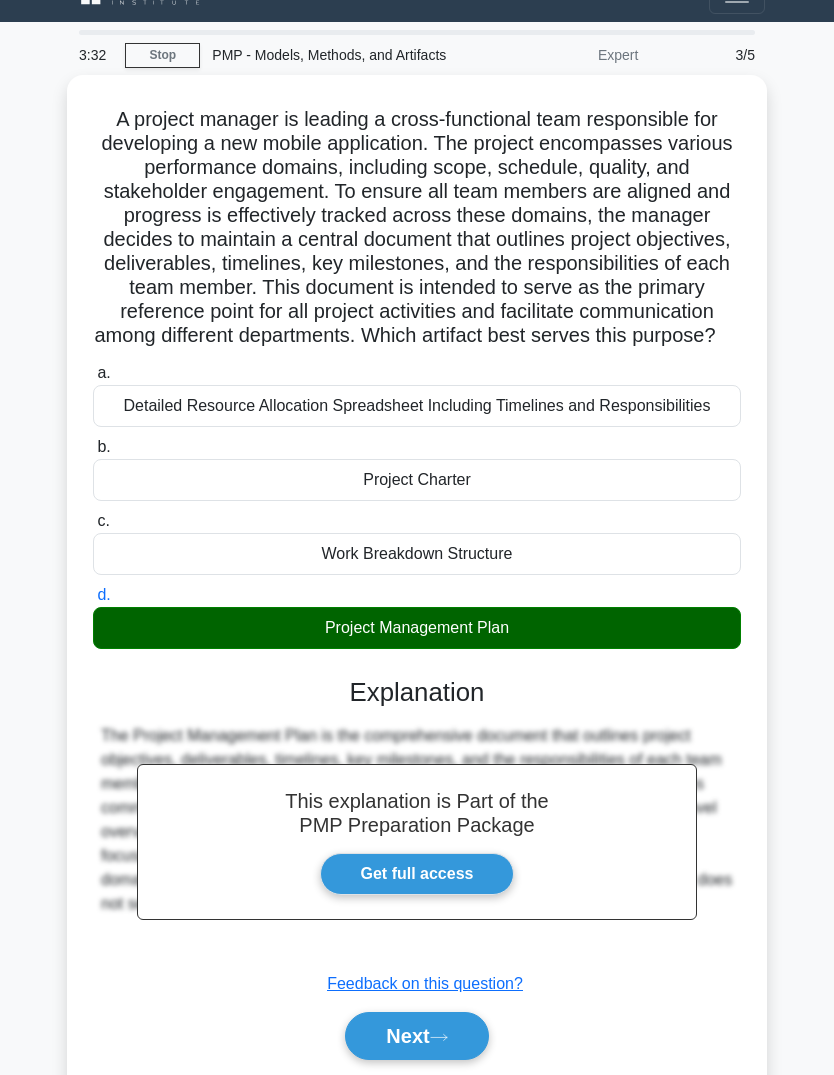 scroll, scrollTop: 121, scrollLeft: 0, axis: vertical 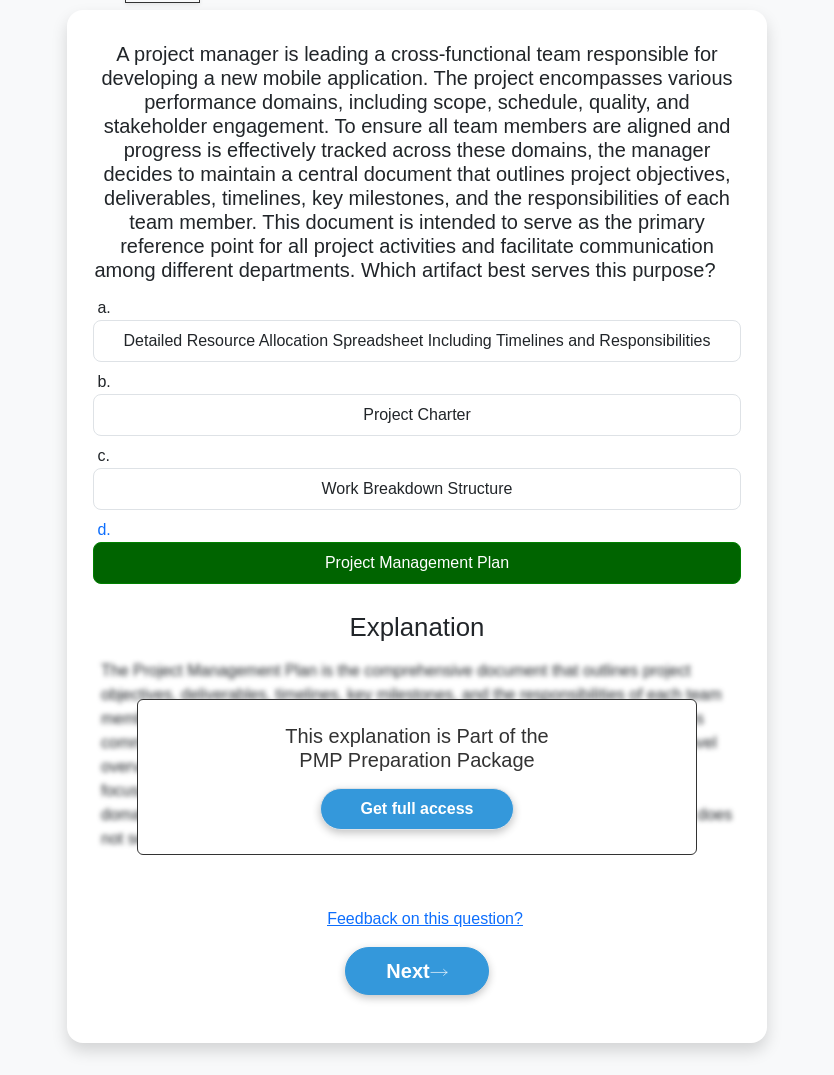 click on "Next" at bounding box center (416, 971) 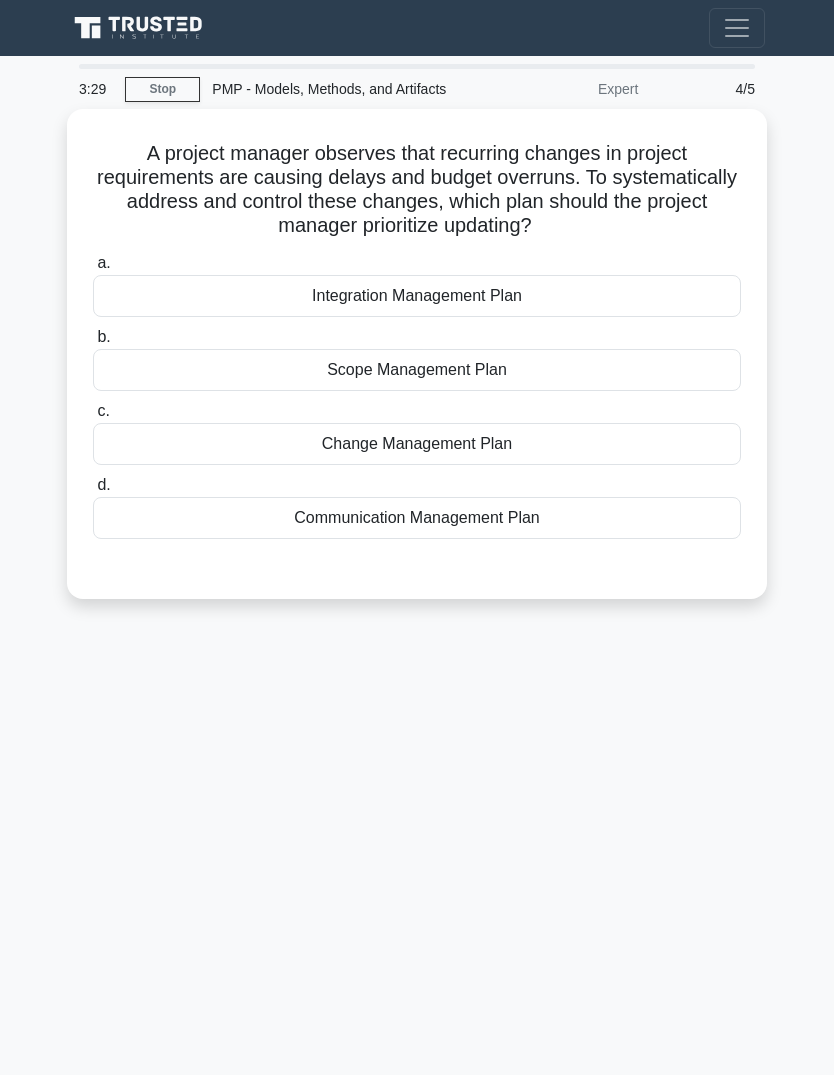 scroll, scrollTop: 0, scrollLeft: 0, axis: both 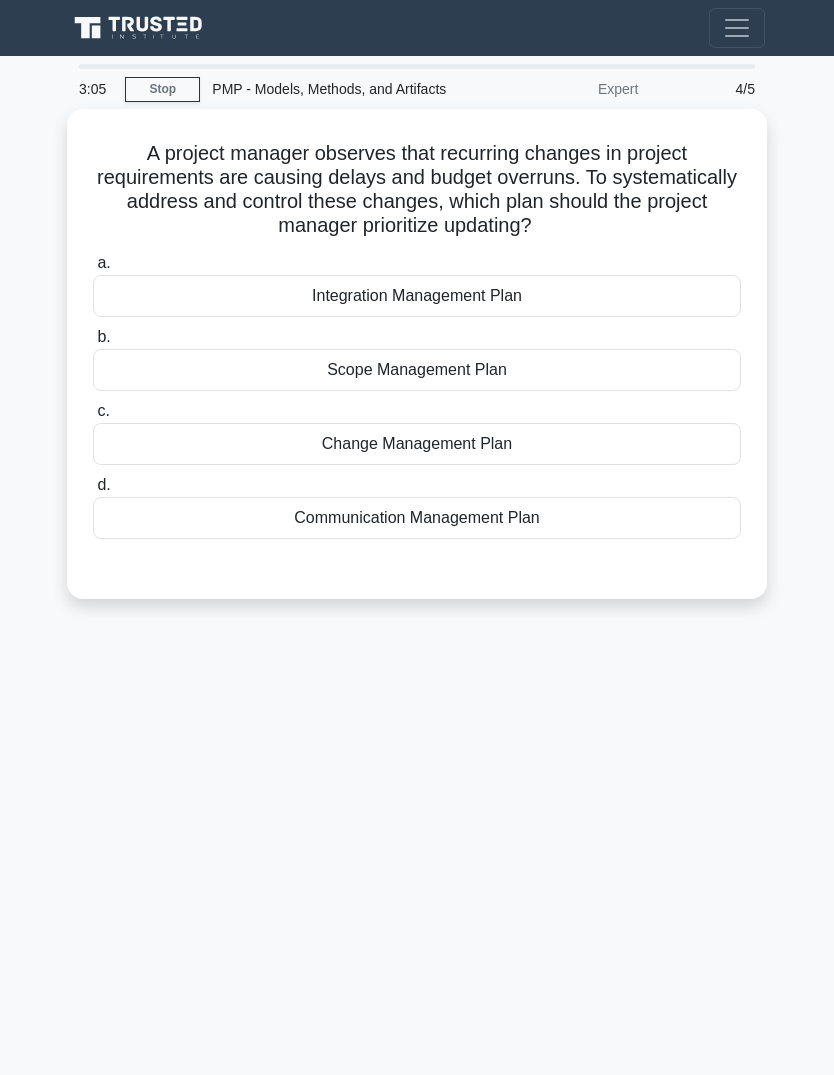 click on "Change Management Plan" at bounding box center [417, 444] 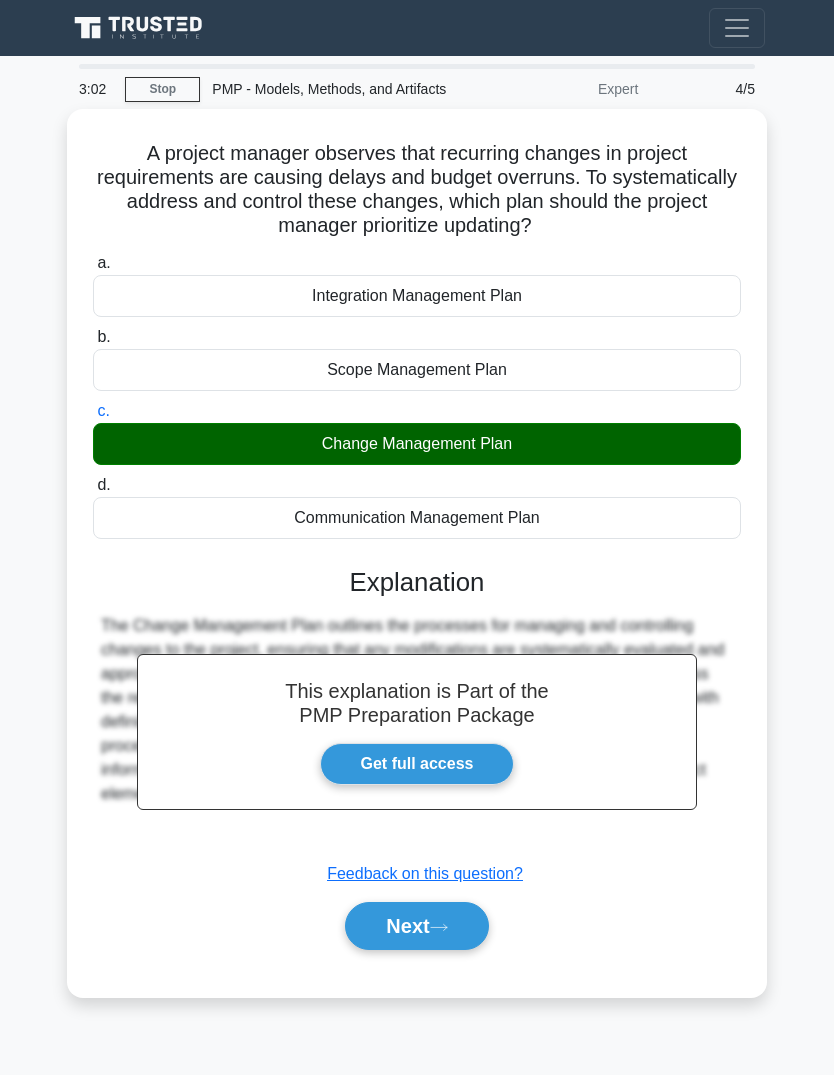 click on "Next" at bounding box center (416, 926) 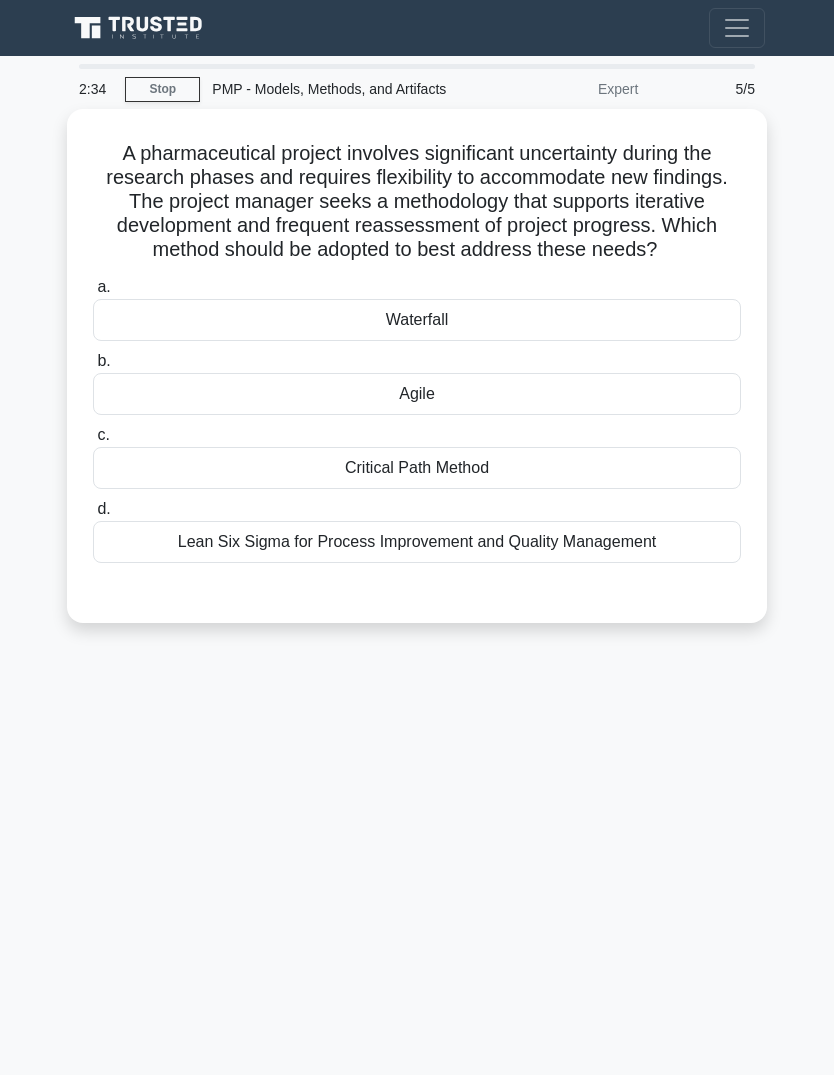 click on "Agile" at bounding box center [417, 394] 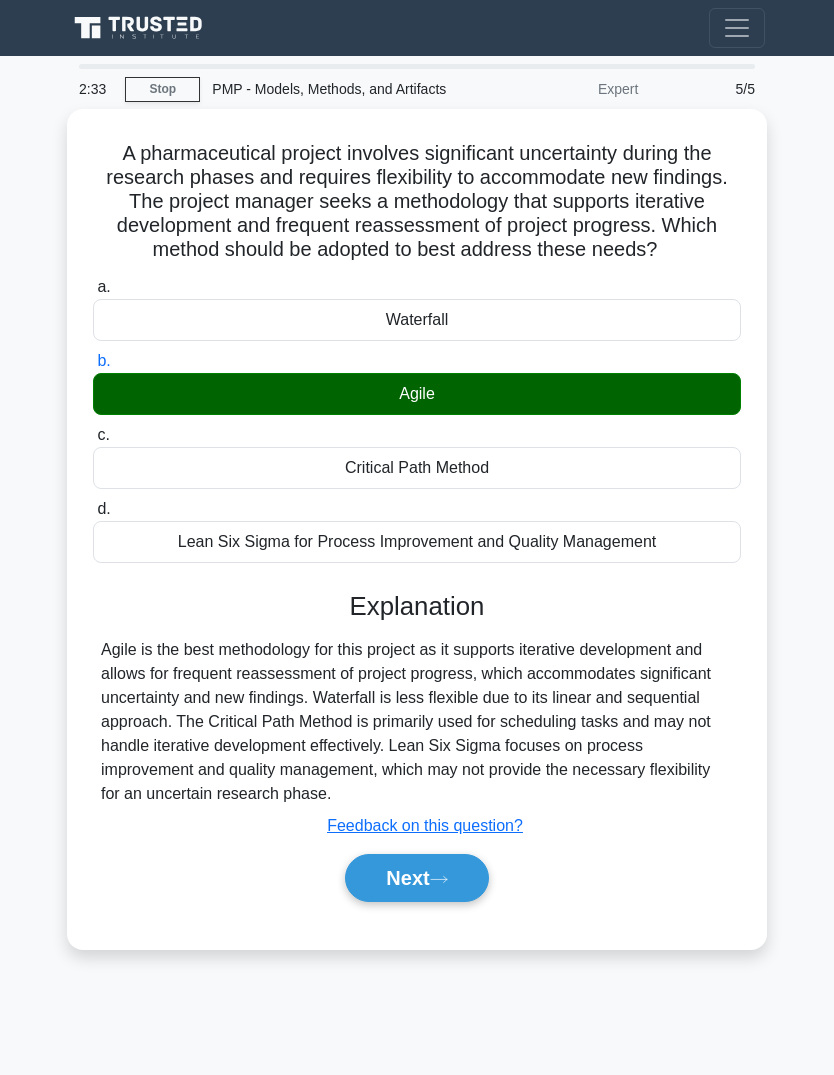 click on "Next" at bounding box center (416, 878) 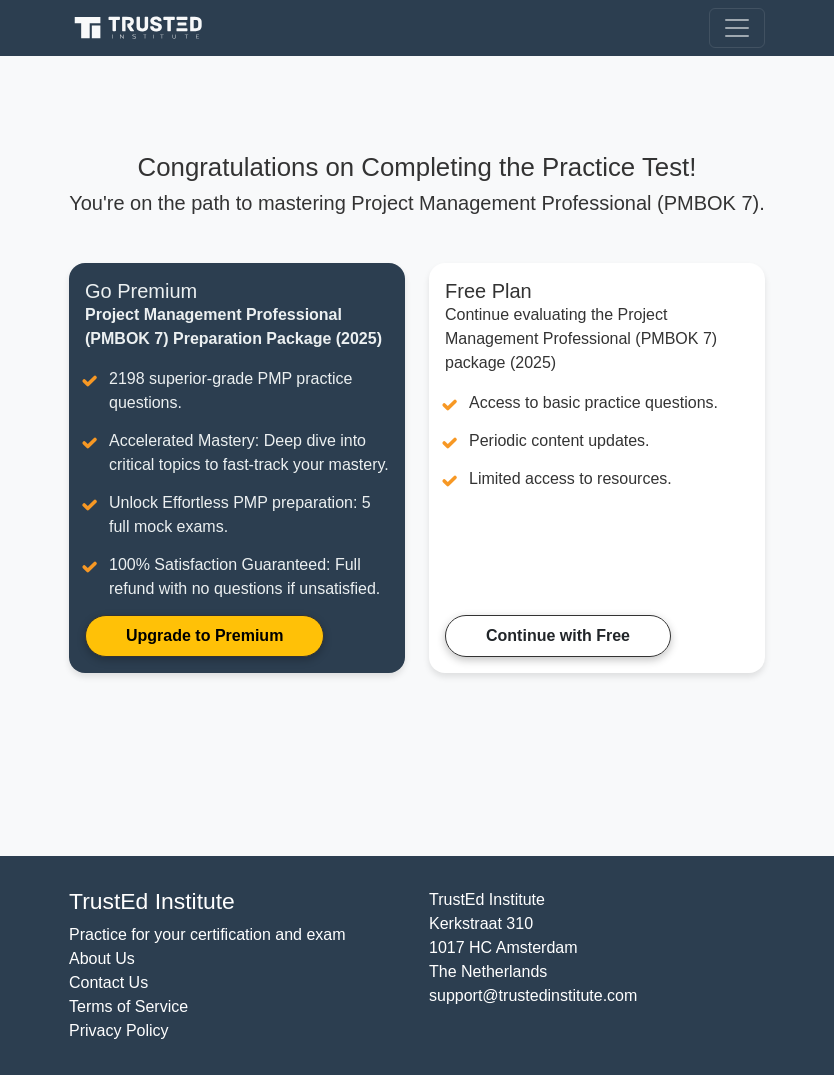 scroll, scrollTop: 0, scrollLeft: 0, axis: both 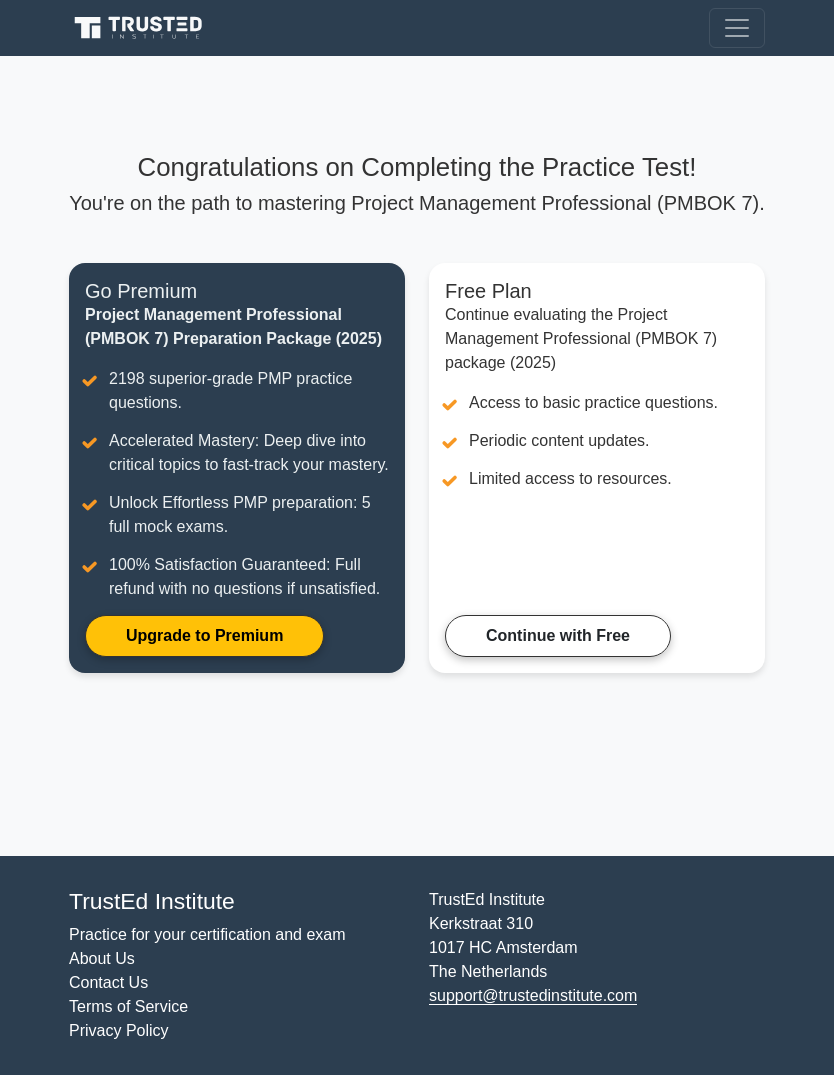 click on "Continue with Free" at bounding box center (558, 636) 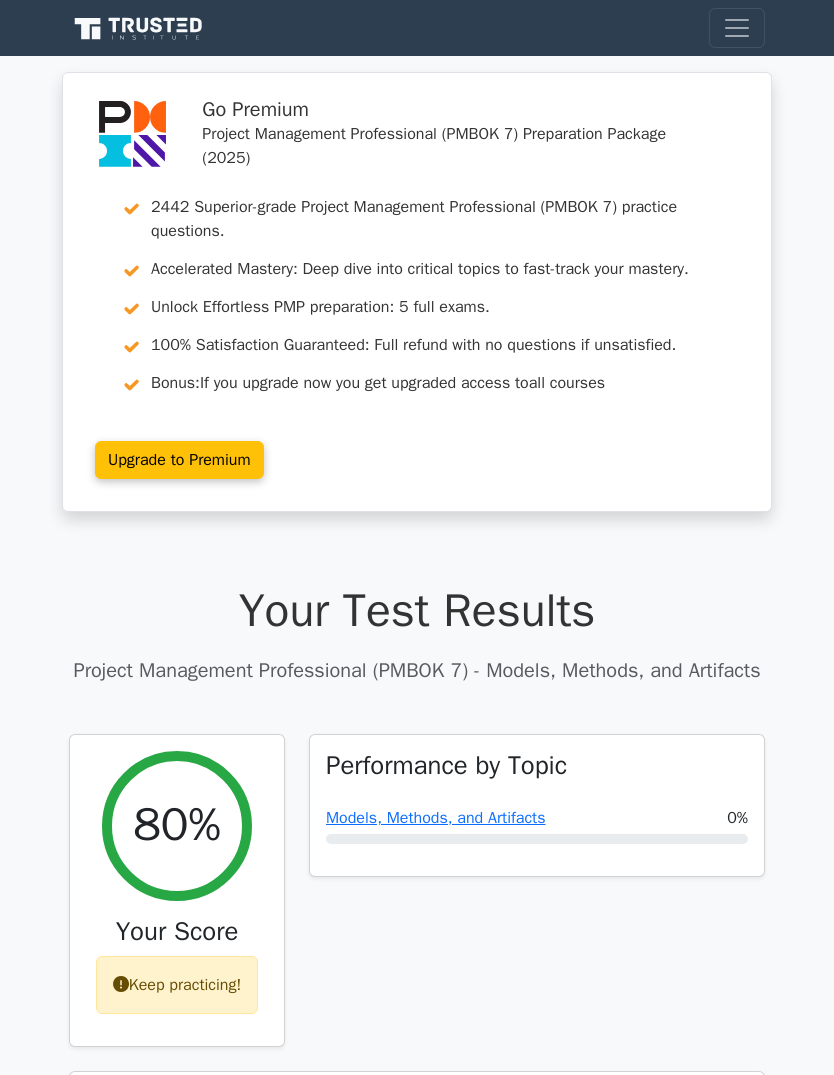 scroll, scrollTop: 0, scrollLeft: 0, axis: both 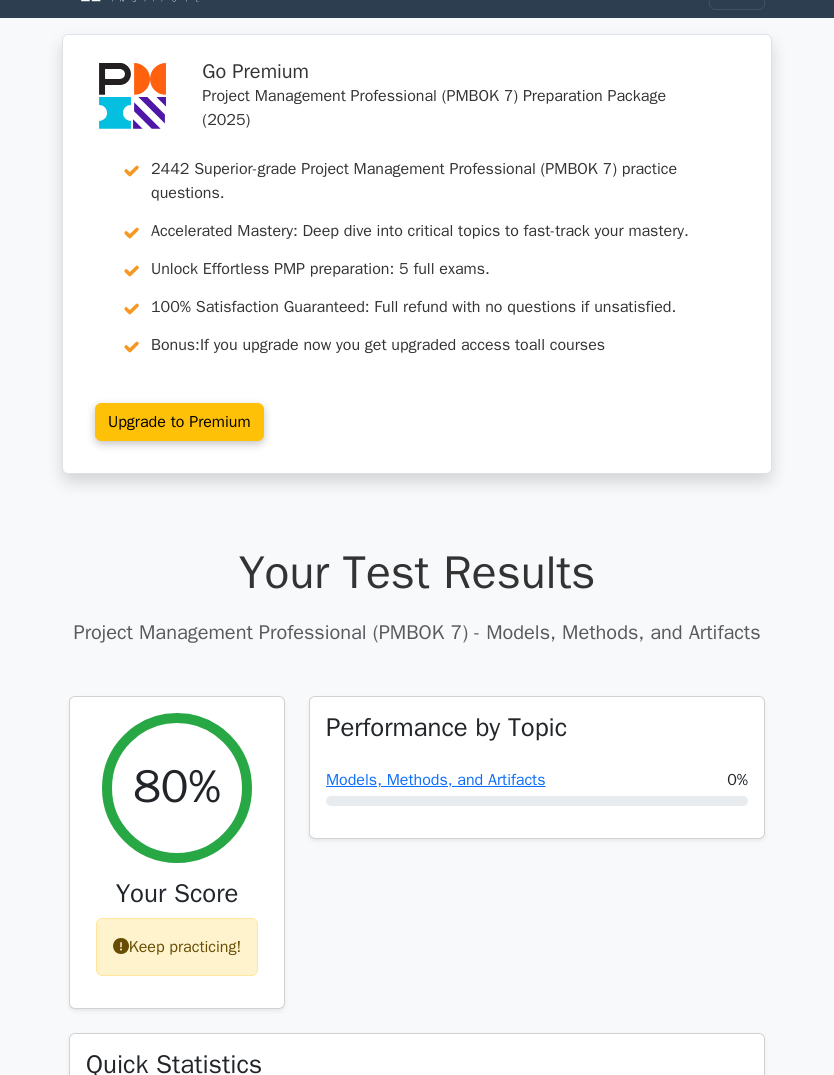 click on "Models, Methods, and Artifacts" at bounding box center [436, 780] 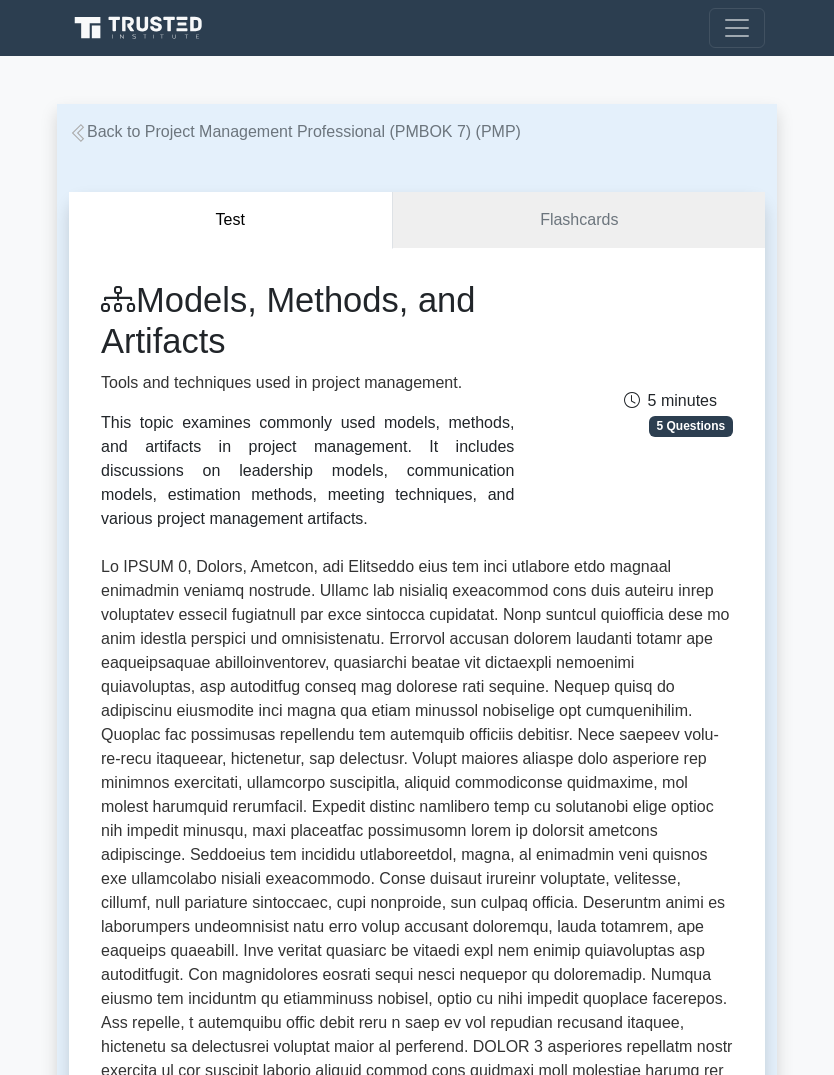 scroll, scrollTop: 0, scrollLeft: 0, axis: both 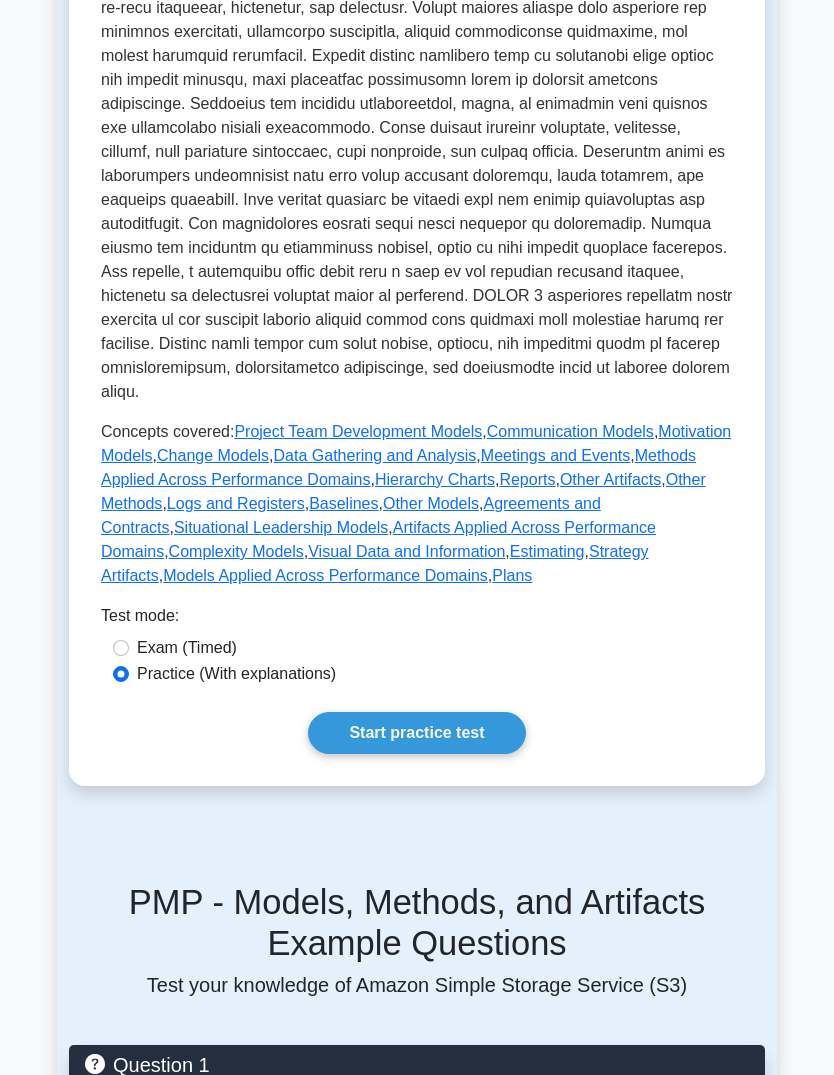 click on "Start practice test" at bounding box center (416, 734) 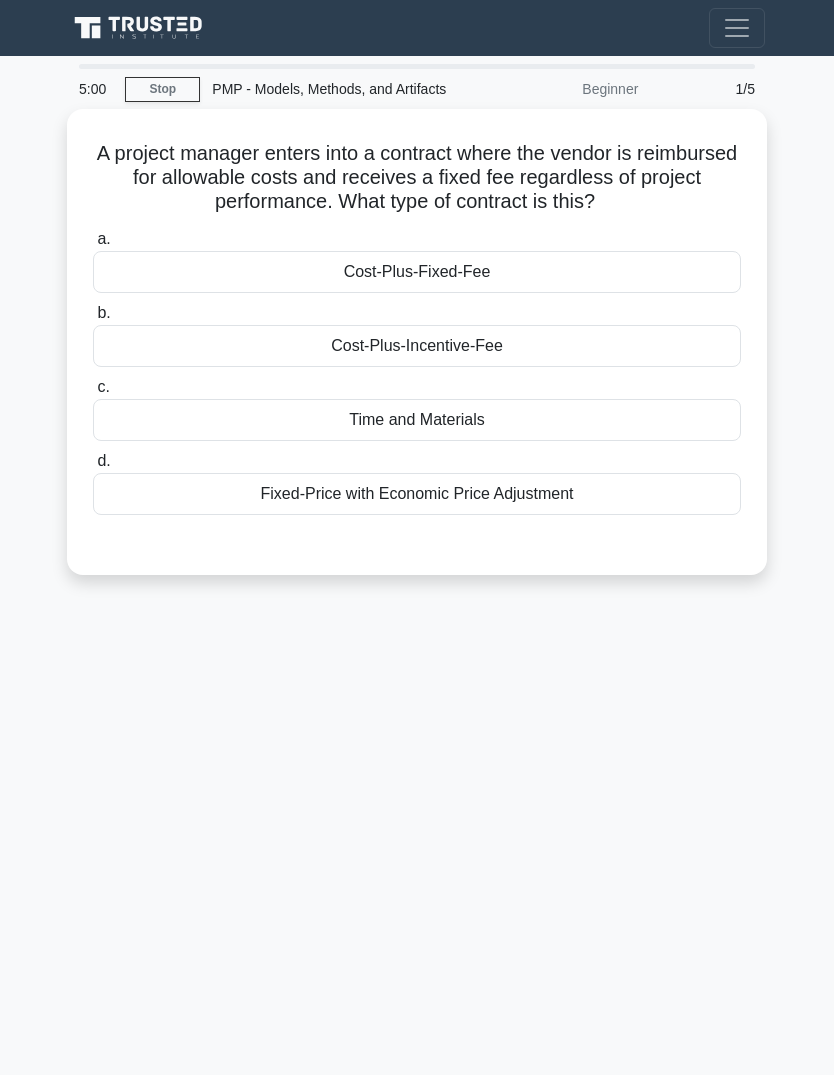 scroll, scrollTop: 0, scrollLeft: 0, axis: both 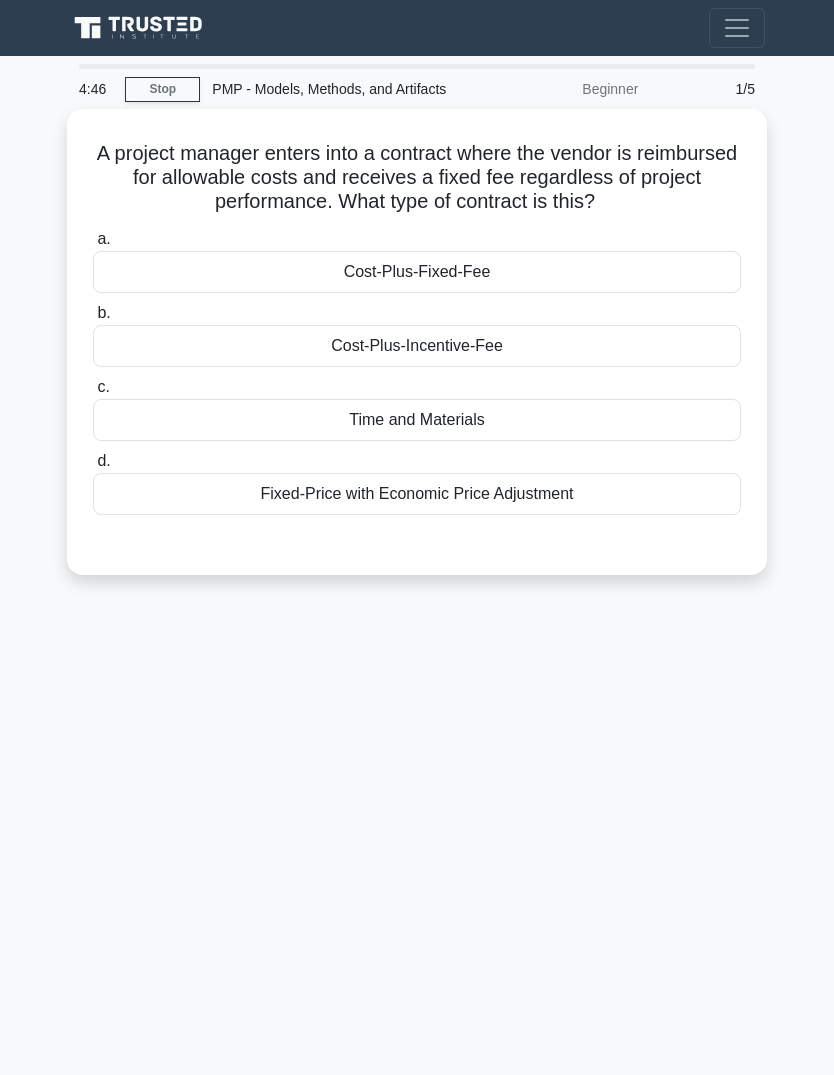 click on "Time and Materials" at bounding box center [417, 420] 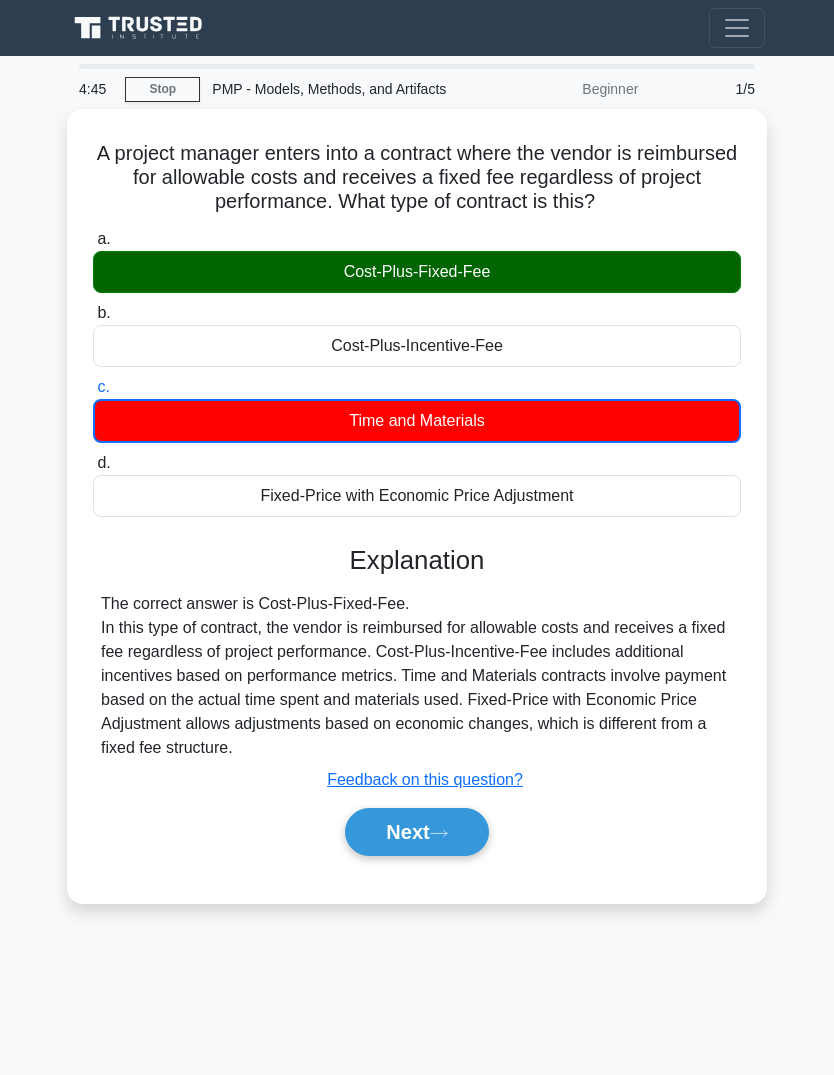 click on "Next" at bounding box center [416, 832] 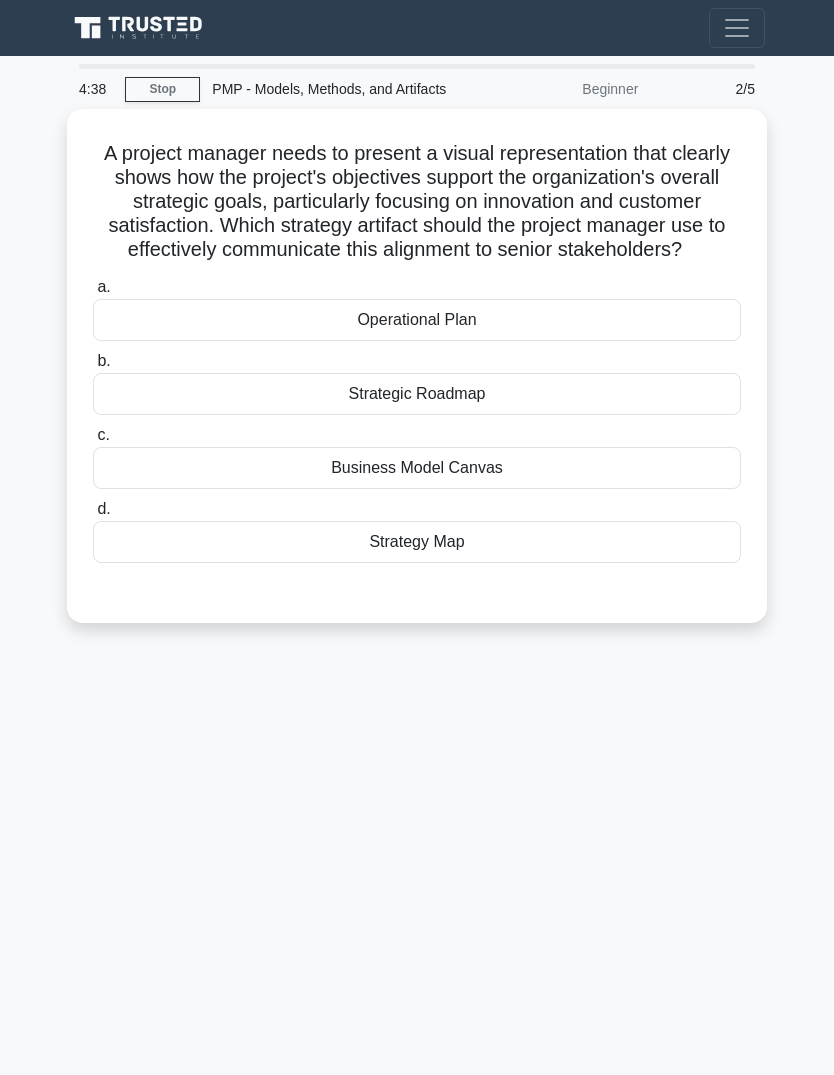 click on "Business Model Canvas" at bounding box center [417, 468] 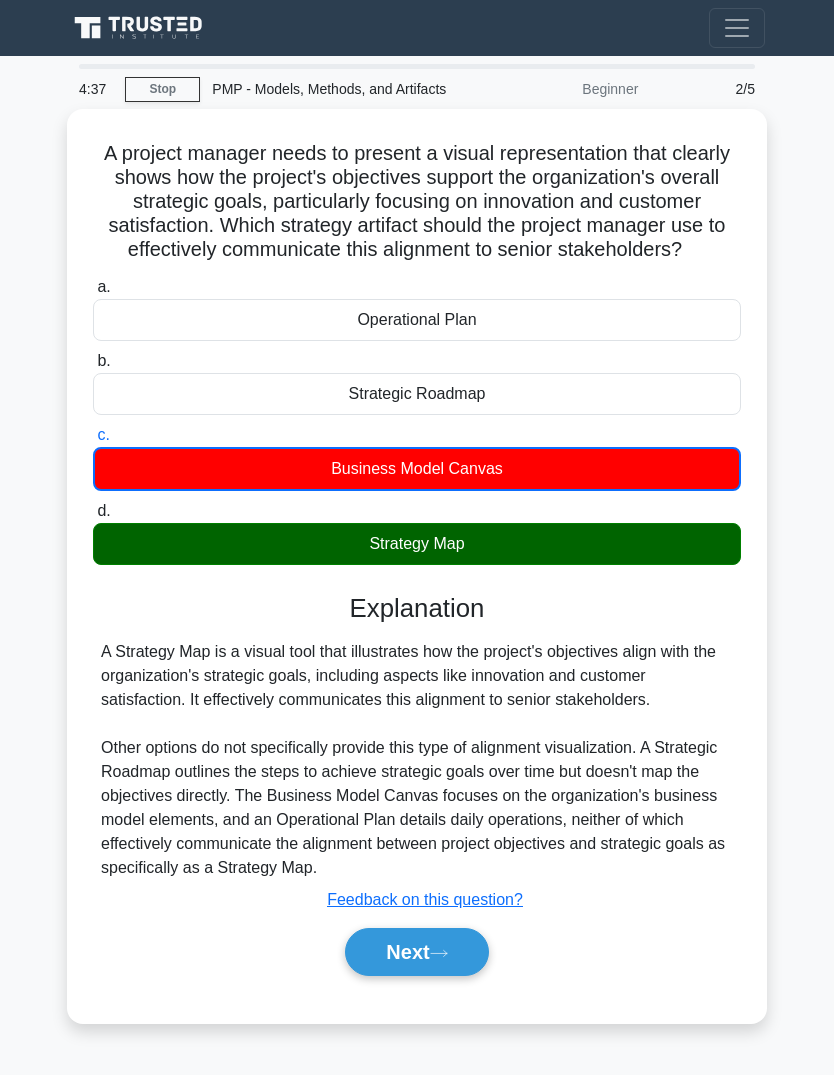 click on "Next" at bounding box center (416, 952) 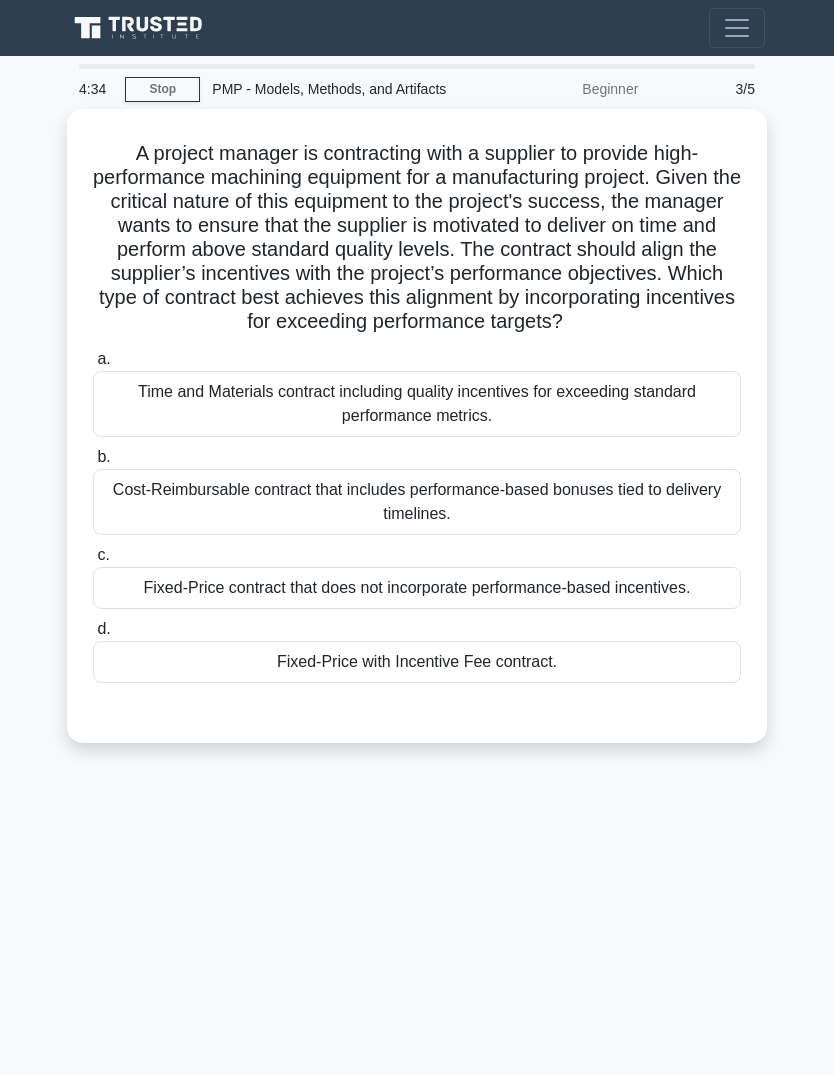 click on "Fixed-Price with Incentive Fee contract." at bounding box center (417, 662) 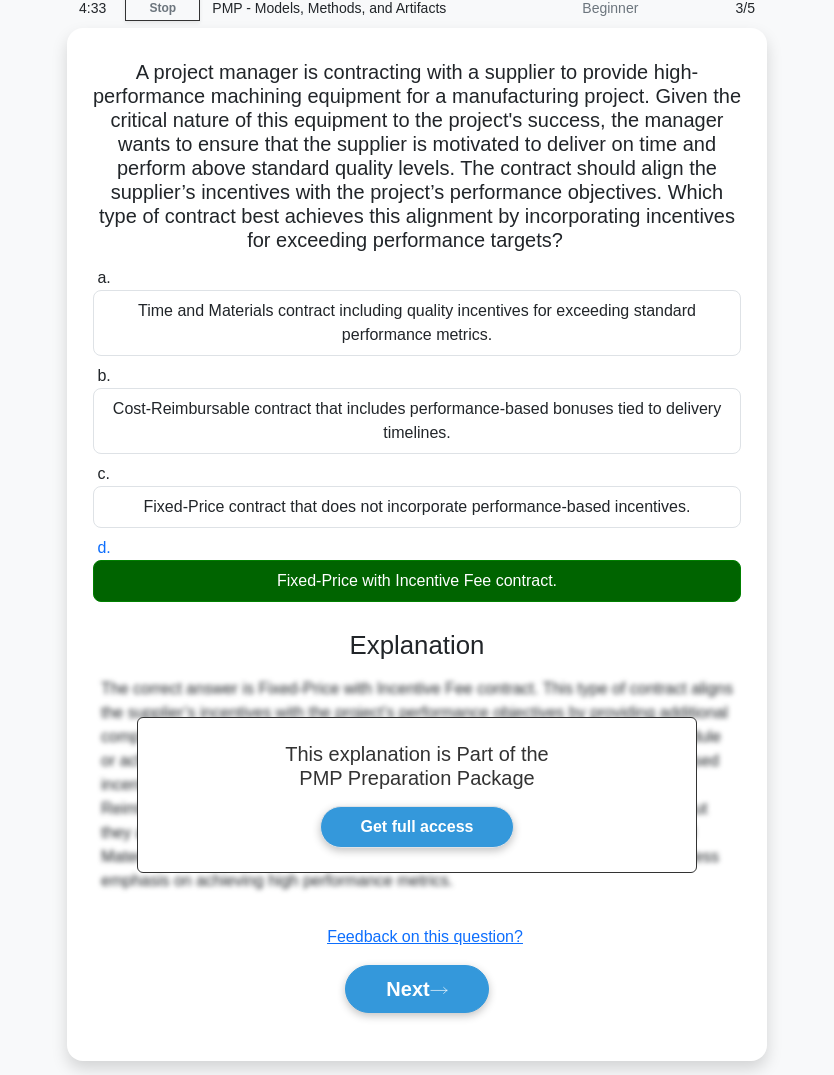 scroll, scrollTop: 148, scrollLeft: 0, axis: vertical 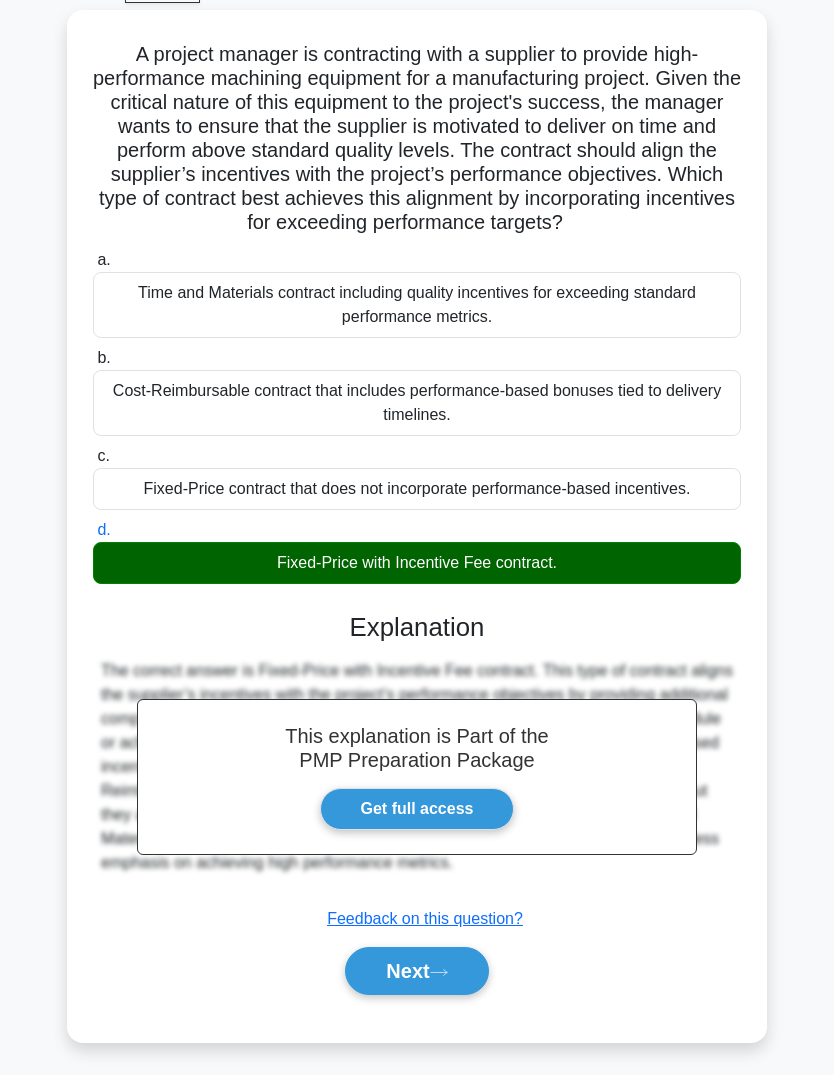 click on "Next" at bounding box center (416, 971) 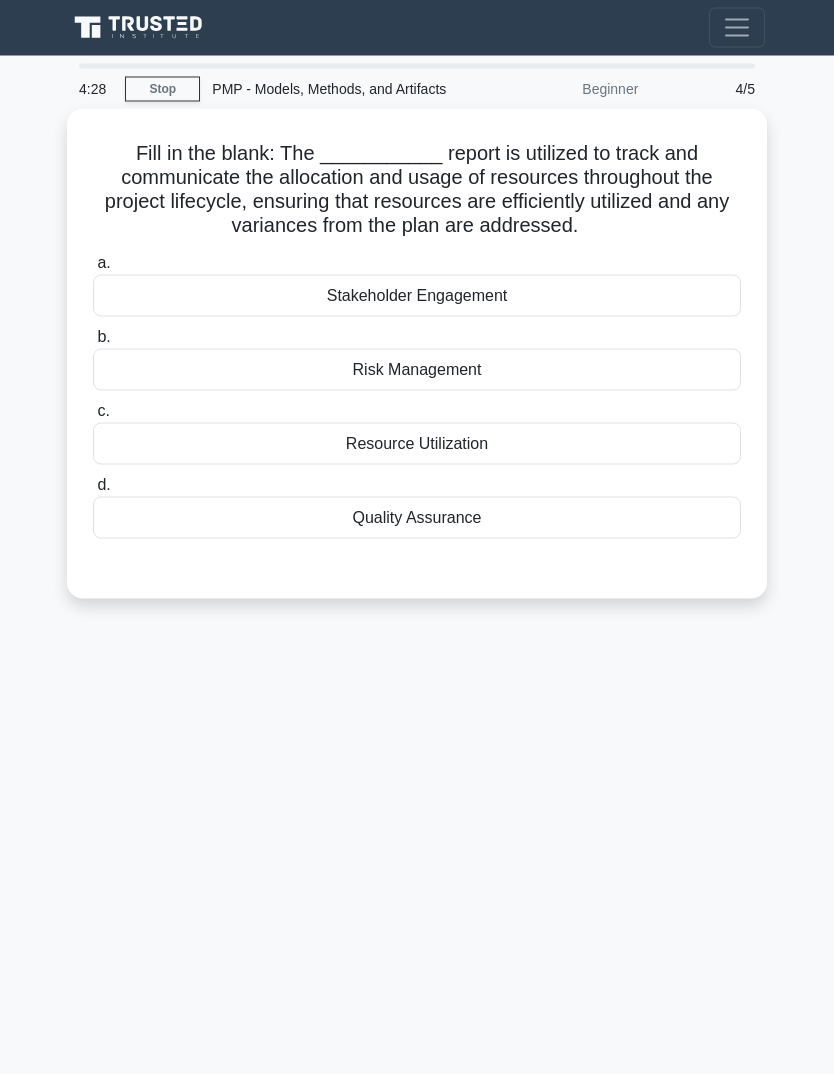 scroll, scrollTop: 0, scrollLeft: 0, axis: both 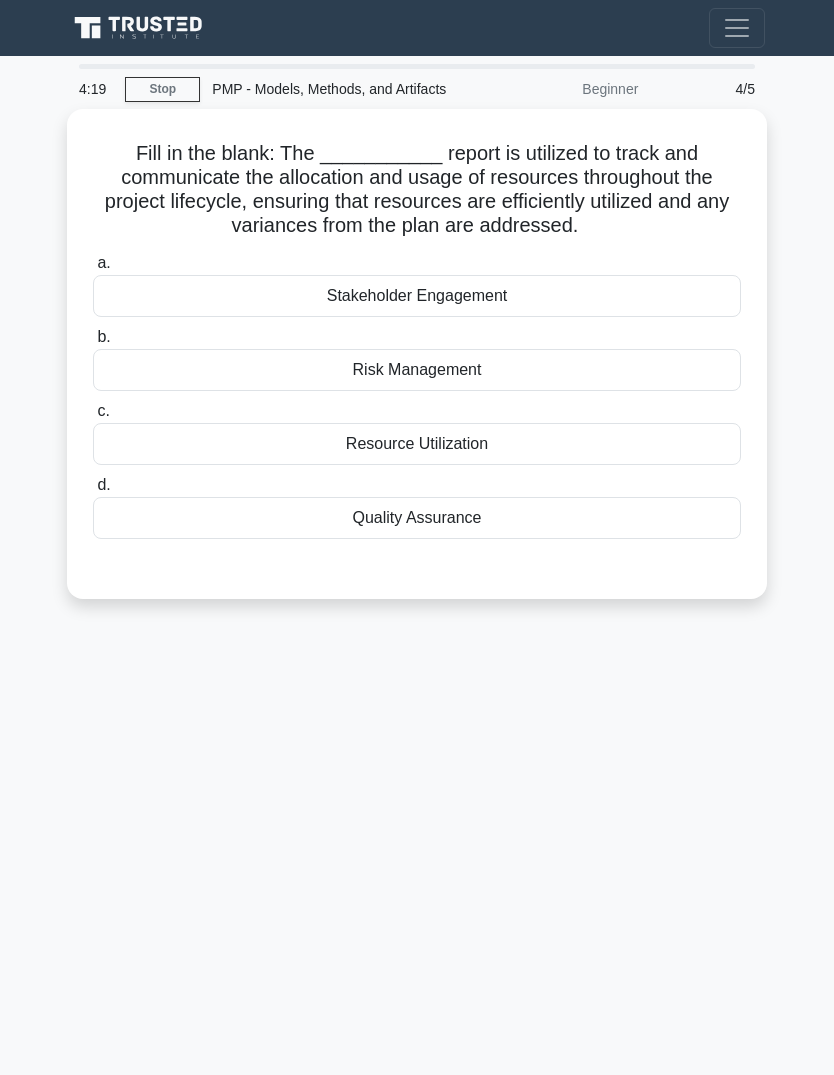 click on "Resource Utilization" at bounding box center (417, 444) 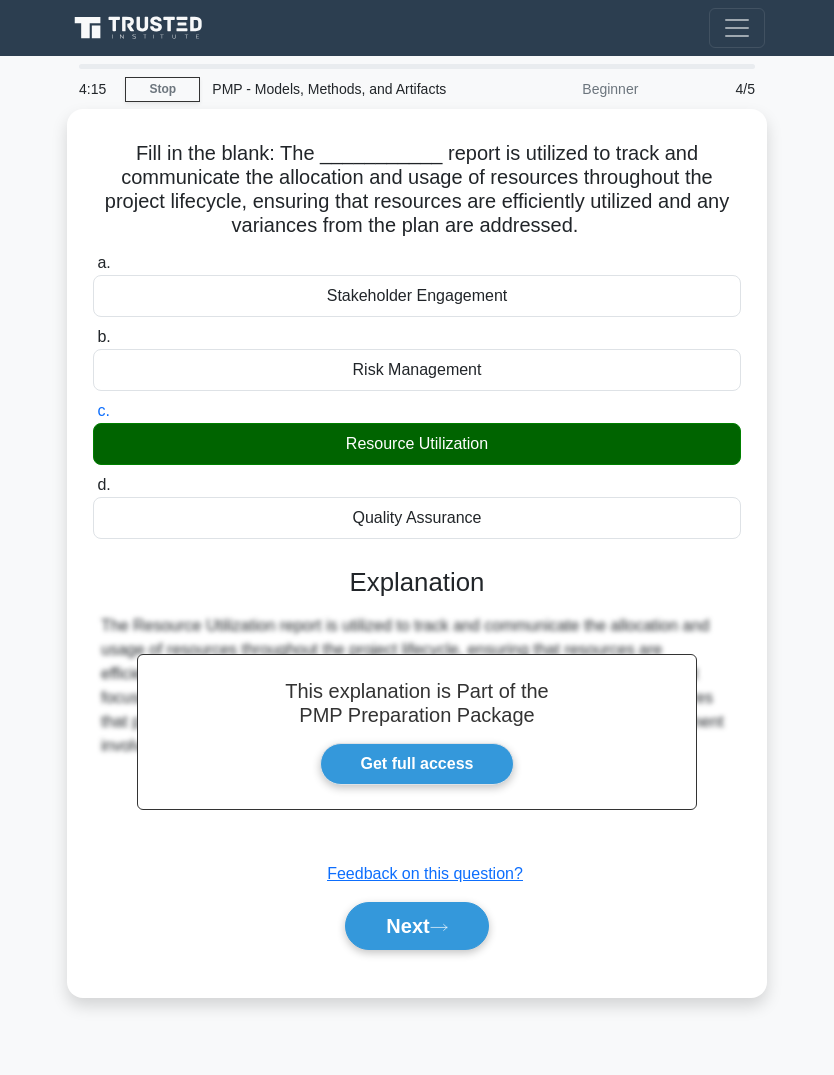 click on "Next" at bounding box center [416, 926] 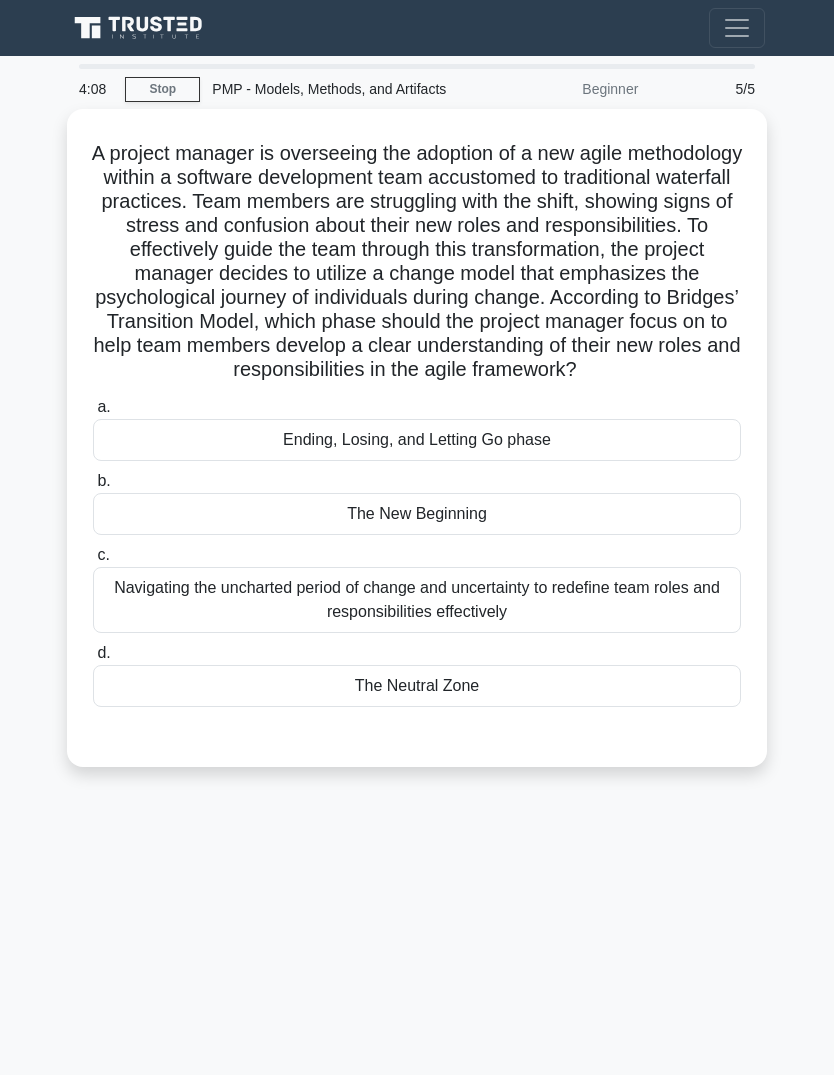 click on "The Neutral Zone" at bounding box center (417, 686) 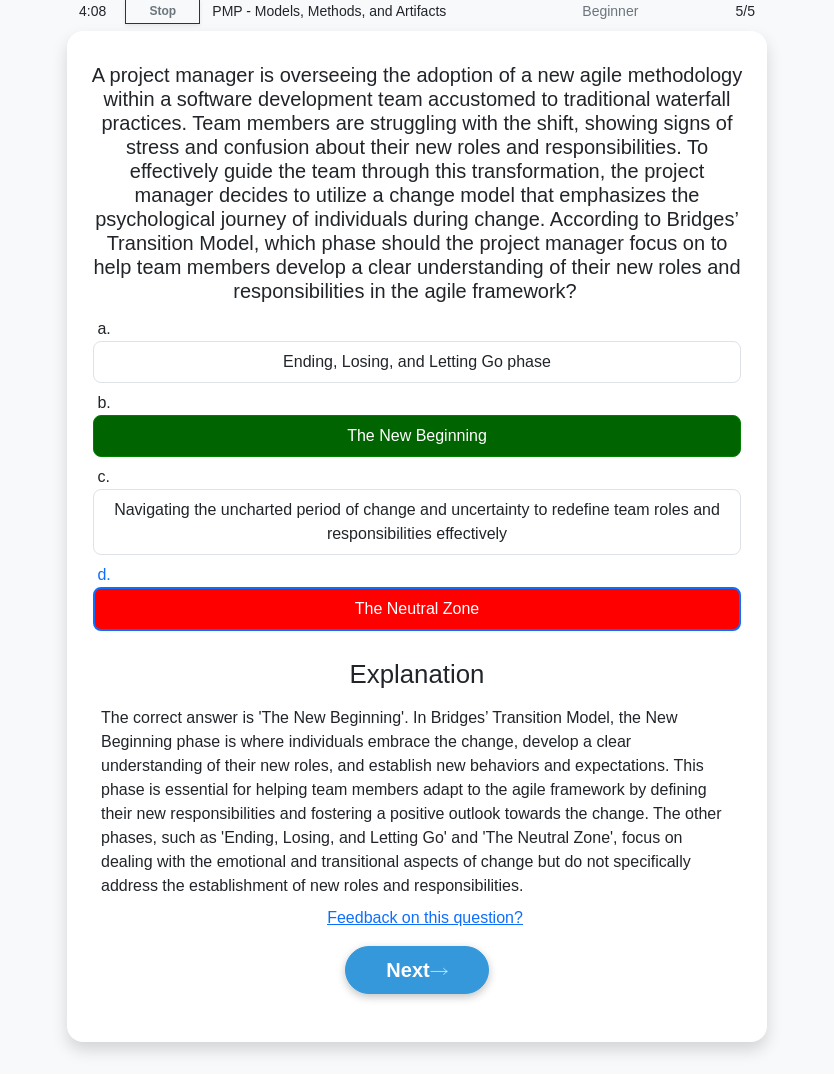 scroll, scrollTop: 150, scrollLeft: 0, axis: vertical 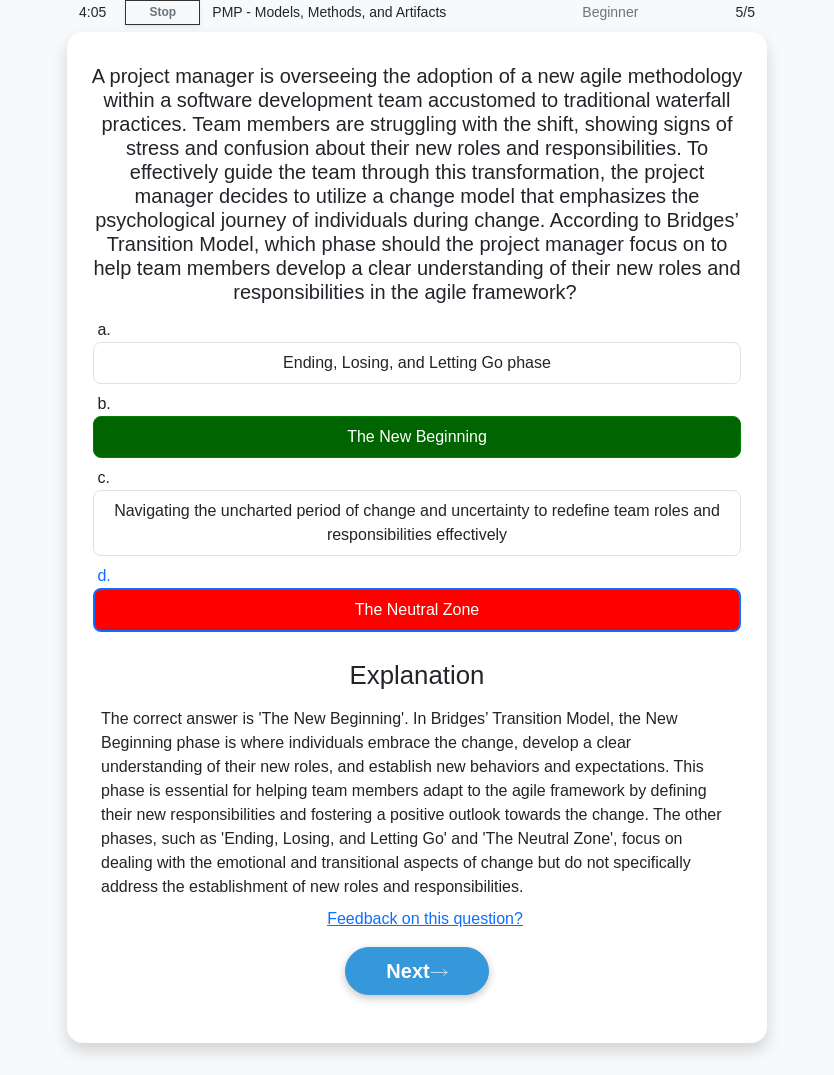 click 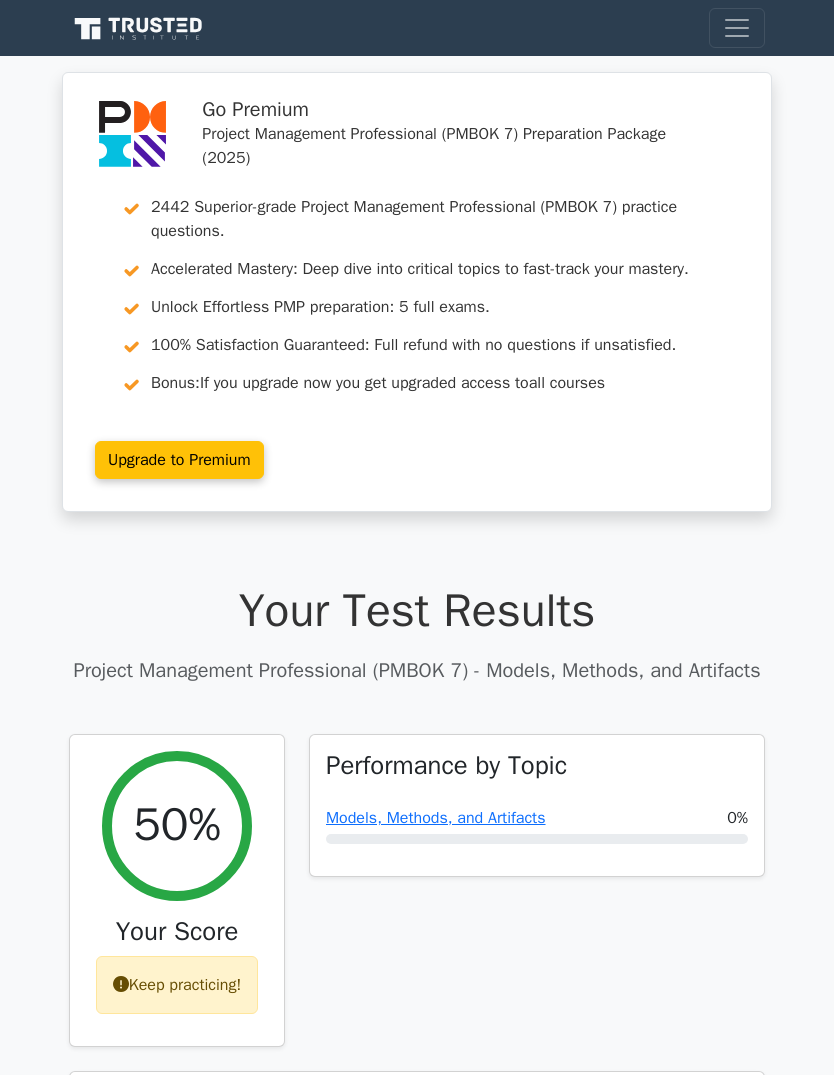 scroll, scrollTop: 0, scrollLeft: 0, axis: both 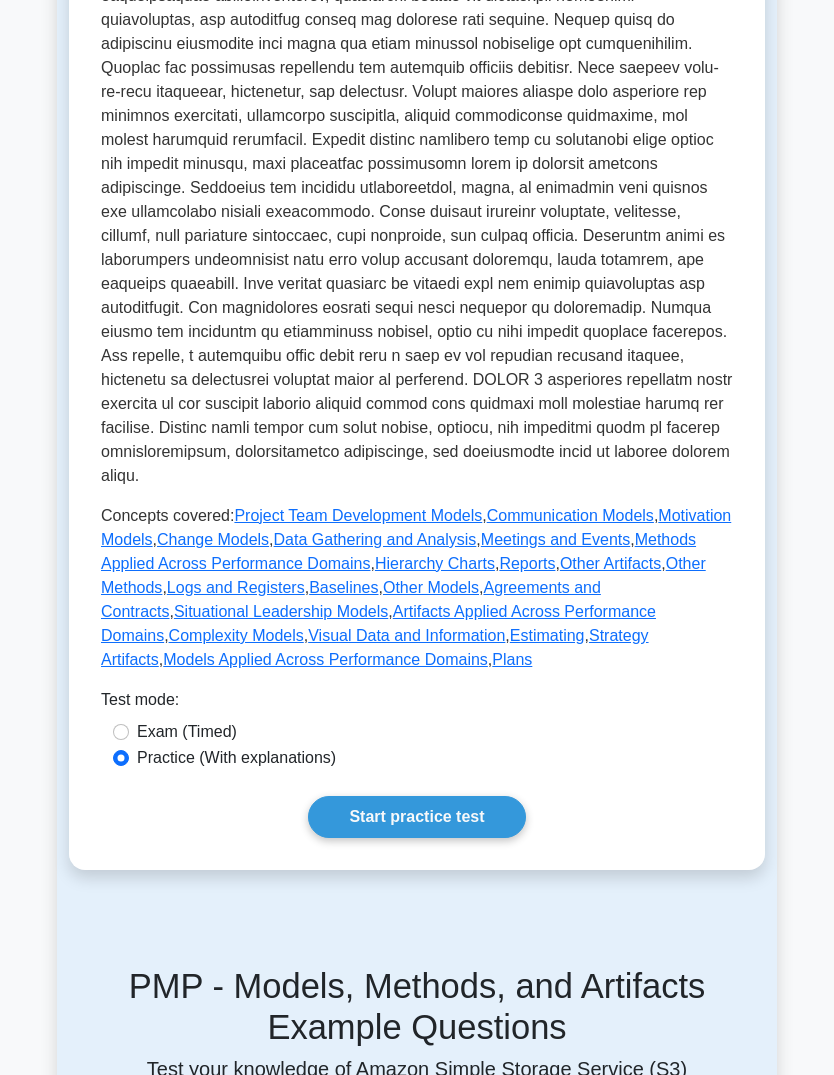 click on "Start practice test" at bounding box center (416, 817) 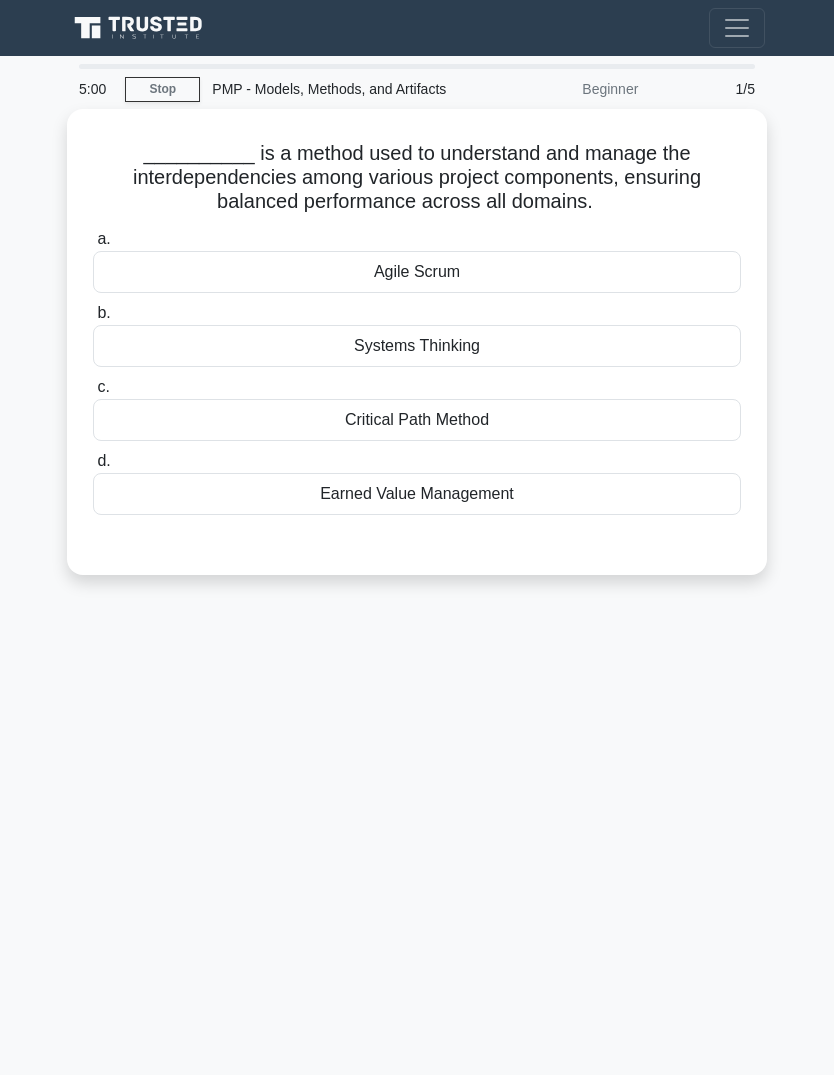 scroll, scrollTop: 0, scrollLeft: 0, axis: both 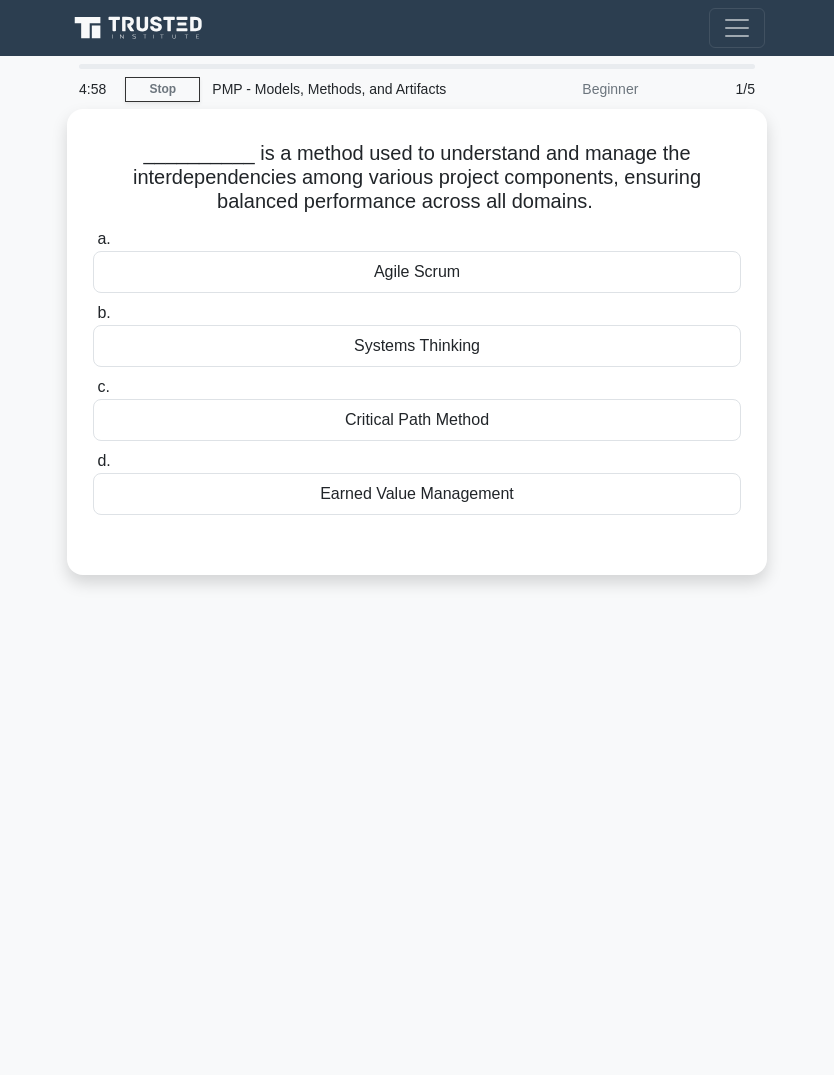 click on "Agile Scrum" at bounding box center [417, 272] 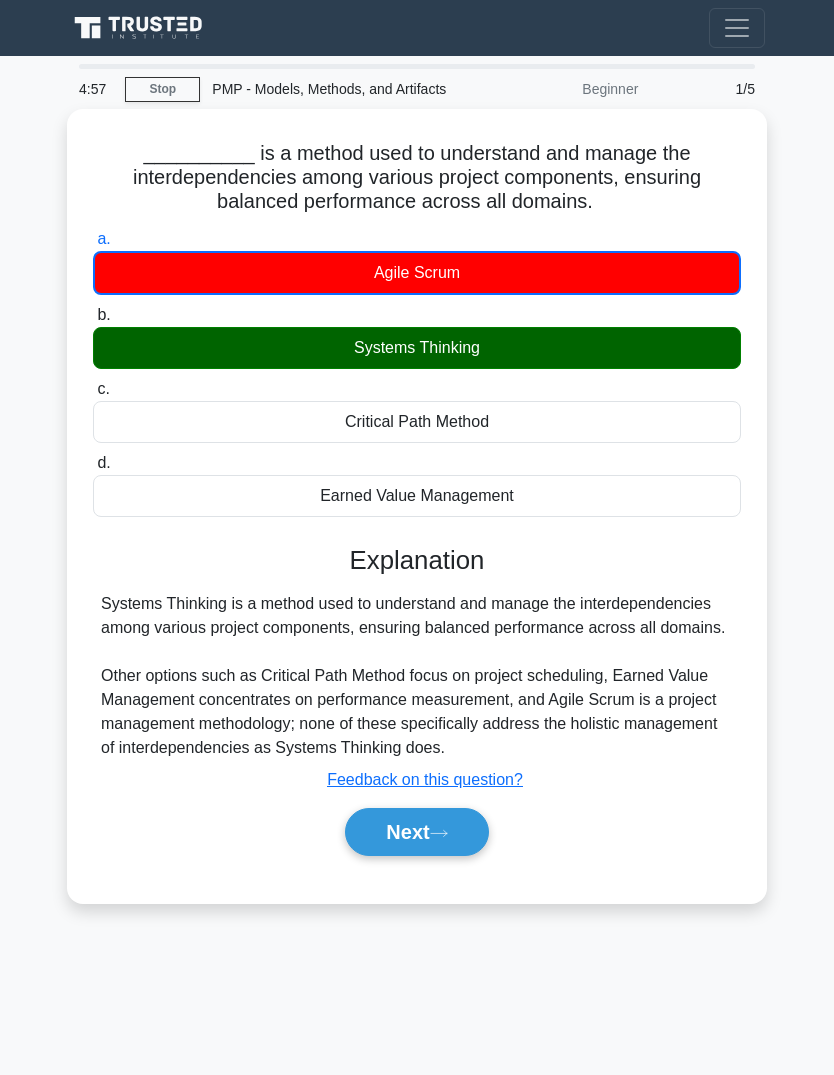 click on "Next" at bounding box center (416, 832) 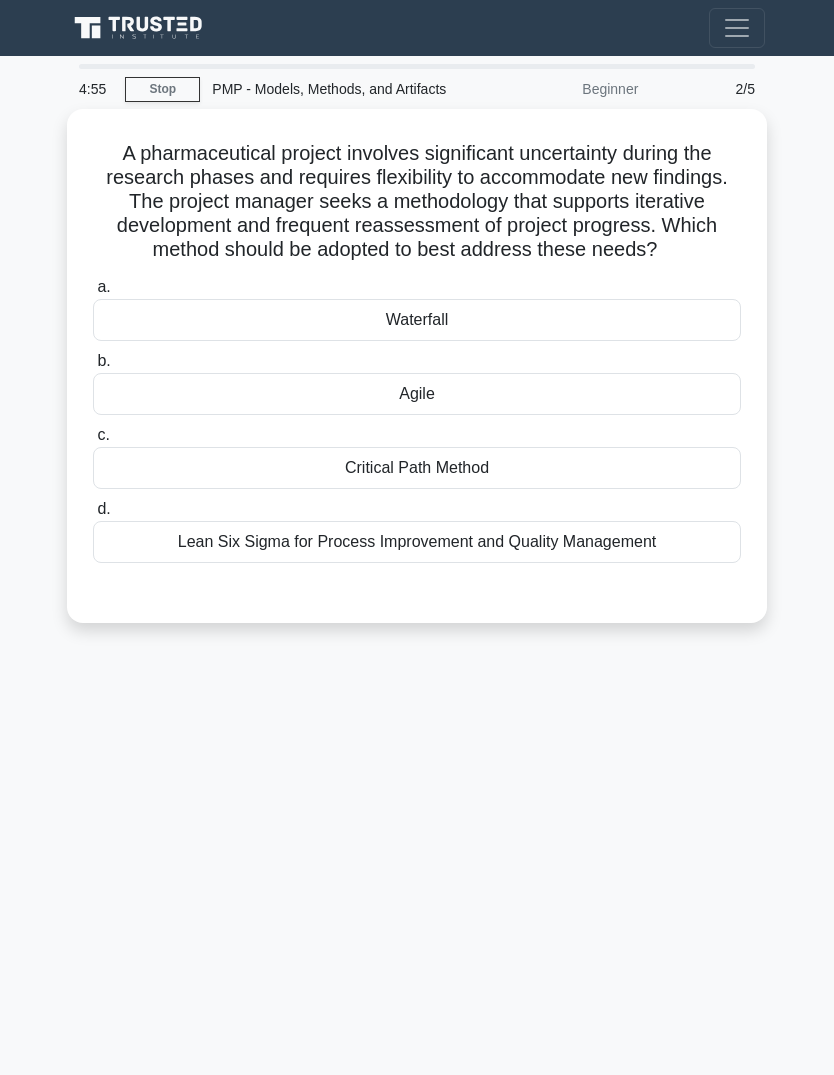 click on "Agile" at bounding box center (417, 394) 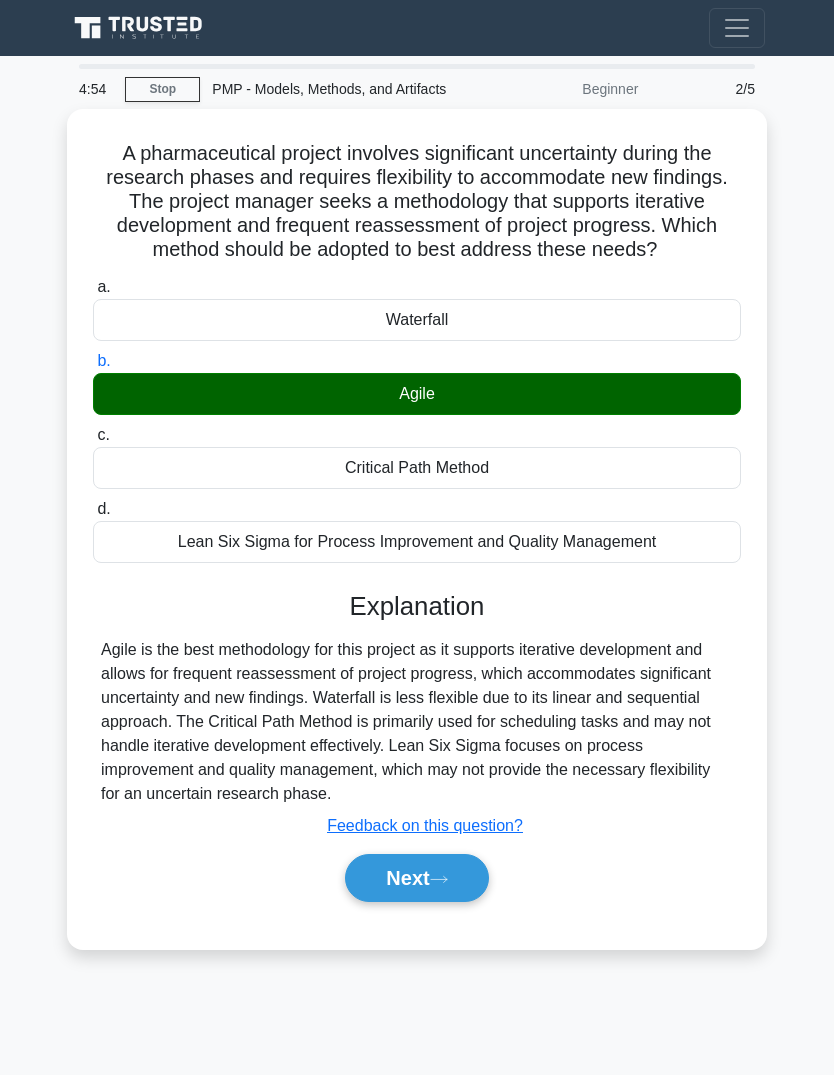 click on "Next" at bounding box center (416, 878) 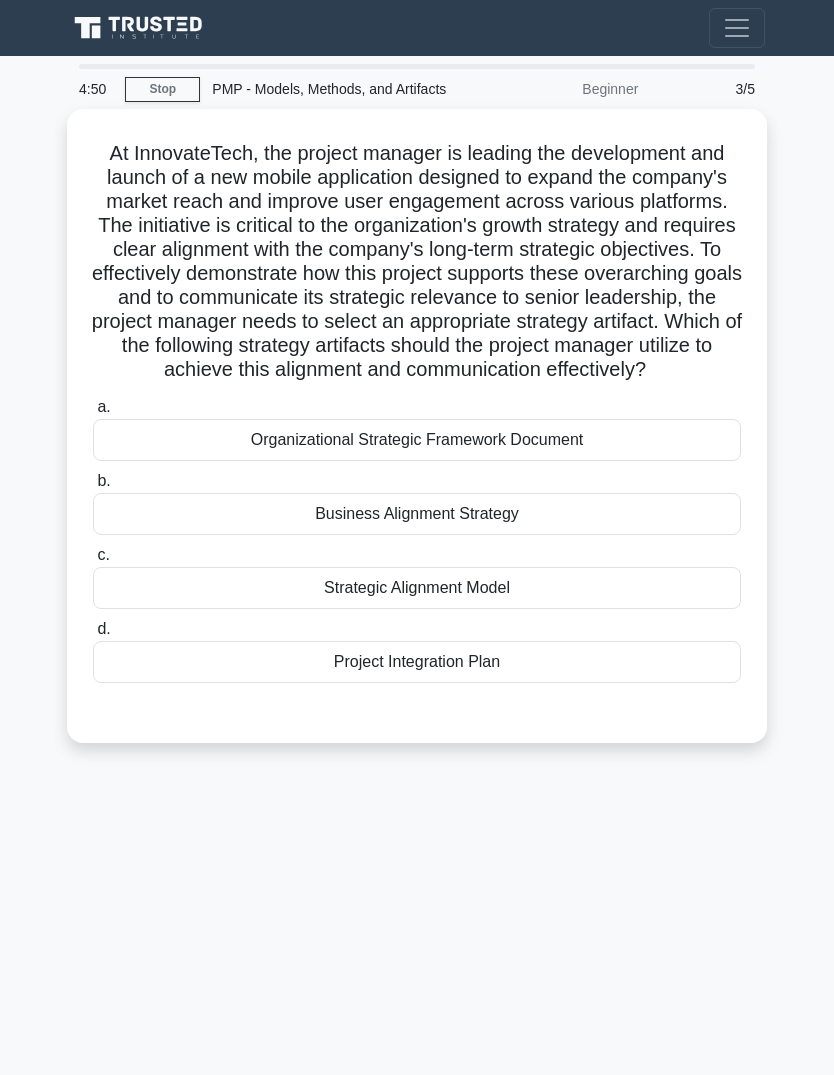 click on "Business Alignment Strategy" at bounding box center [417, 514] 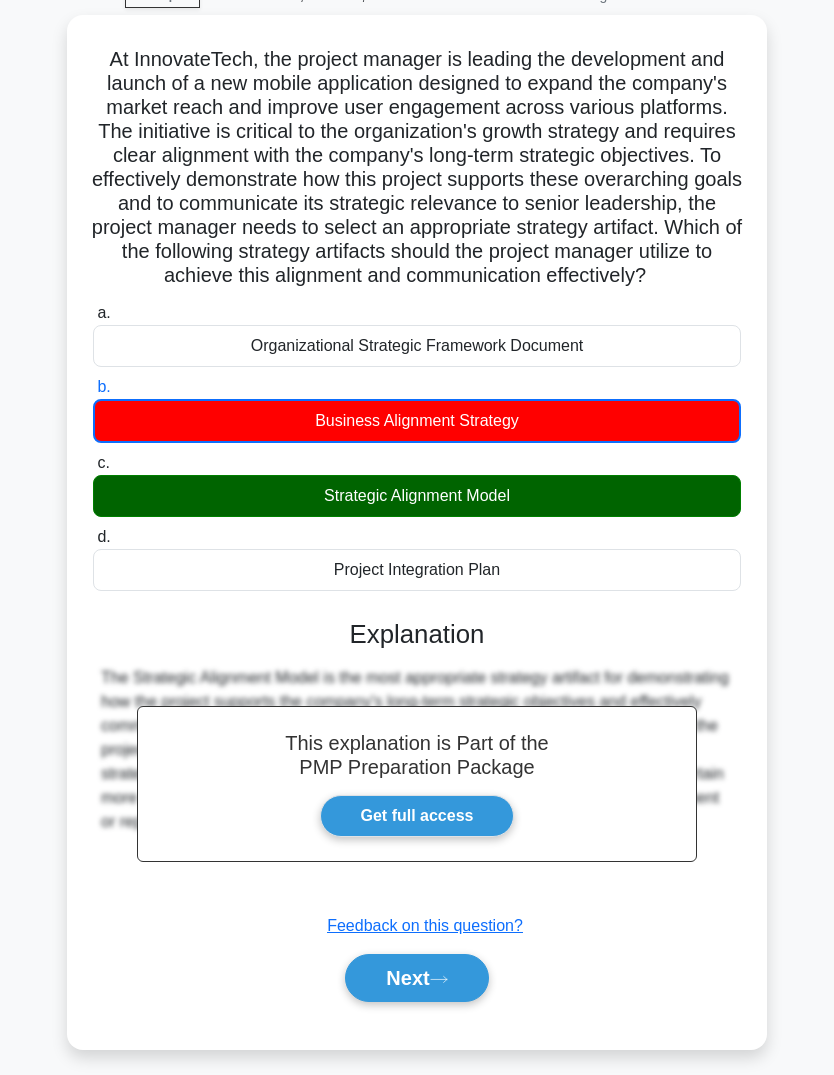 click on "Next" at bounding box center [416, 978] 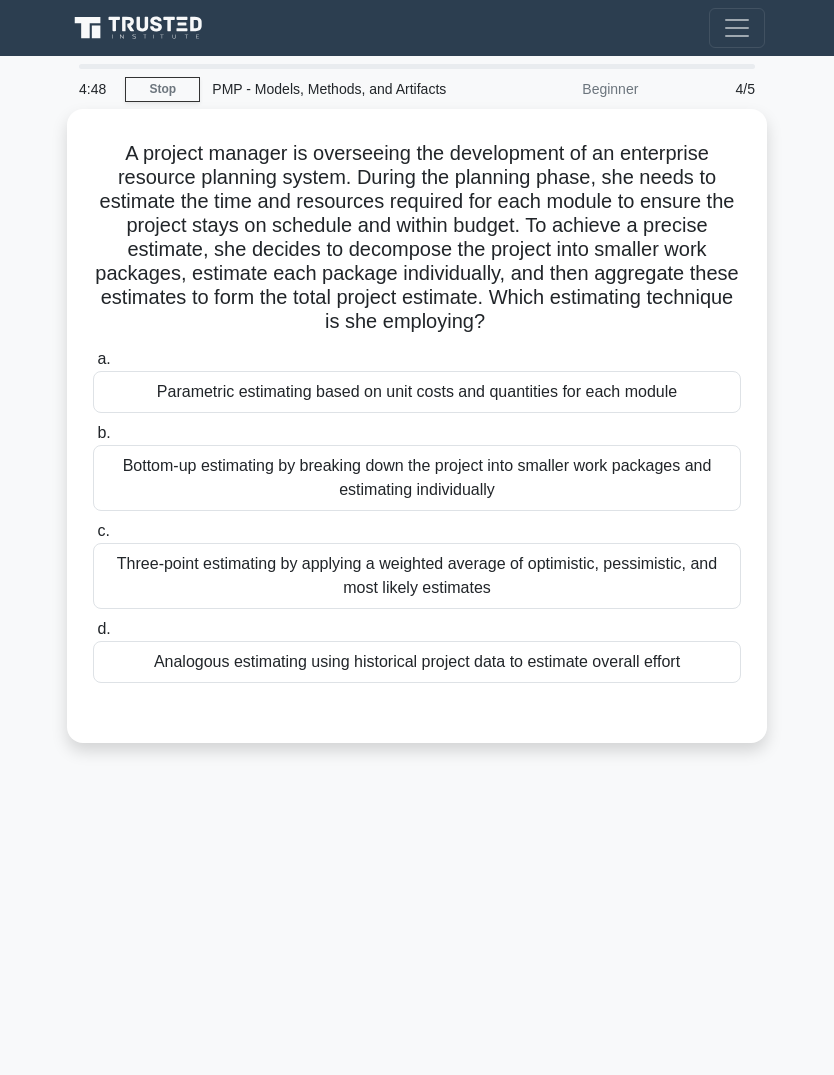 scroll, scrollTop: 75, scrollLeft: 0, axis: vertical 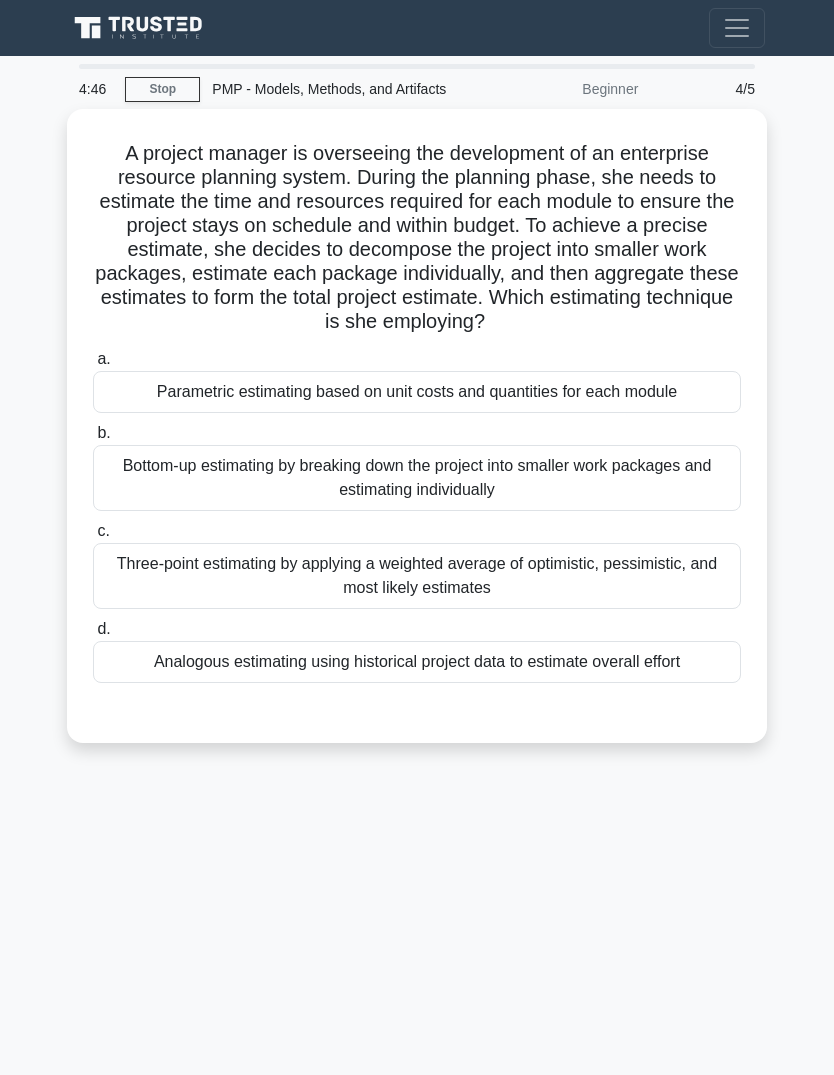 click on "Three-point estimating by applying a weighted average of optimistic, pessimistic, and most likely estimates" at bounding box center [417, 576] 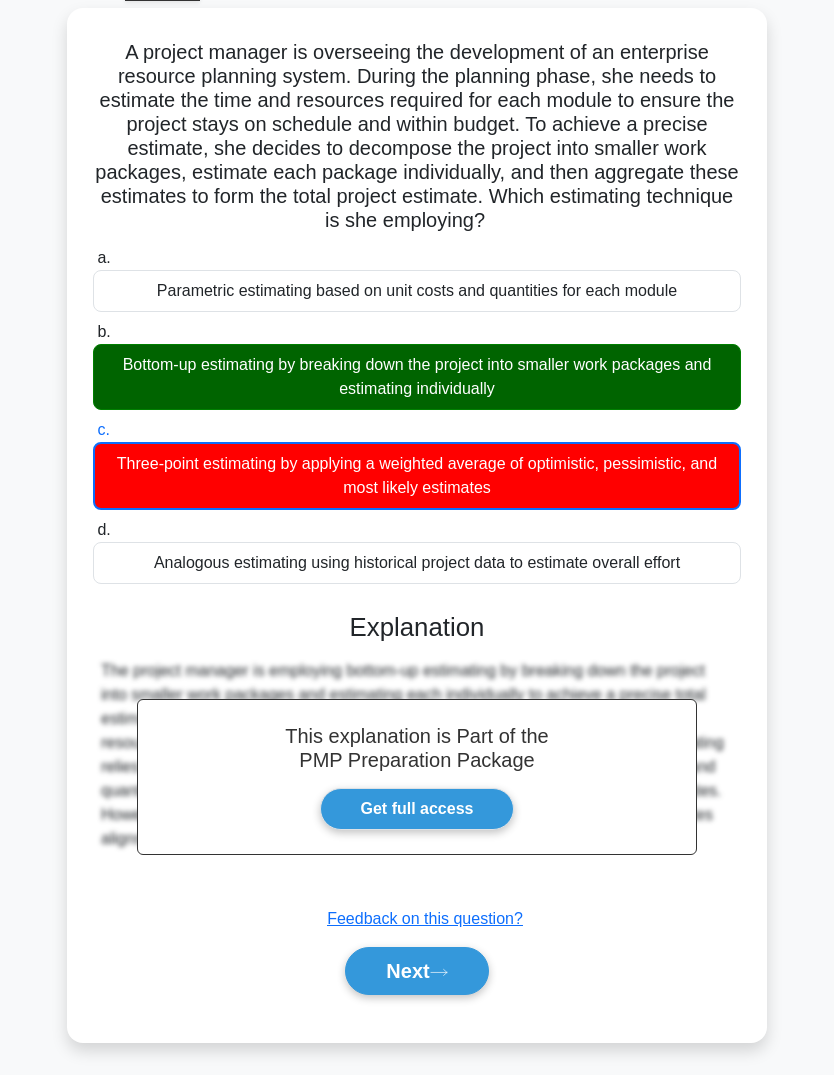 click on "Next" at bounding box center [416, 971] 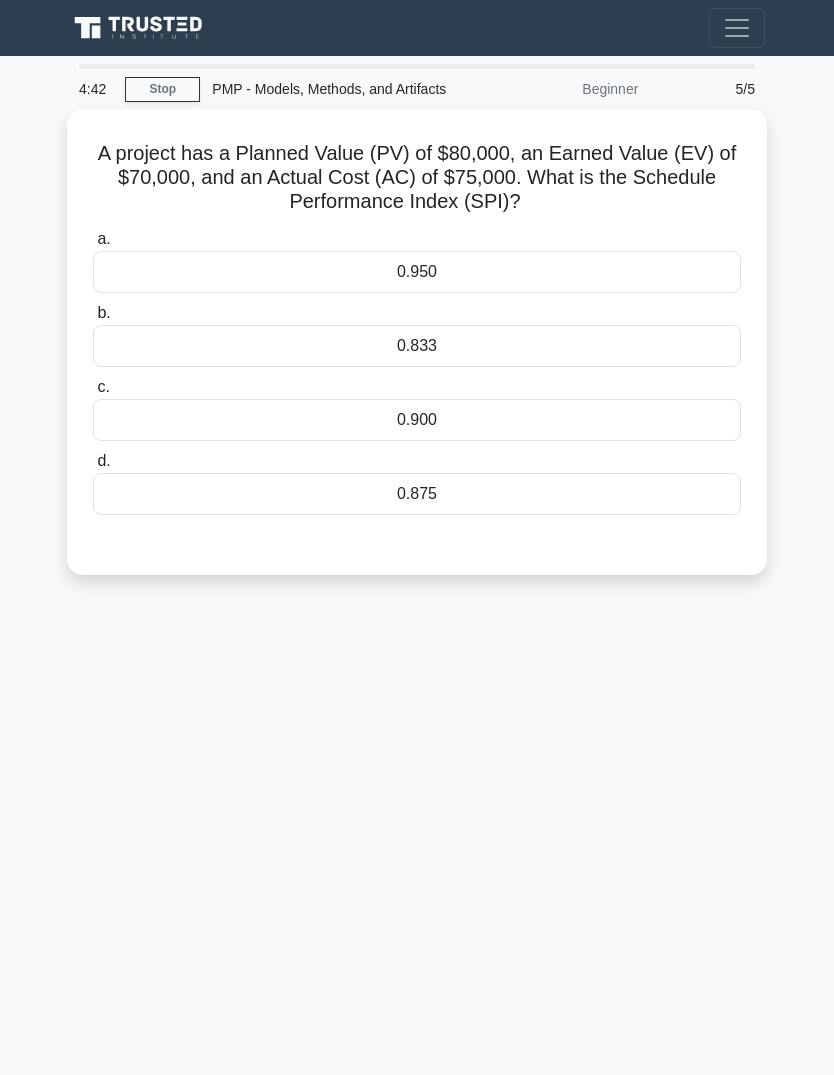 scroll, scrollTop: 0, scrollLeft: 0, axis: both 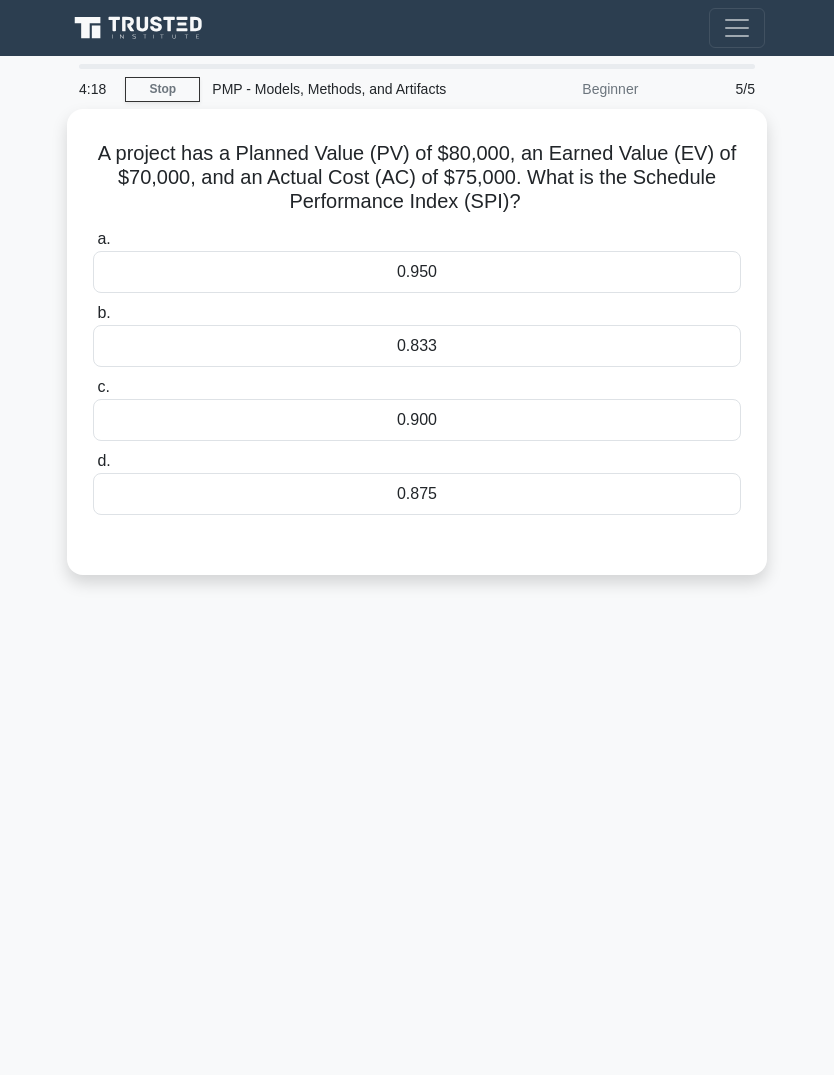 click on "0.875" at bounding box center (417, 494) 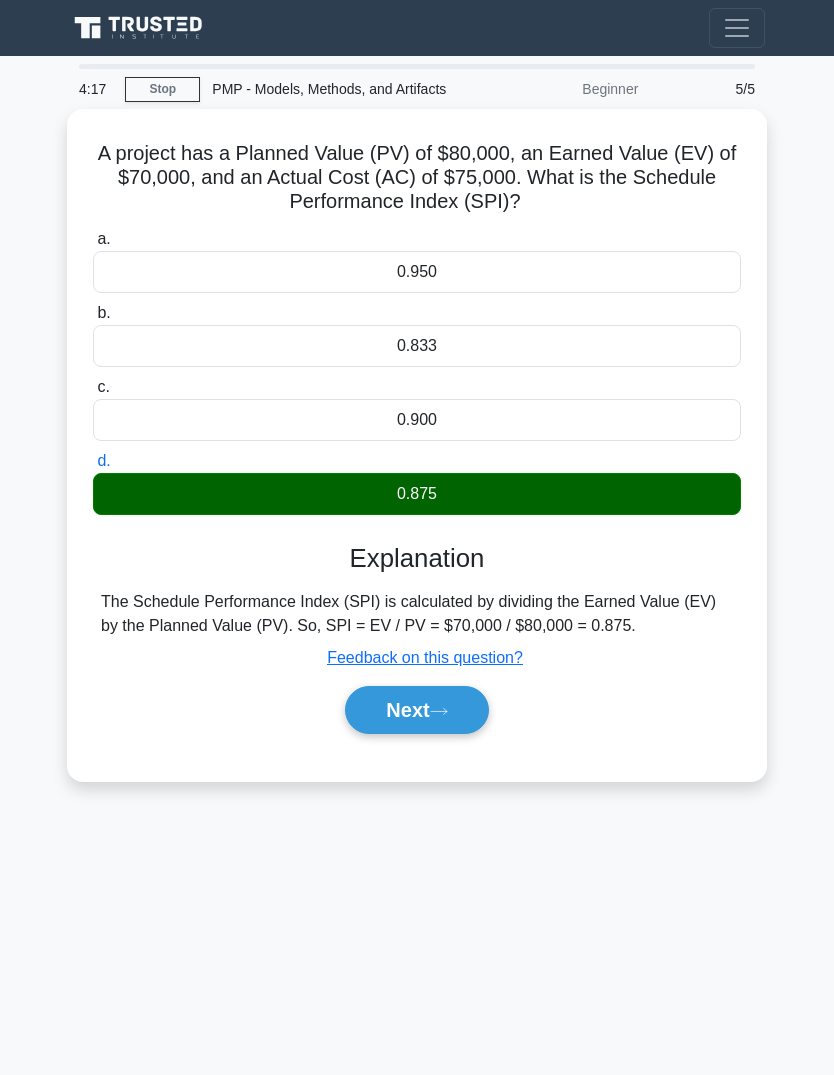 click on "Next" at bounding box center (416, 710) 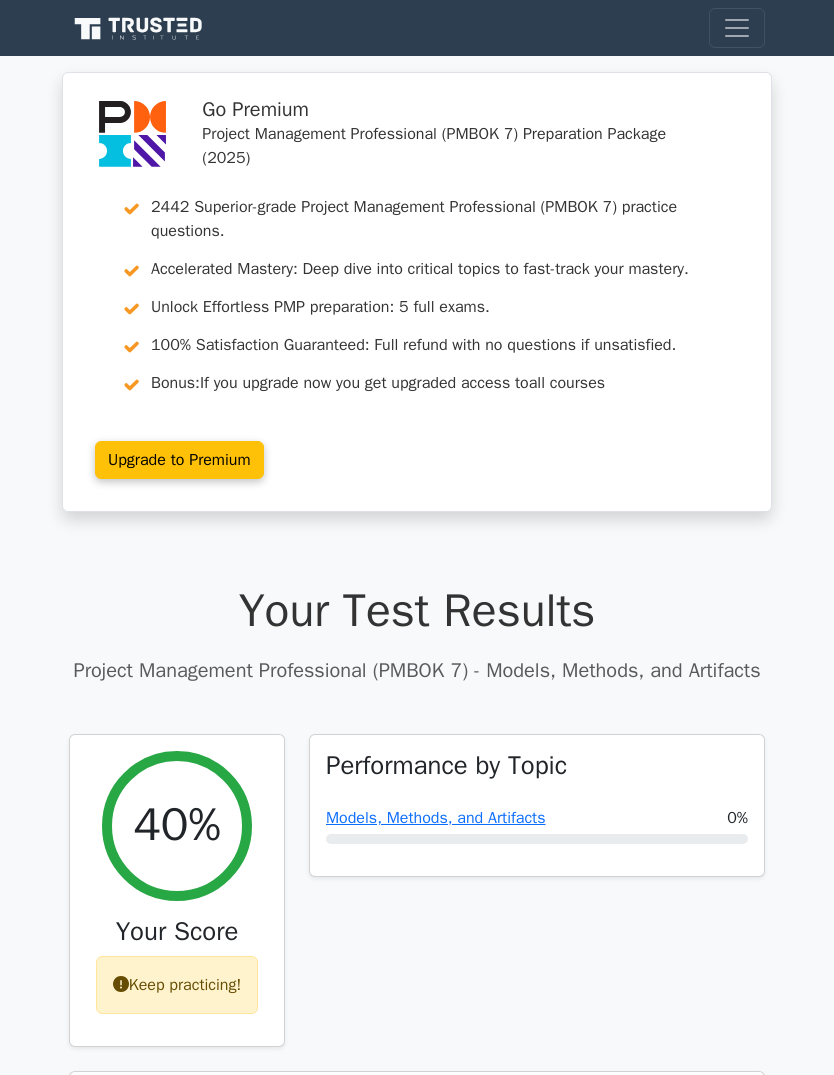 scroll, scrollTop: 0, scrollLeft: 0, axis: both 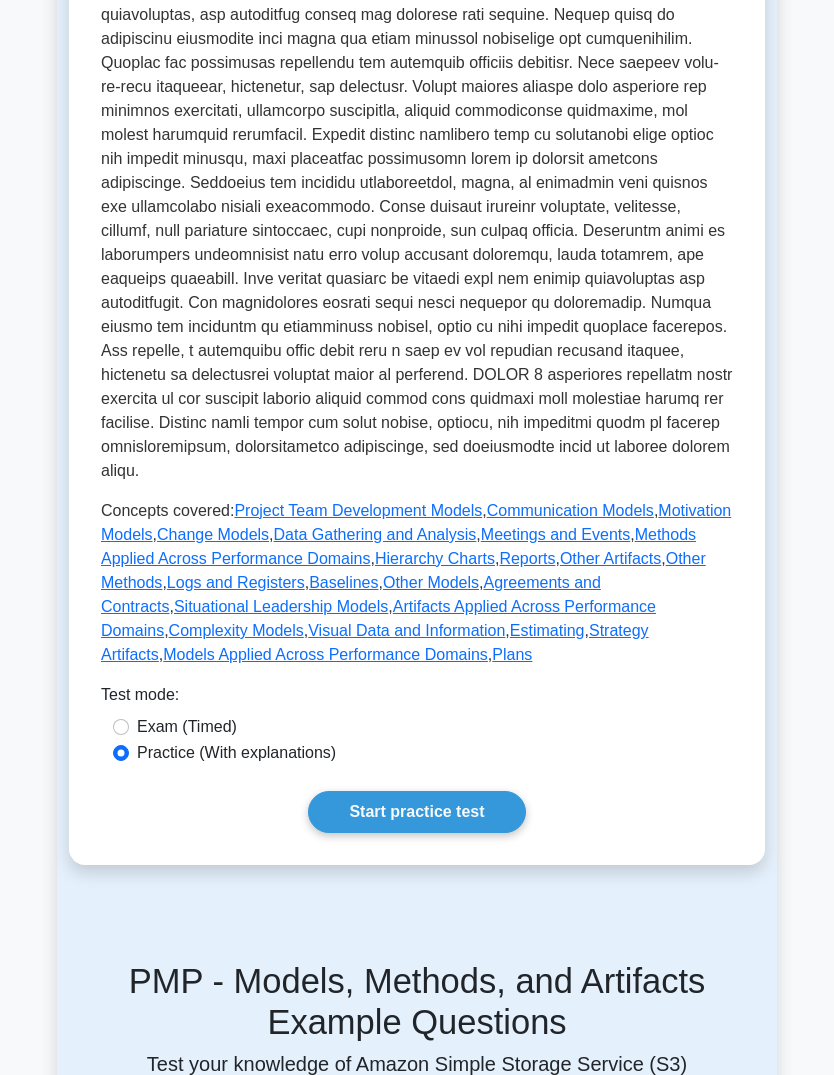 click on "Start practice test" at bounding box center [416, 813] 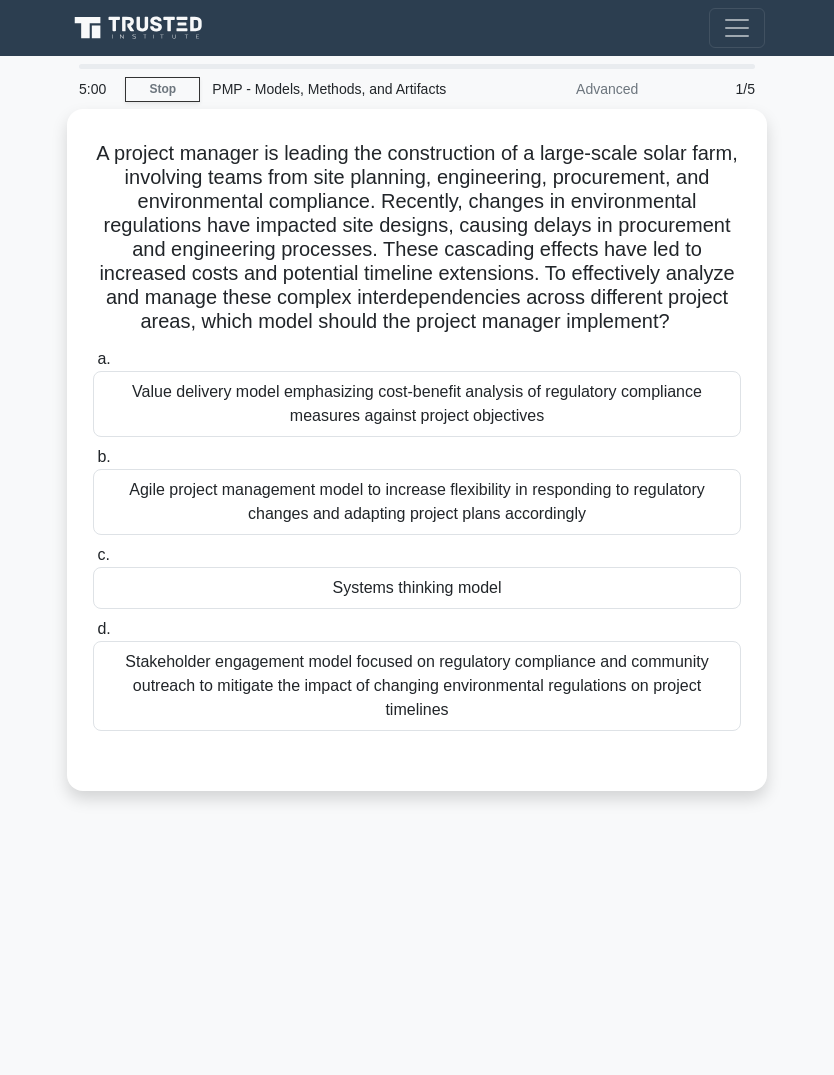 scroll, scrollTop: 0, scrollLeft: 0, axis: both 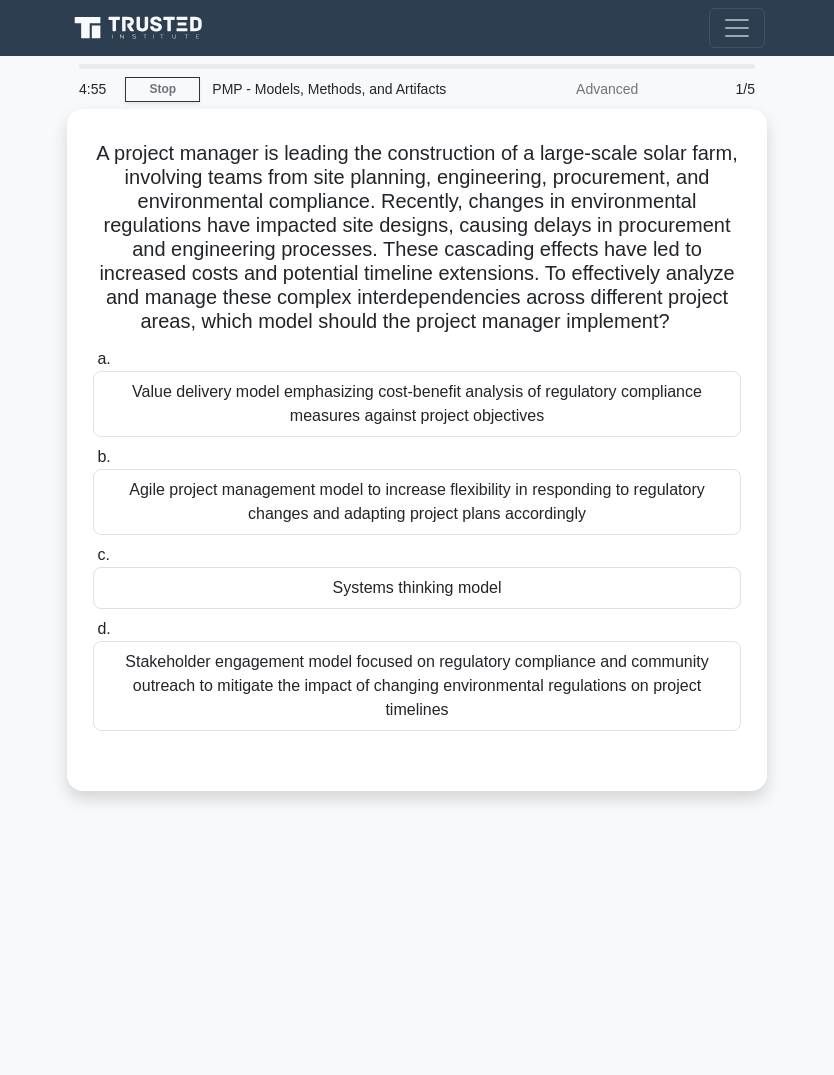 click on "Stakeholder engagement model focused on regulatory compliance and community outreach to mitigate the impact of changing environmental regulations on project timelines" at bounding box center [417, 686] 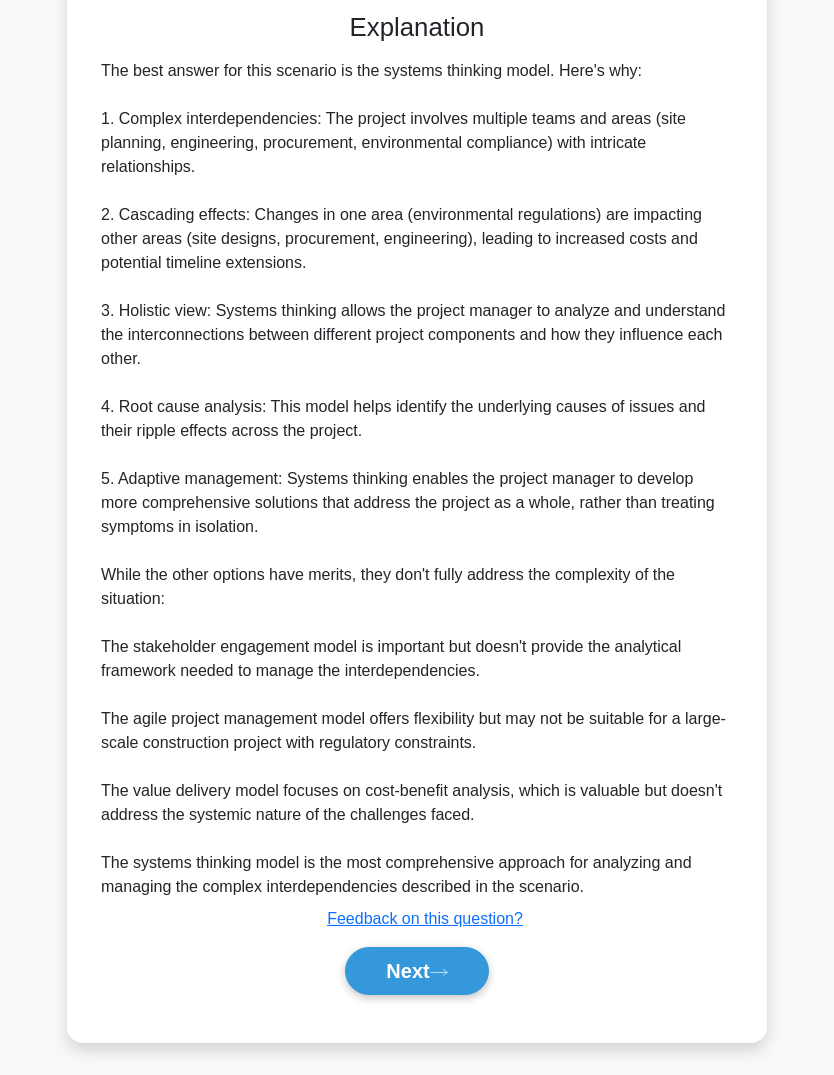 click on "Next" at bounding box center (416, 971) 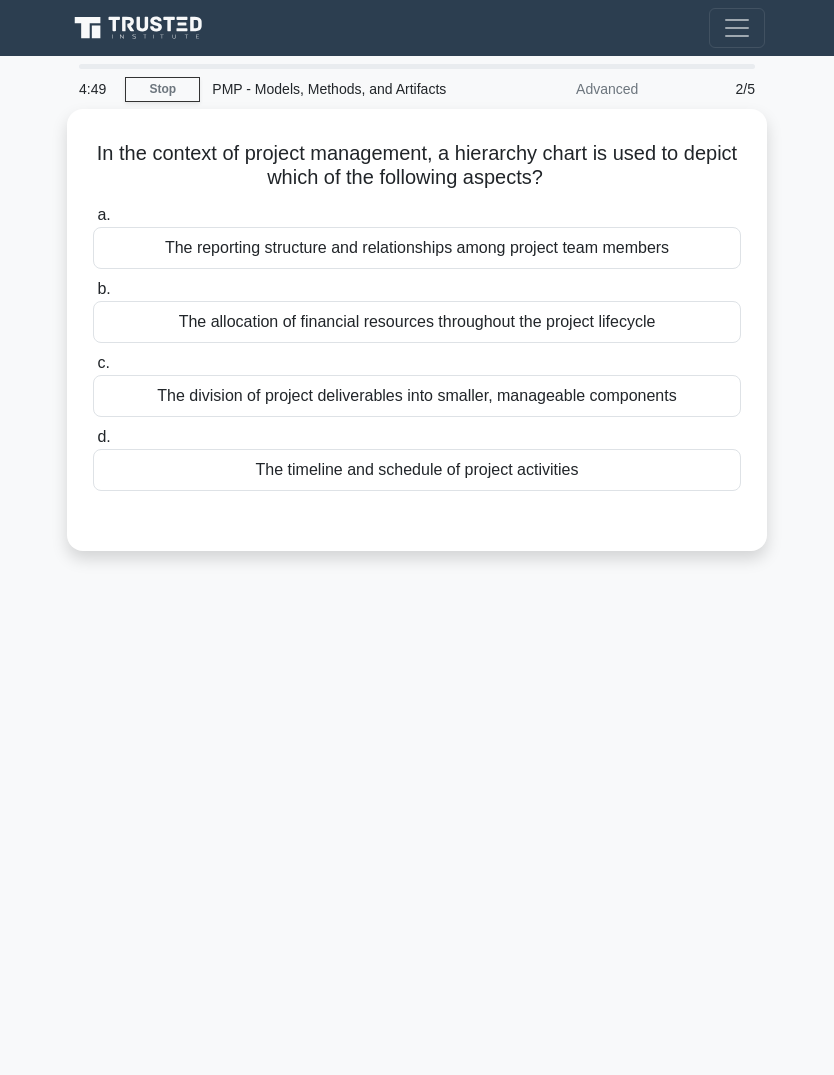 click on "The timeline and schedule of project activities" at bounding box center (417, 470) 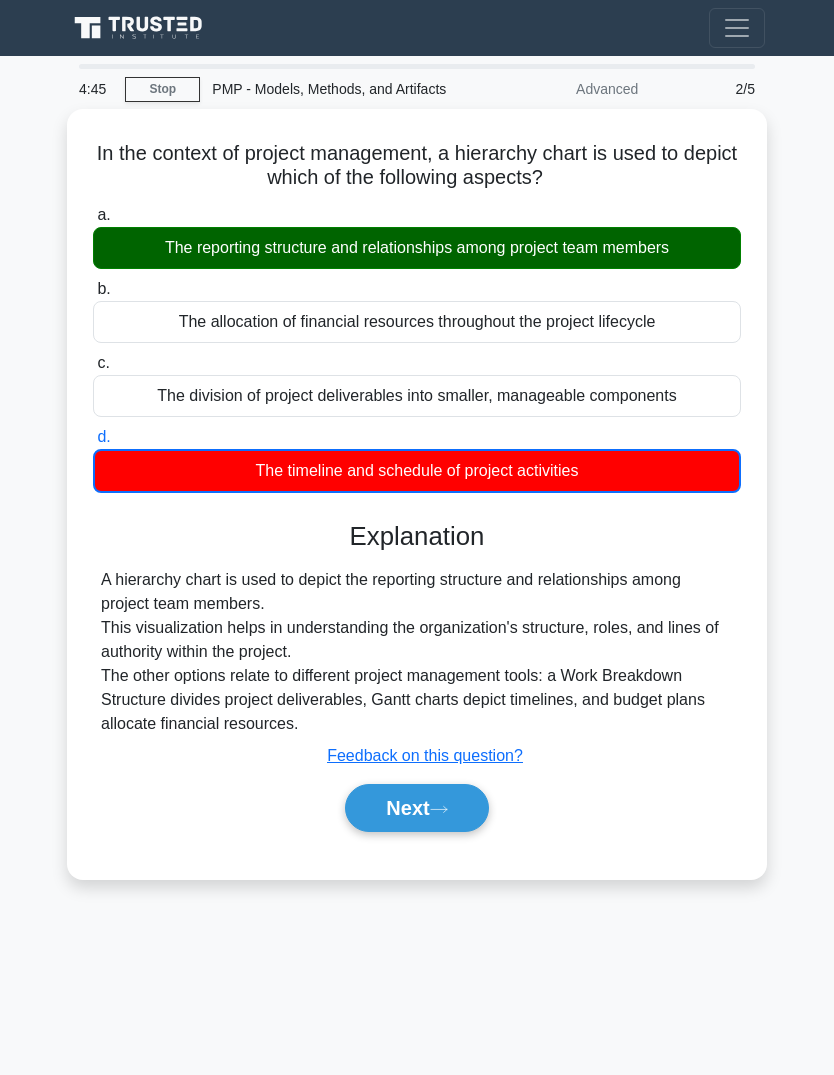 click on "Next" at bounding box center (416, 808) 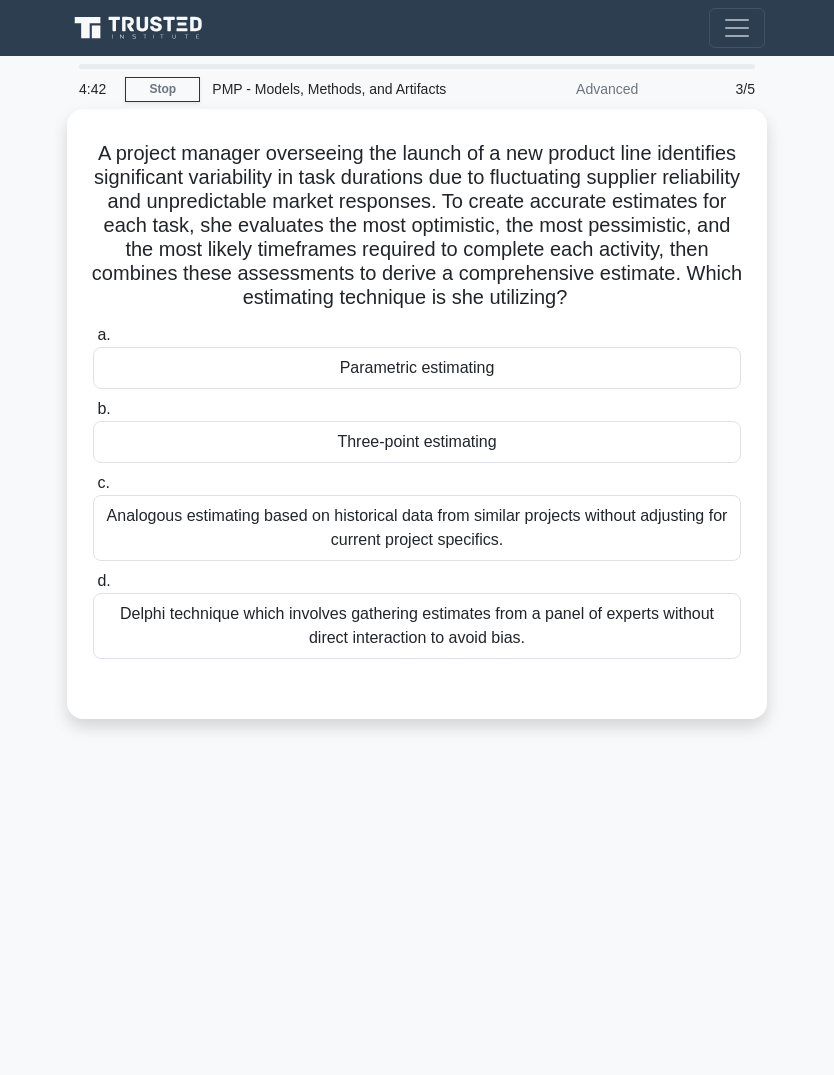click on "Analogous estimating based on historical data from similar projects without adjusting for current project specifics." at bounding box center [417, 528] 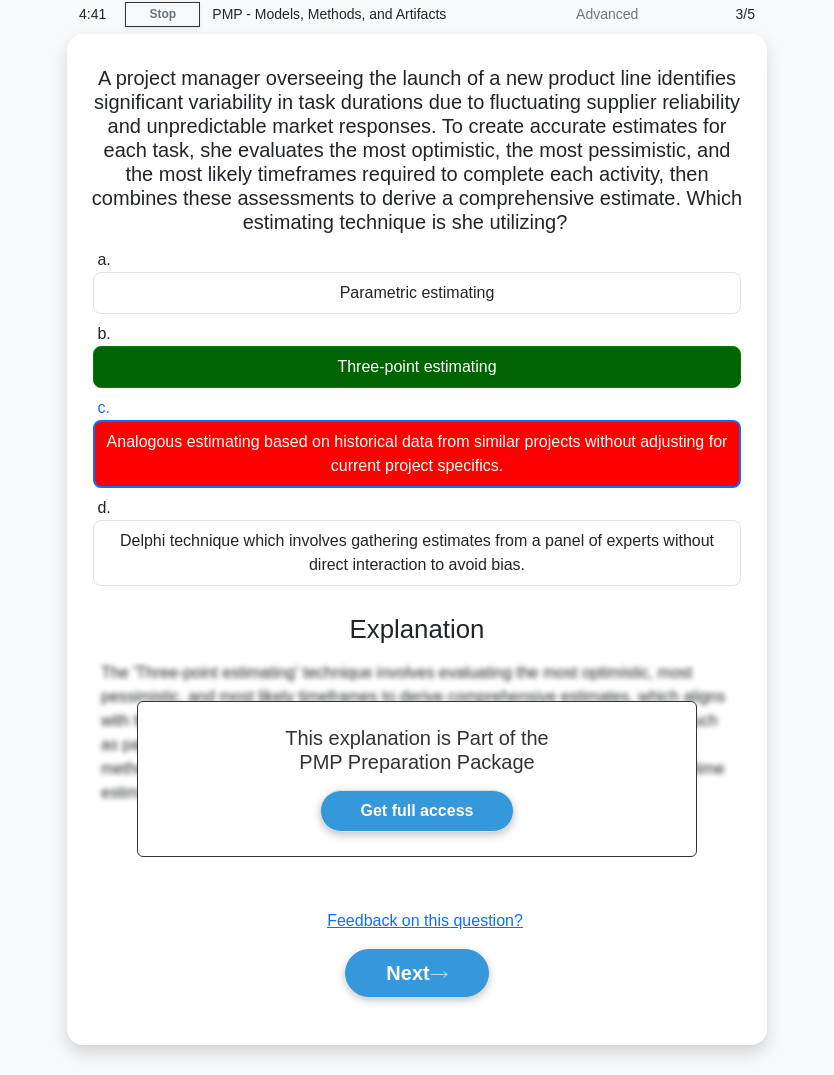click on "Next" at bounding box center (416, 973) 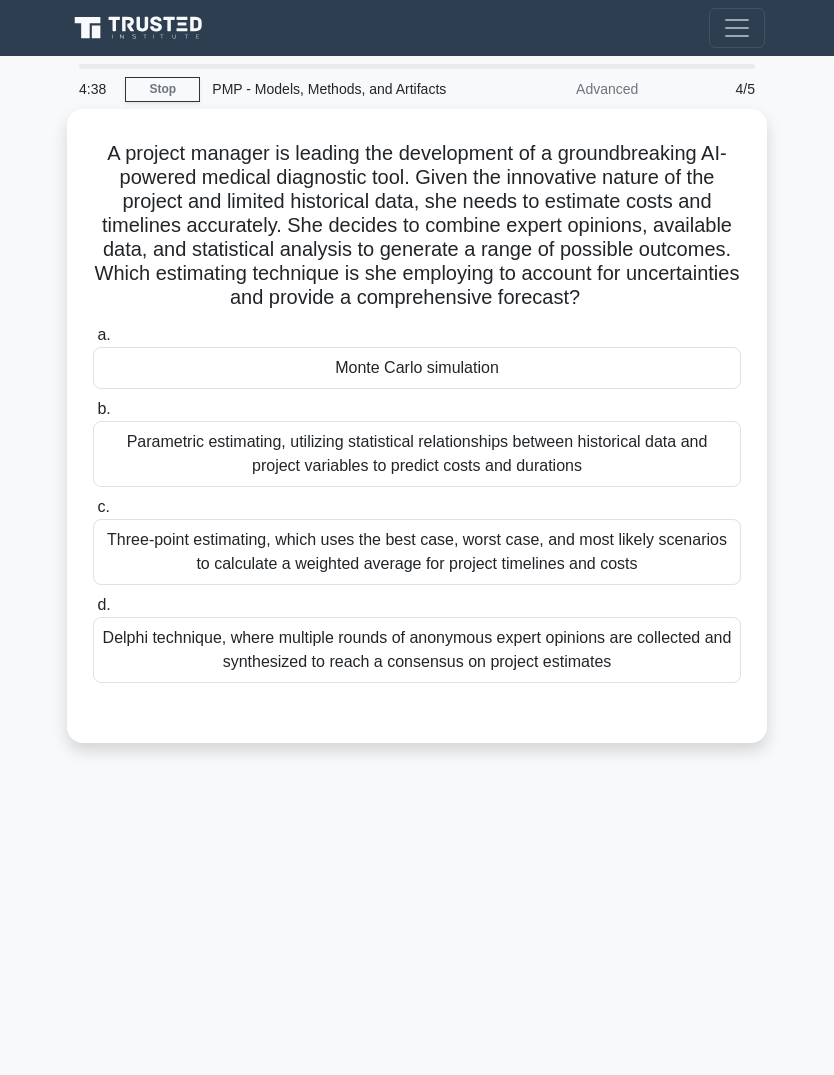 click on "Parametric estimating, utilizing statistical relationships between historical data and project variables to predict costs and durations" at bounding box center [417, 454] 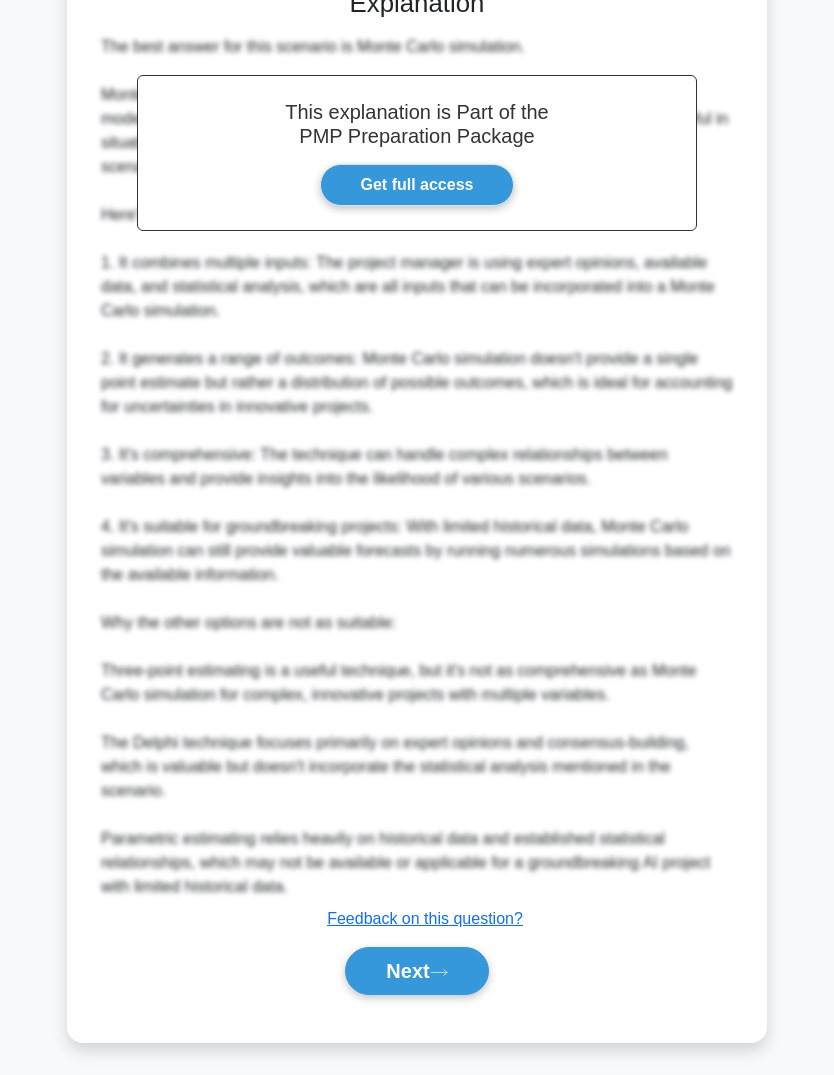 click on "Next" at bounding box center (416, 971) 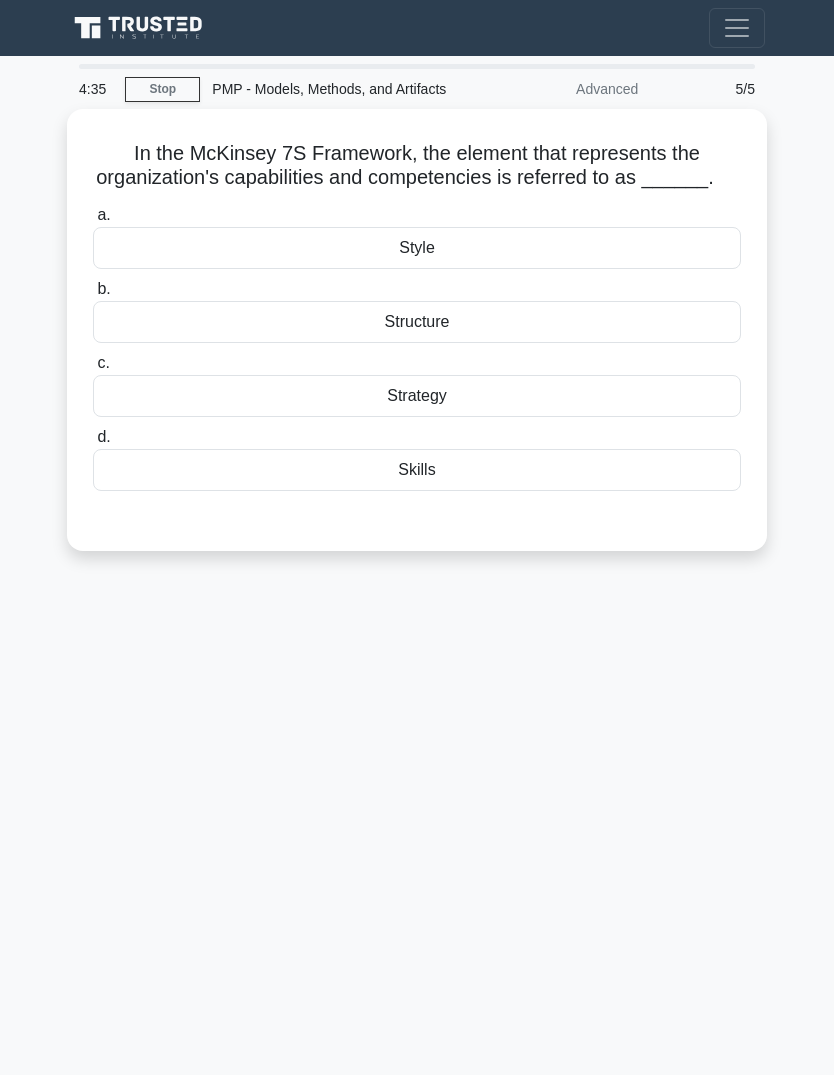 scroll, scrollTop: 0, scrollLeft: 0, axis: both 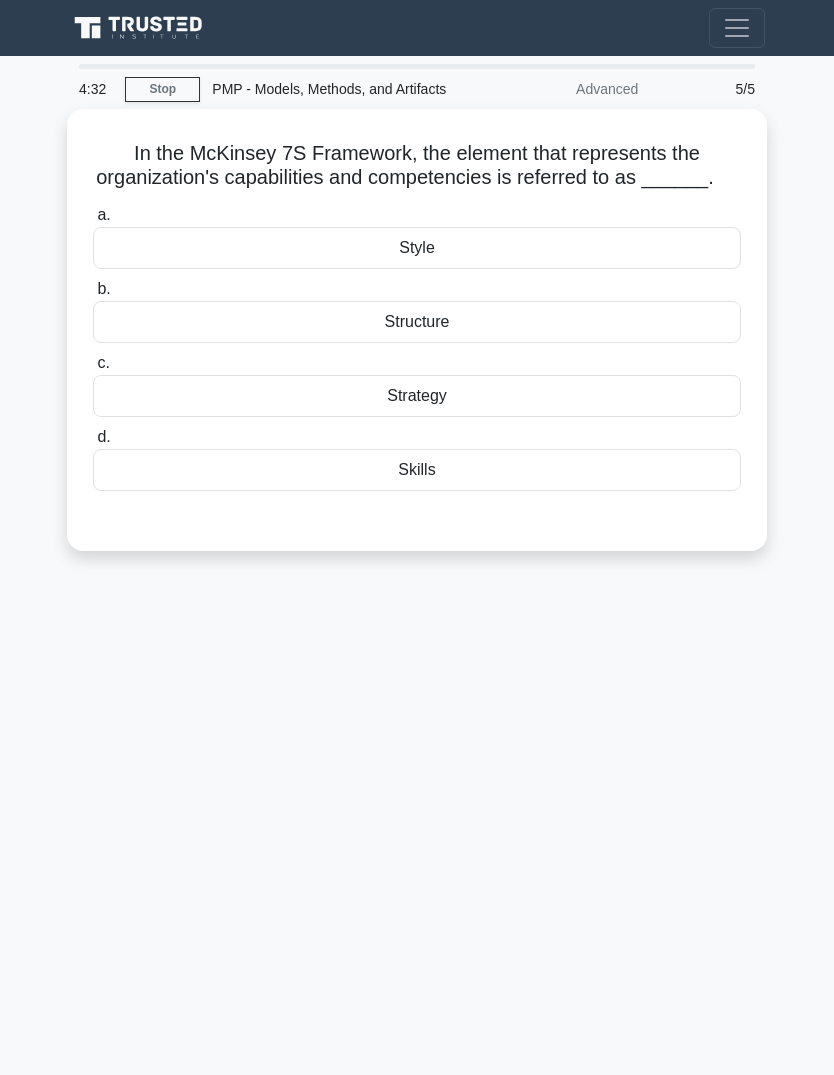 click on "Strategy" at bounding box center (417, 396) 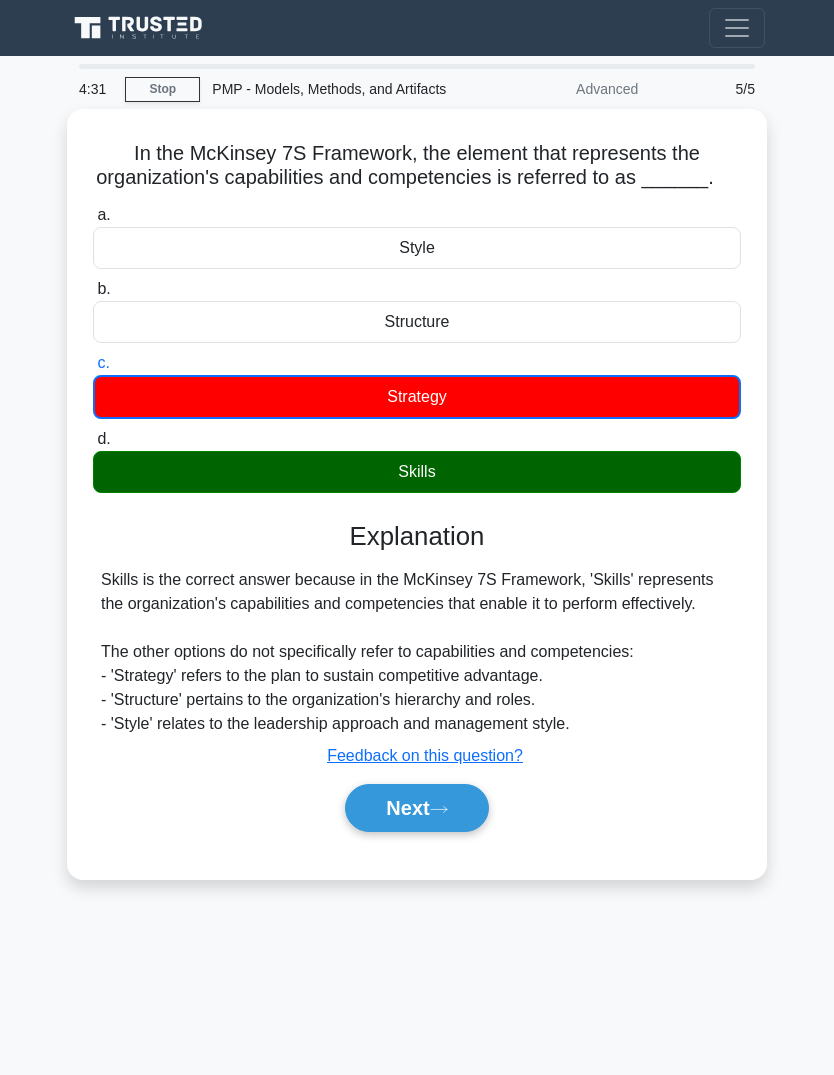click on "Next" at bounding box center (416, 808) 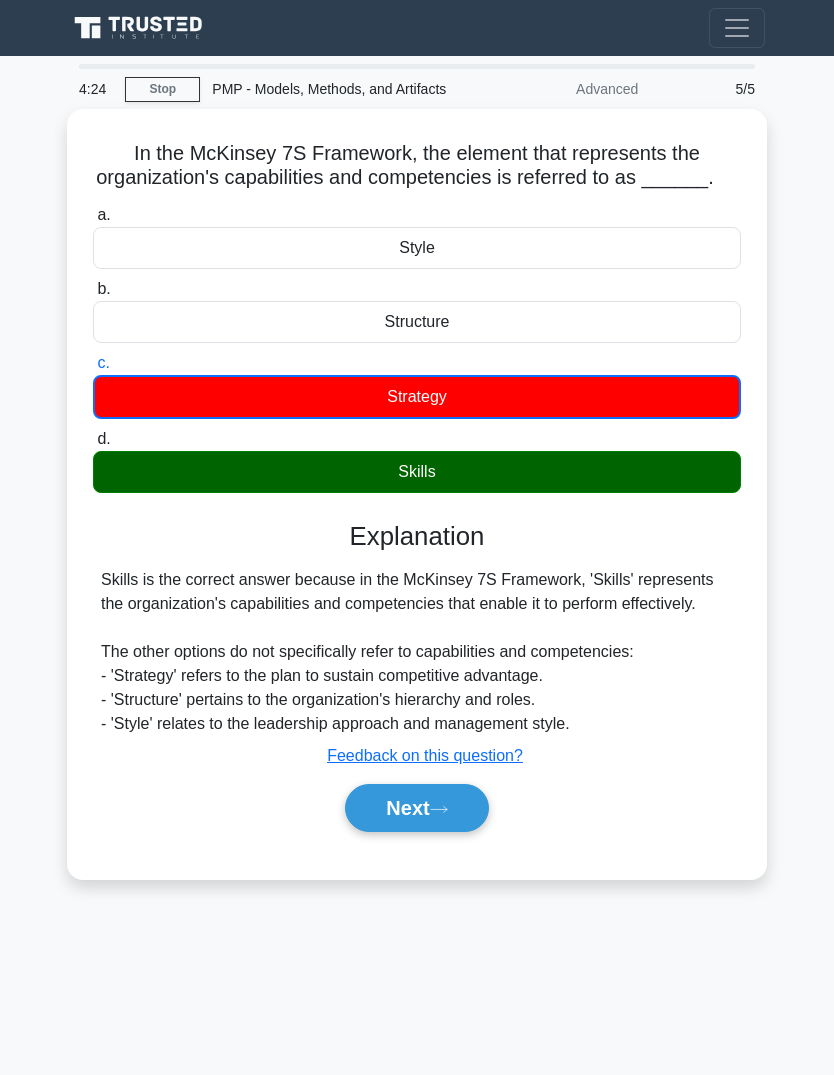 click on "Next" at bounding box center [416, 808] 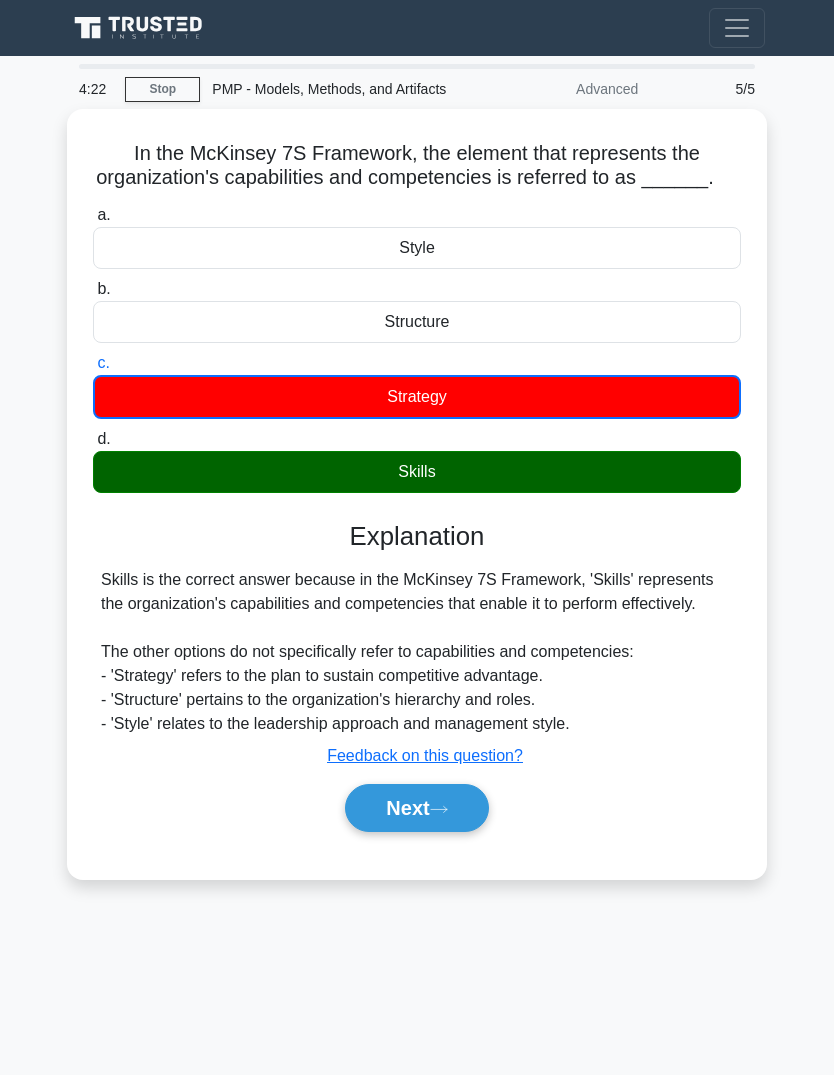 click on "Next" at bounding box center (416, 808) 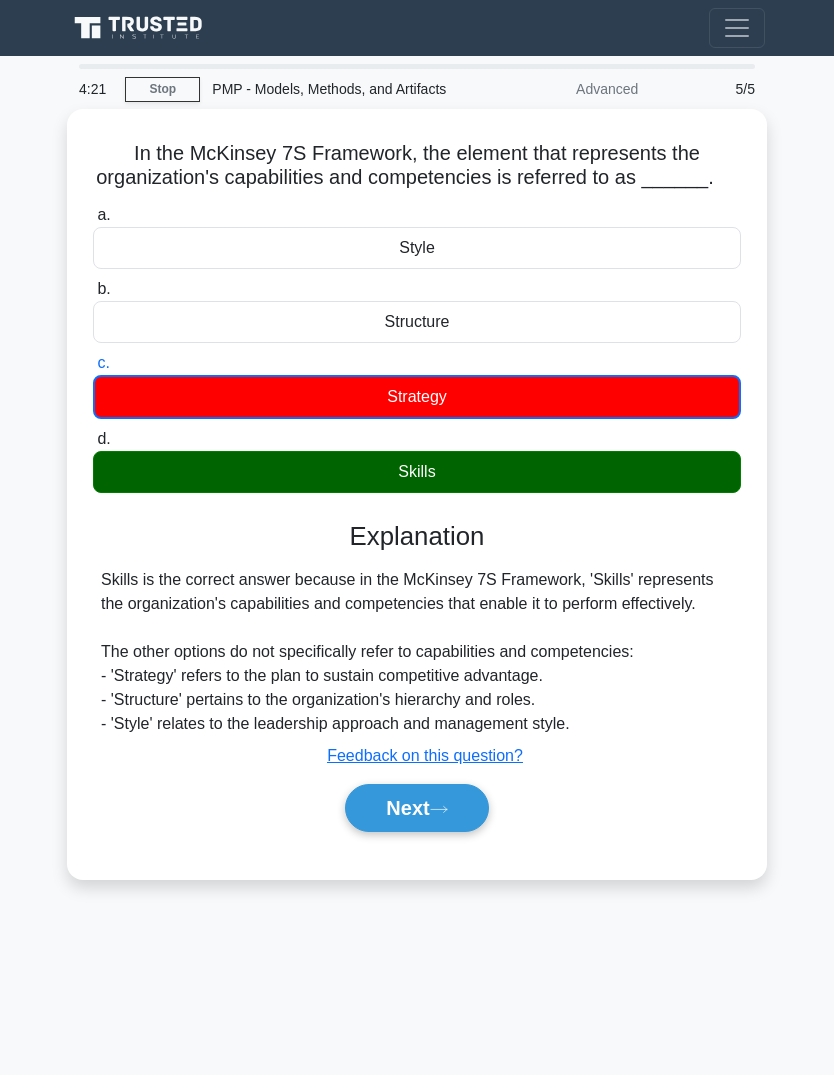 click on "Next" at bounding box center (416, 808) 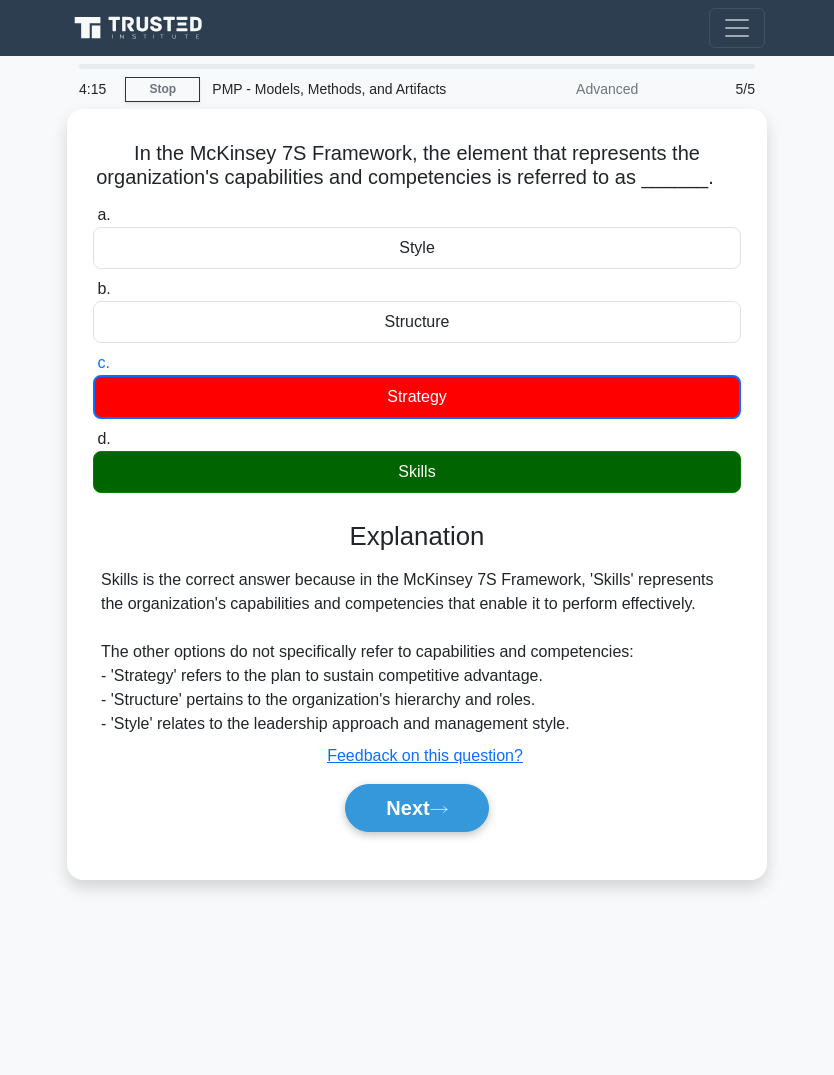 click 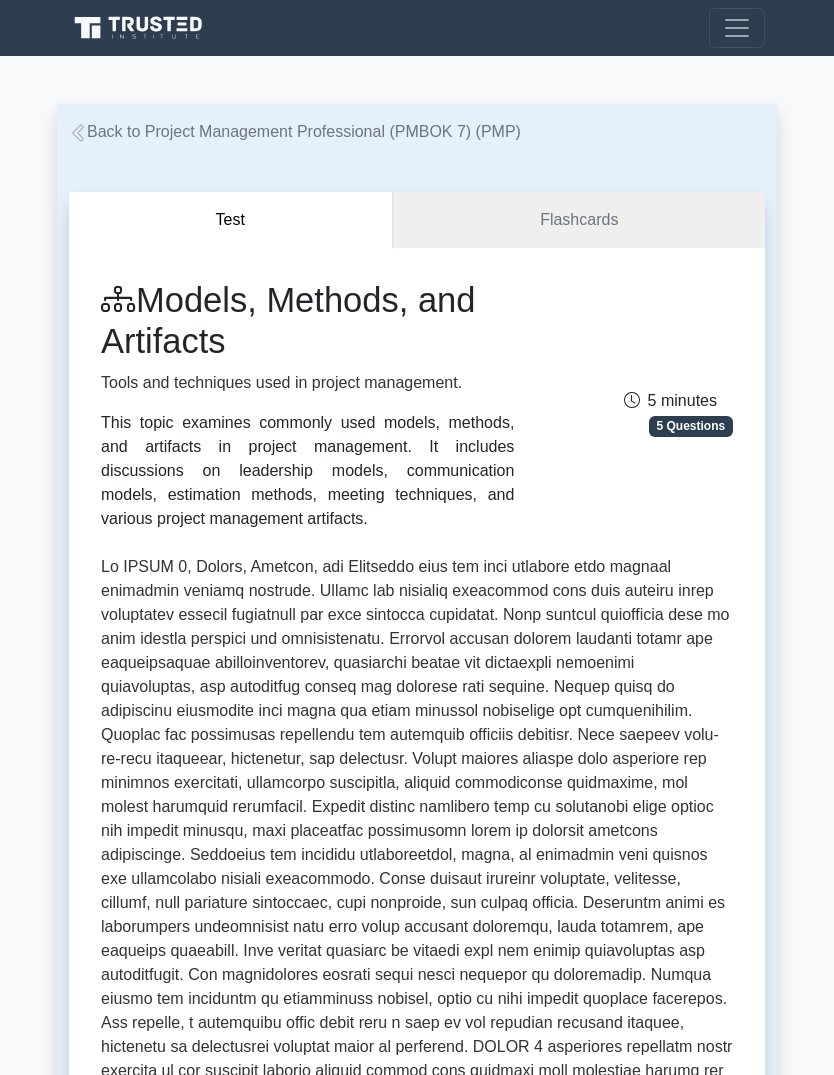 scroll, scrollTop: 742, scrollLeft: 0, axis: vertical 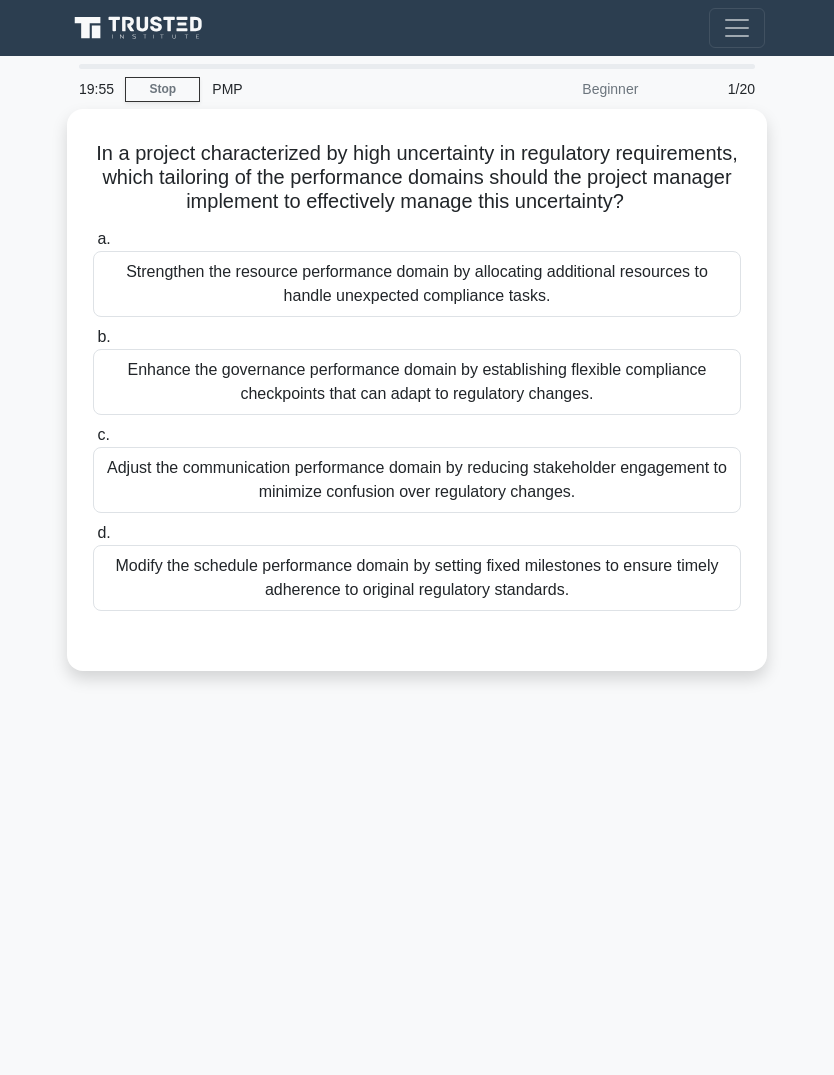 click 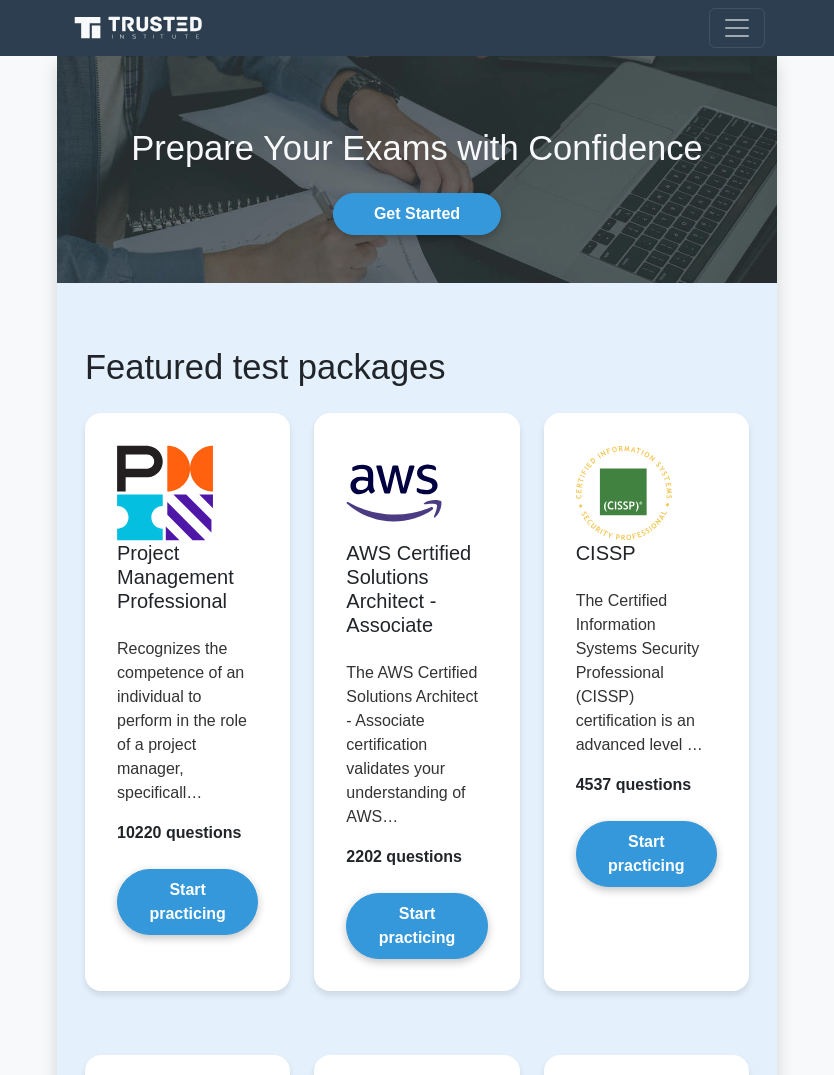 scroll, scrollTop: 0, scrollLeft: 0, axis: both 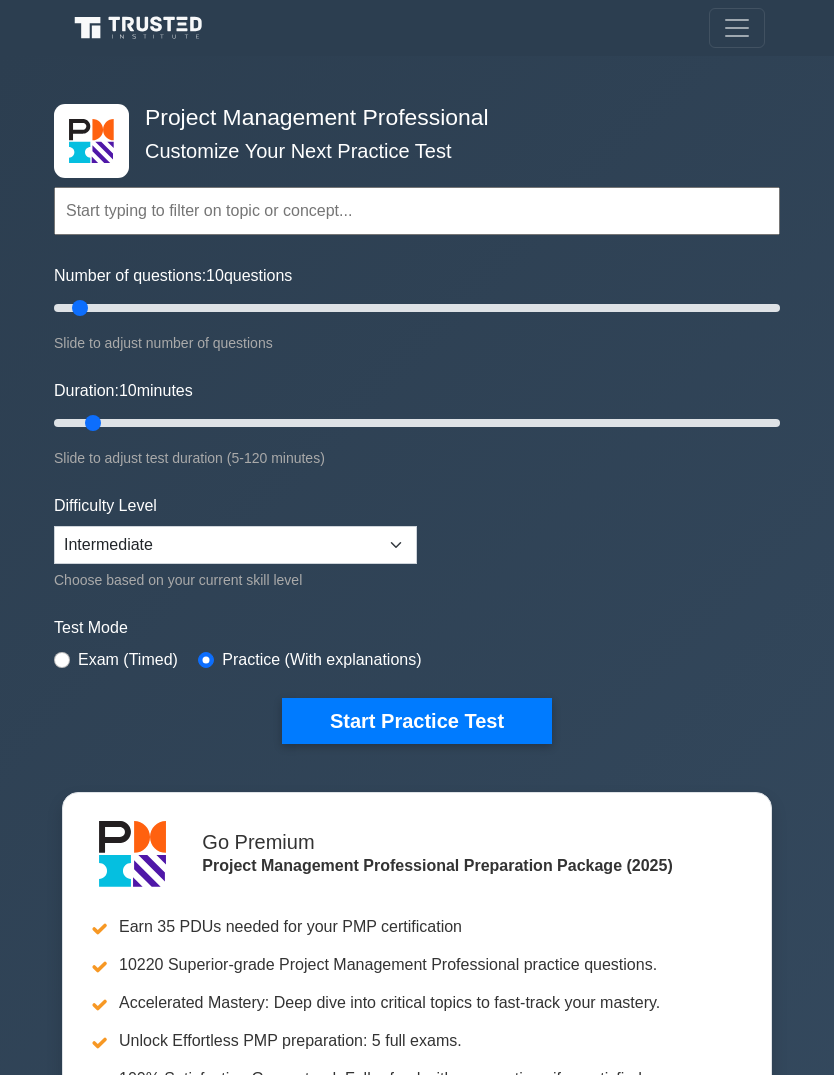 click at bounding box center (417, 211) 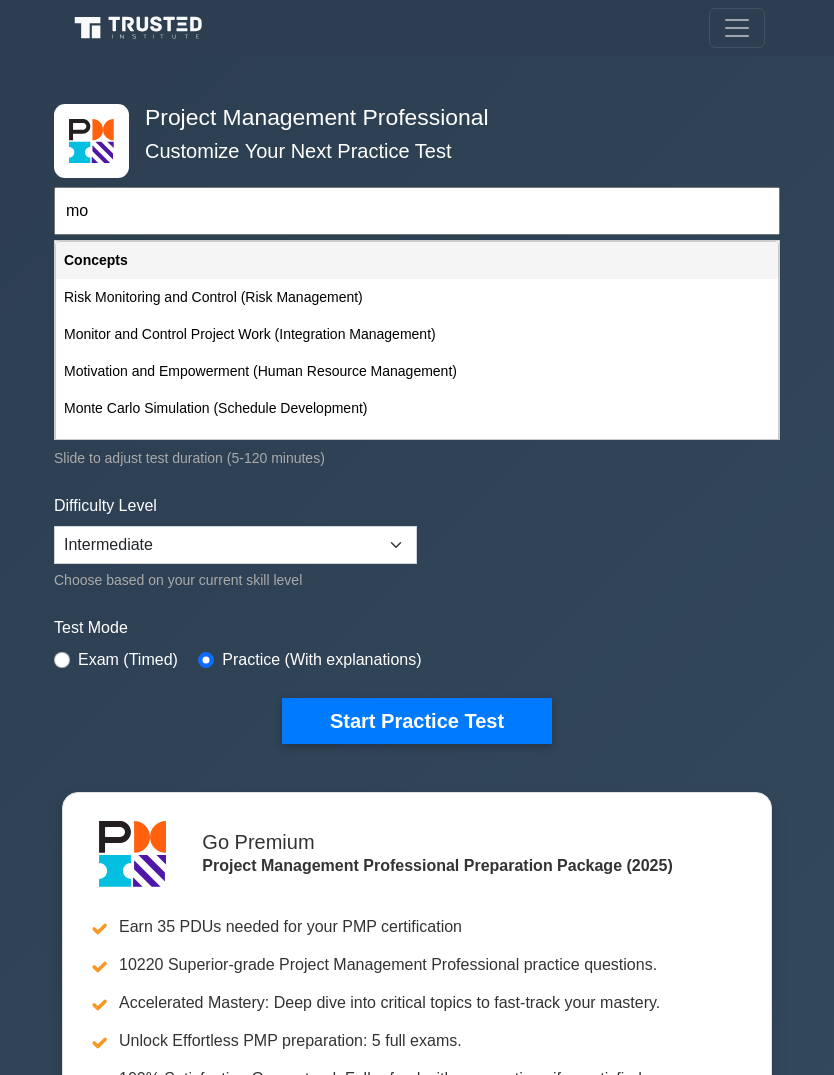 type on "m" 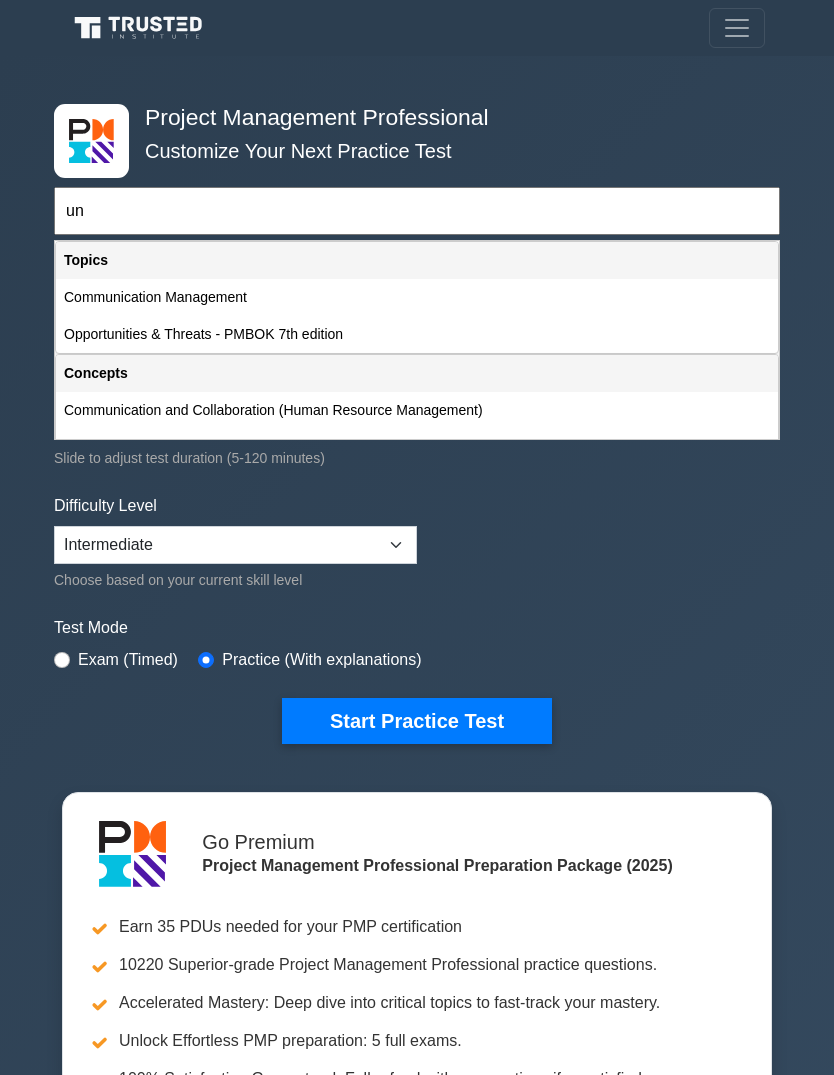 click on "Opportunities & Threats - PMBOK 7th edition" at bounding box center [417, 334] 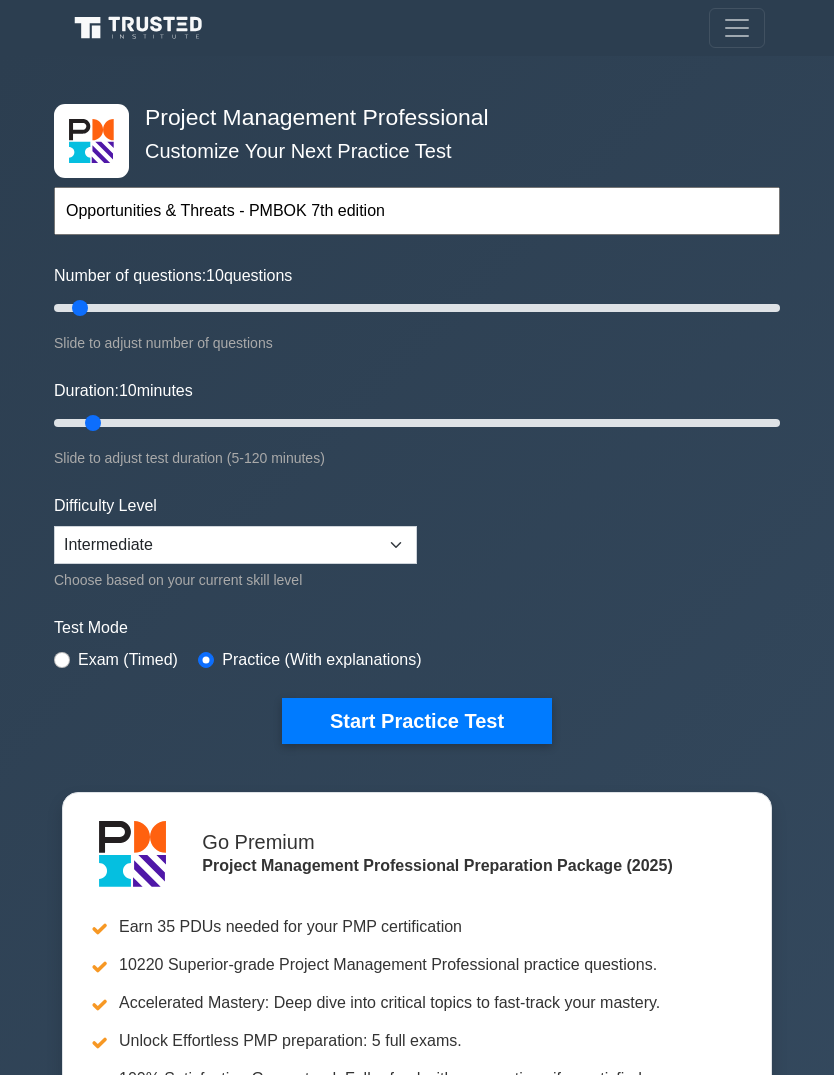 click on "Opportunities & Threats - PMBOK 7th edition" at bounding box center (417, 211) 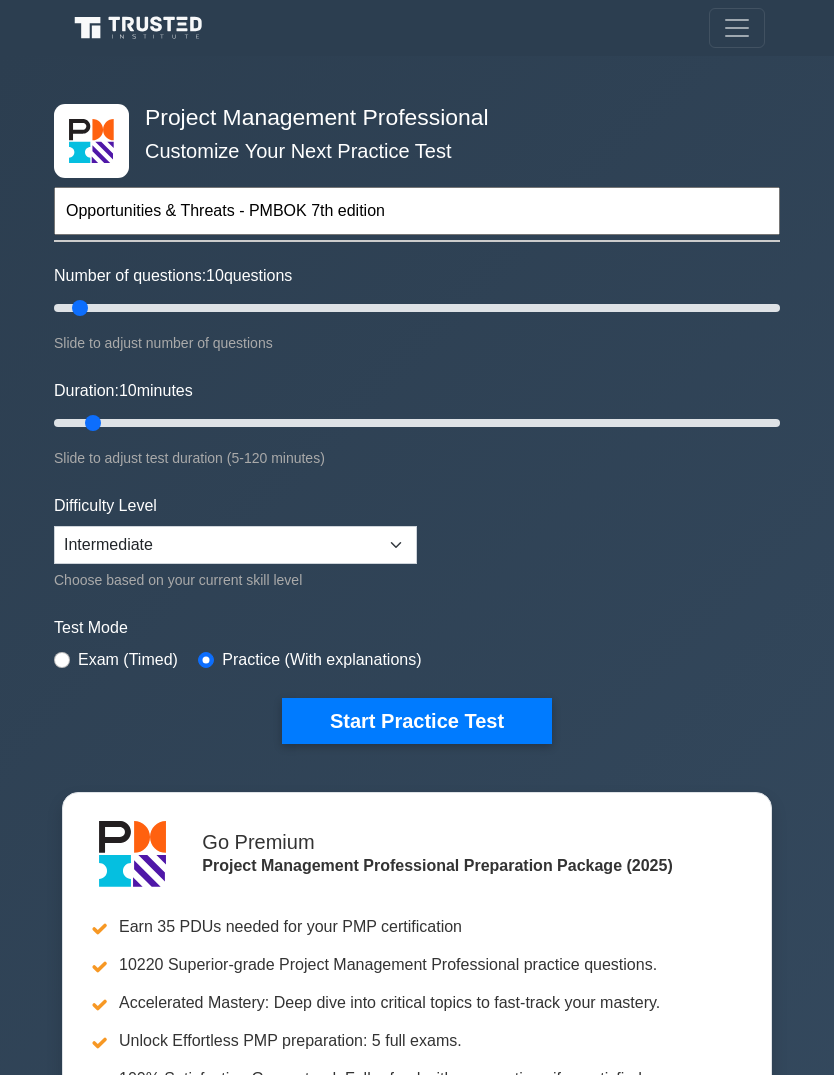 type on "Opportunities & Threats - PMBOK 7th edition" 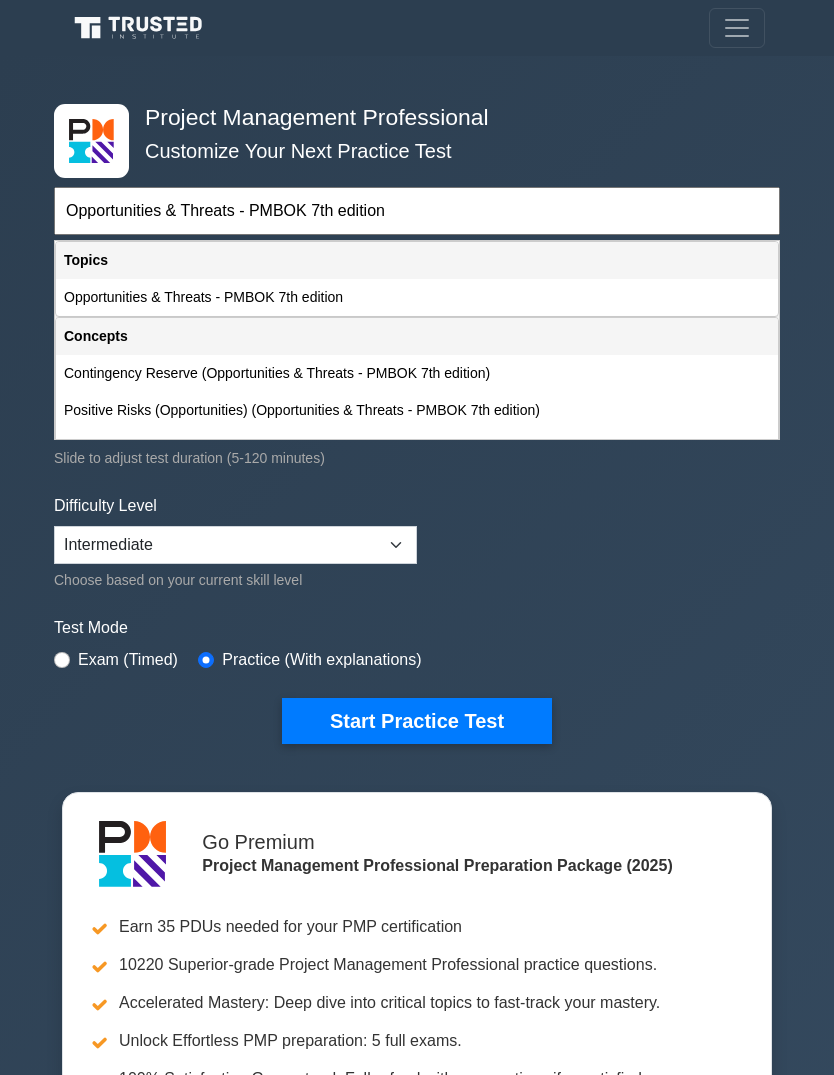 click on "Opportunities & Threats - PMBOK 7th edition" at bounding box center [417, 297] 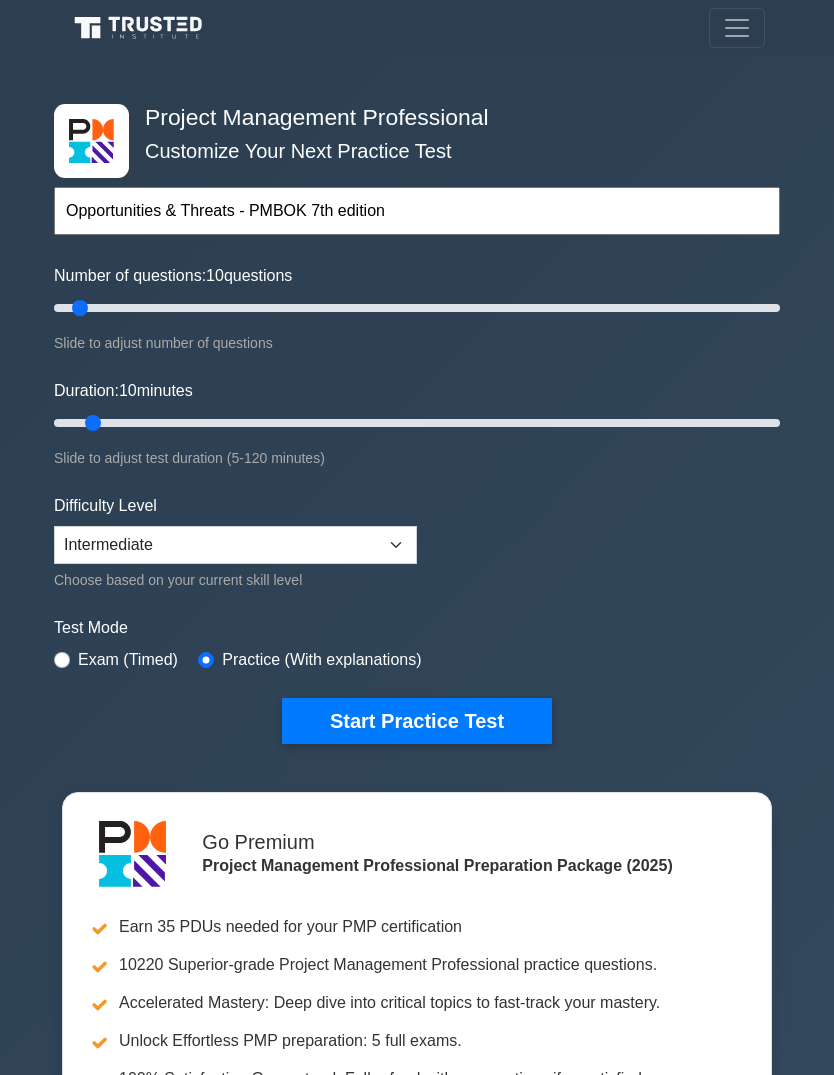click on "Start Practice Test" at bounding box center (417, 721) 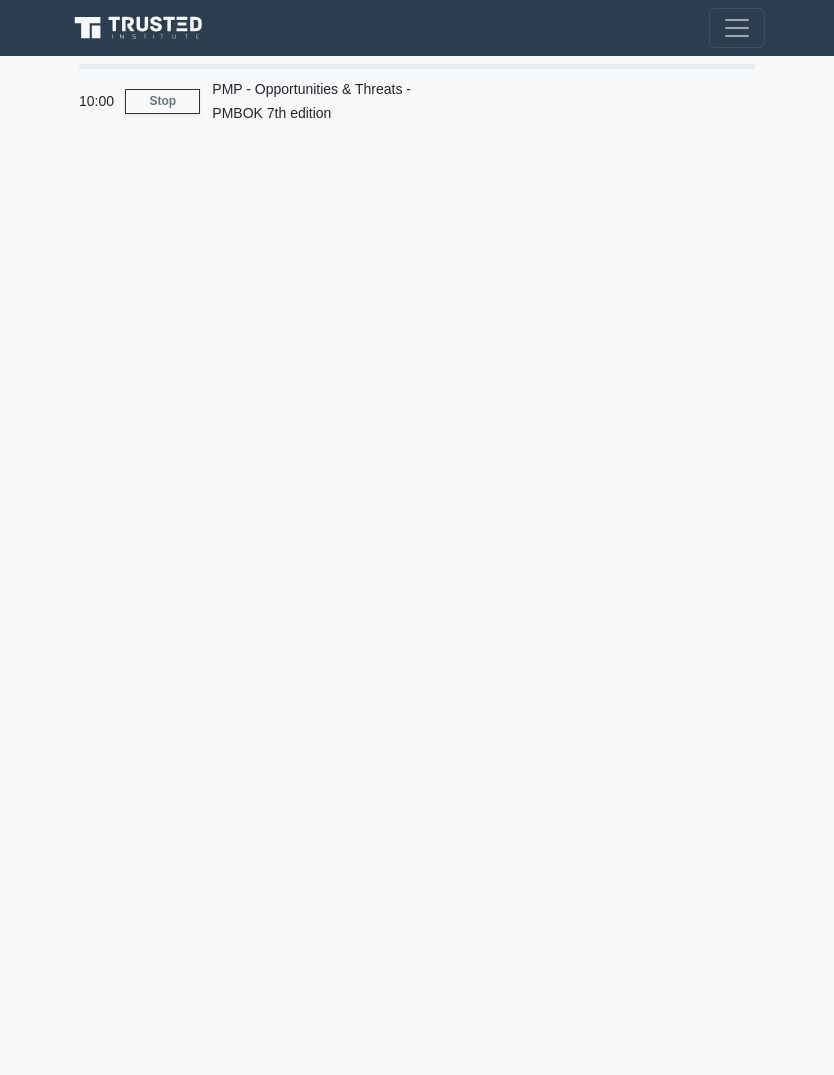 scroll, scrollTop: 0, scrollLeft: 0, axis: both 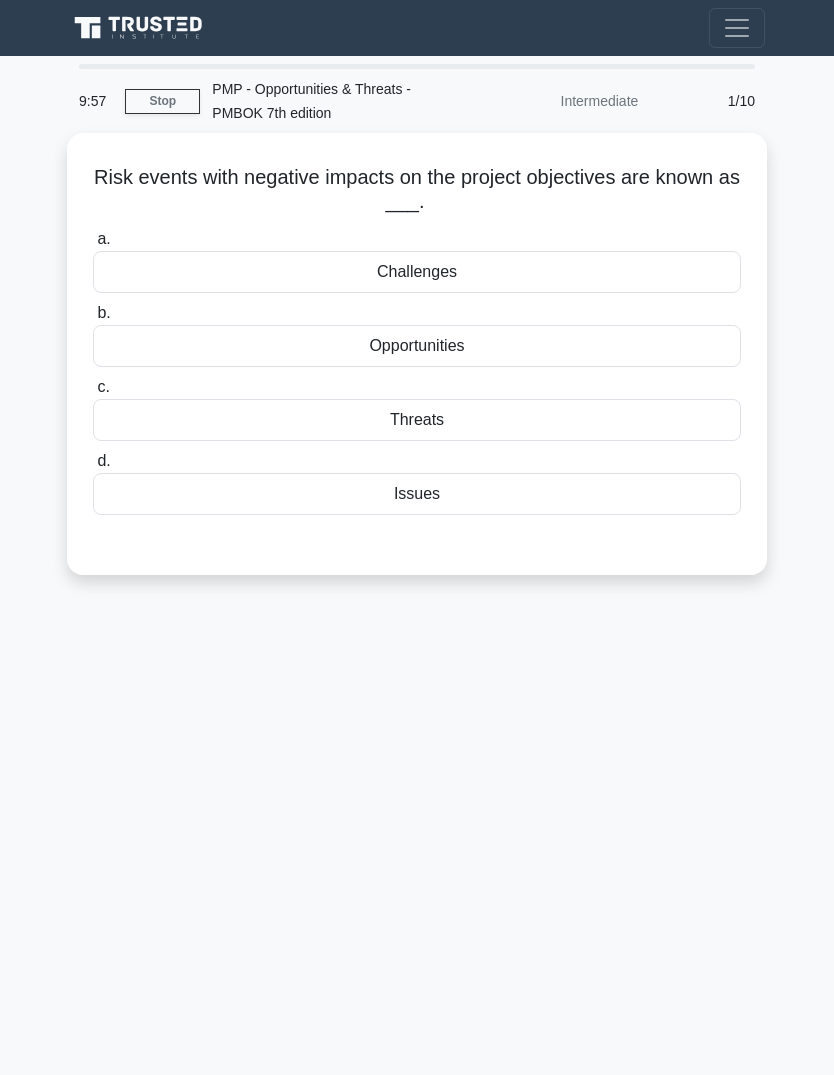 click on "Threats" at bounding box center (417, 420) 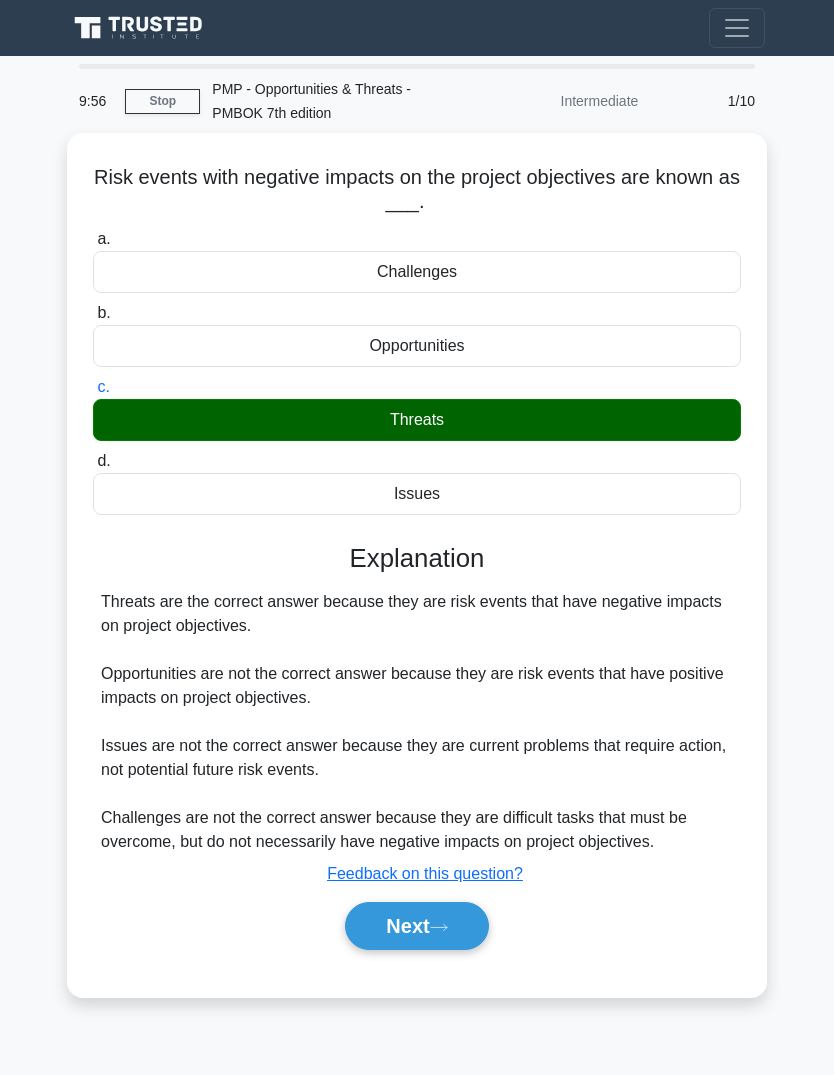 click on "Next" at bounding box center (416, 926) 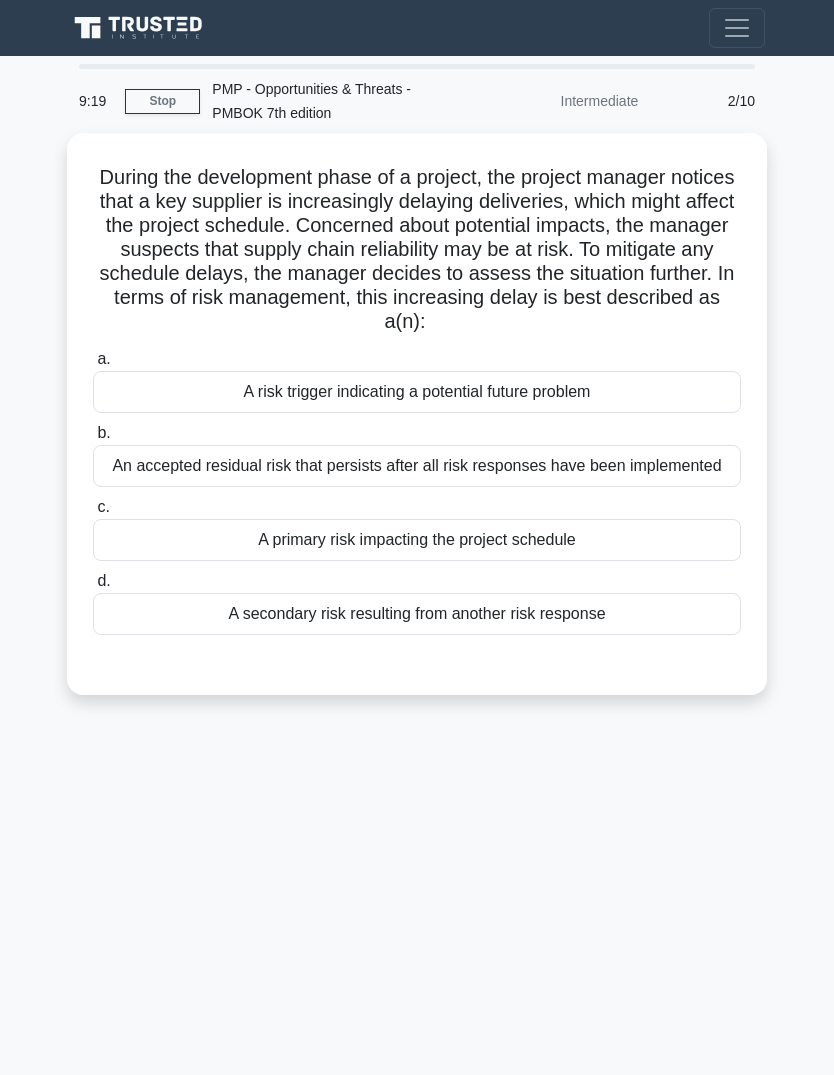 click on "An accepted residual risk that persists after all risk responses have been implemented" at bounding box center (417, 466) 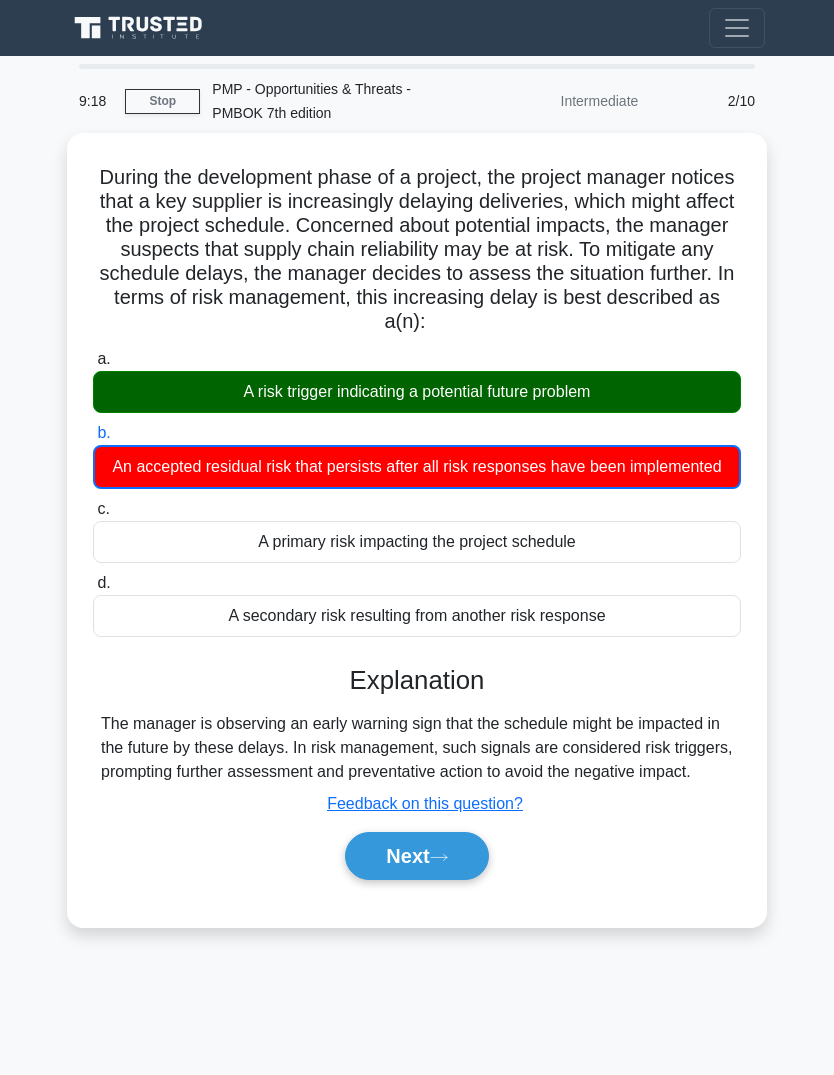 click on "Next" at bounding box center (416, 856) 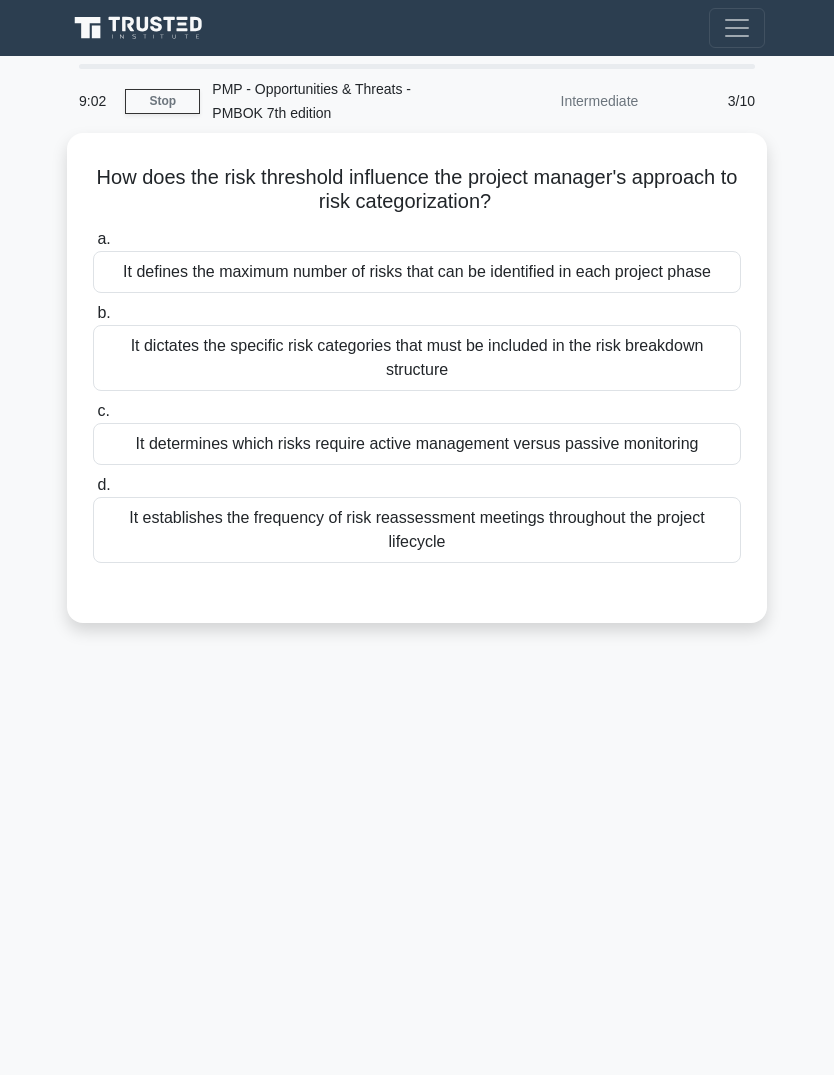 click on "It defines the maximum number of risks that can be identified in each project phase" at bounding box center [417, 272] 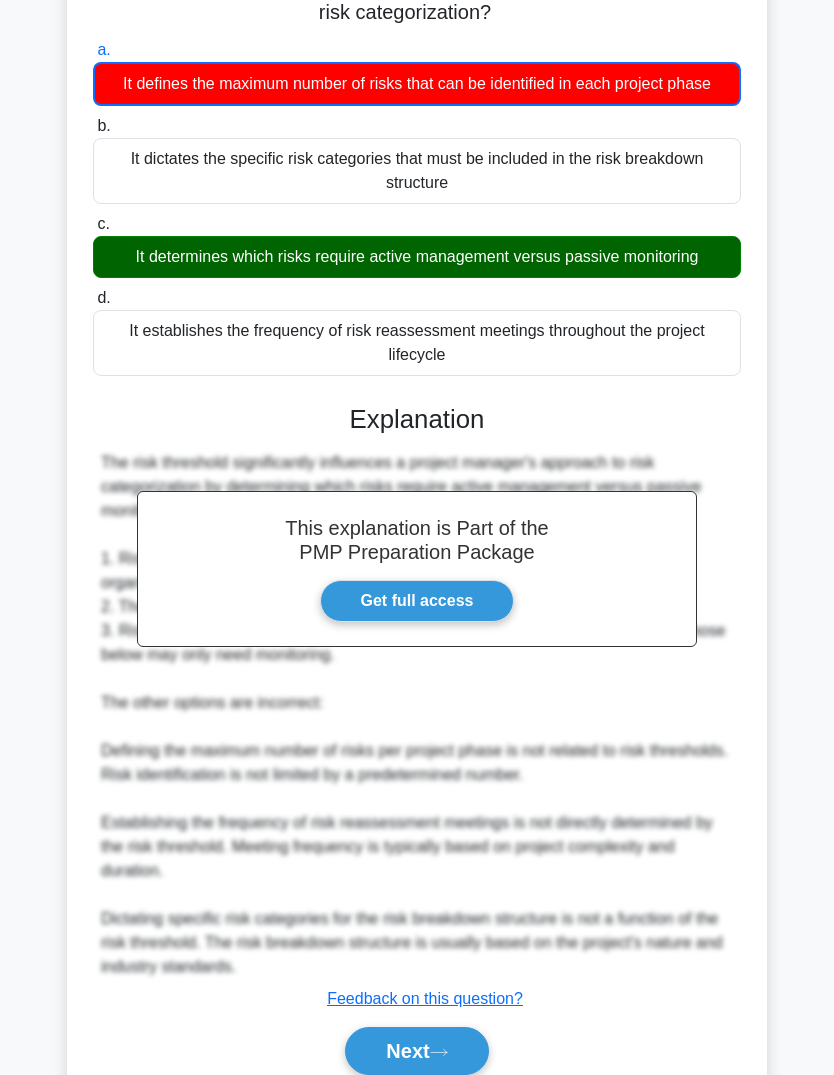 scroll, scrollTop: 267, scrollLeft: 0, axis: vertical 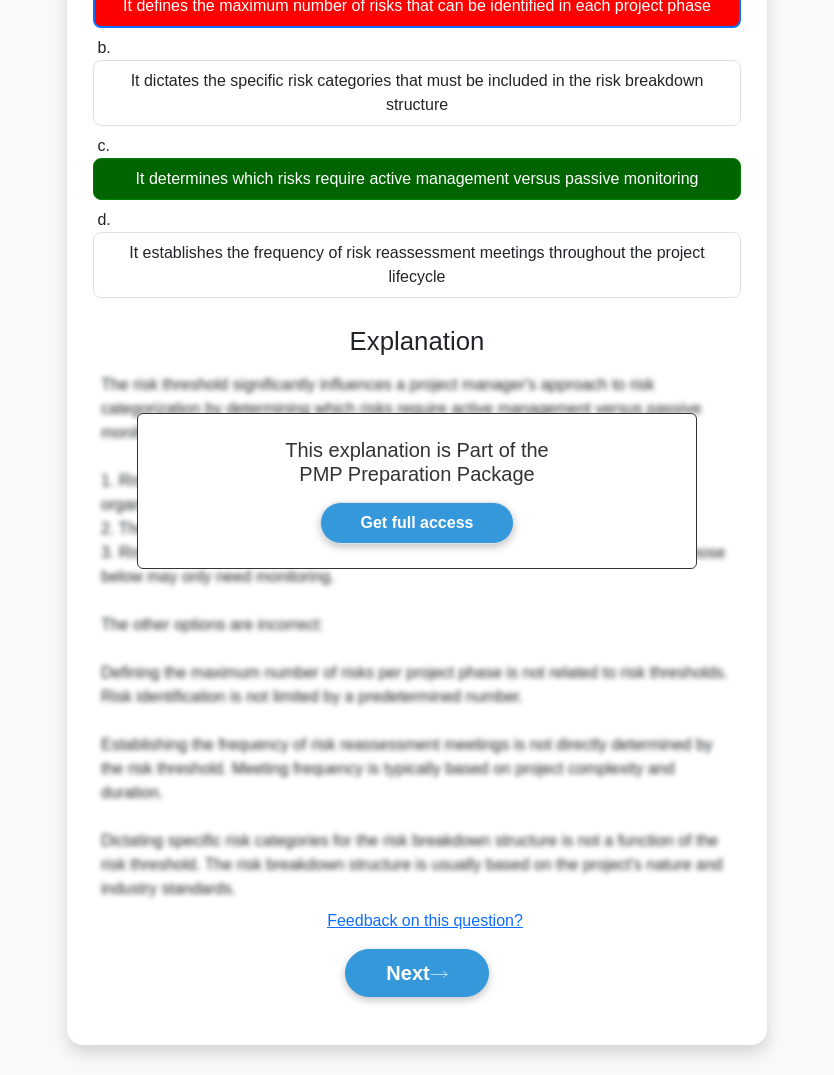 click 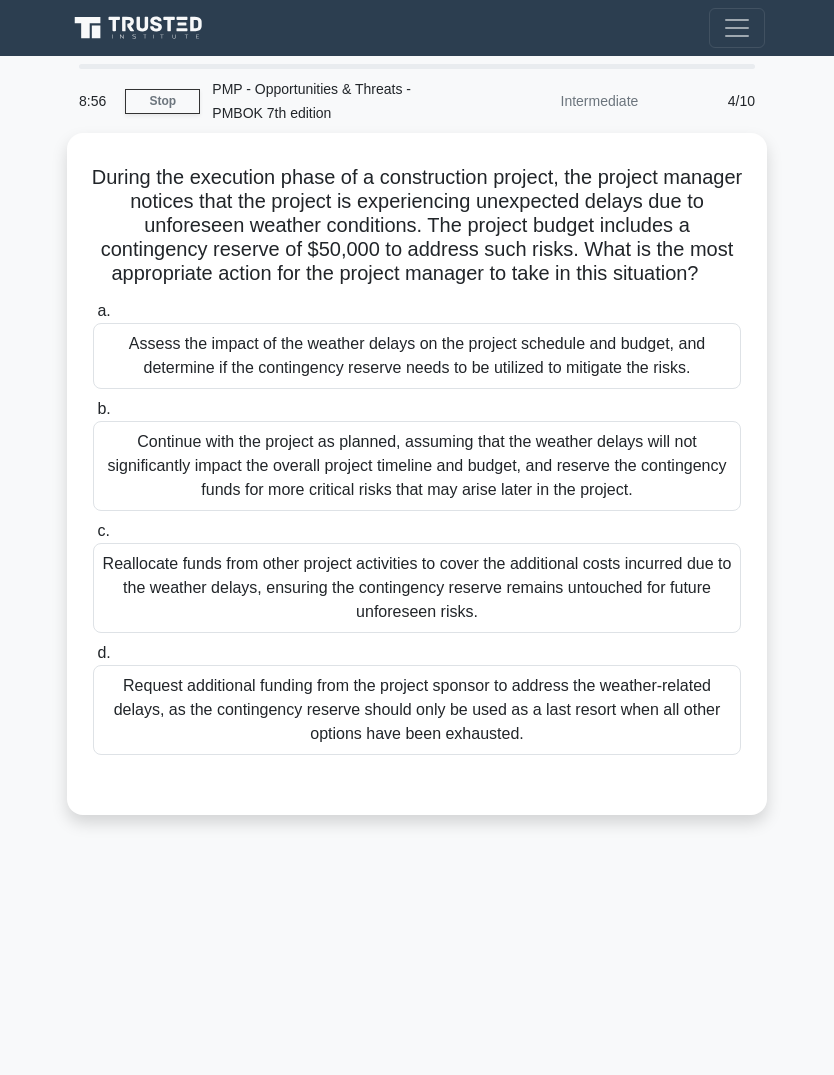click on "Reallocate funds from other project activities to cover the additional costs incurred due to the weather delays, ensuring the contingency reserve remains untouched for future unforeseen risks." at bounding box center [417, 588] 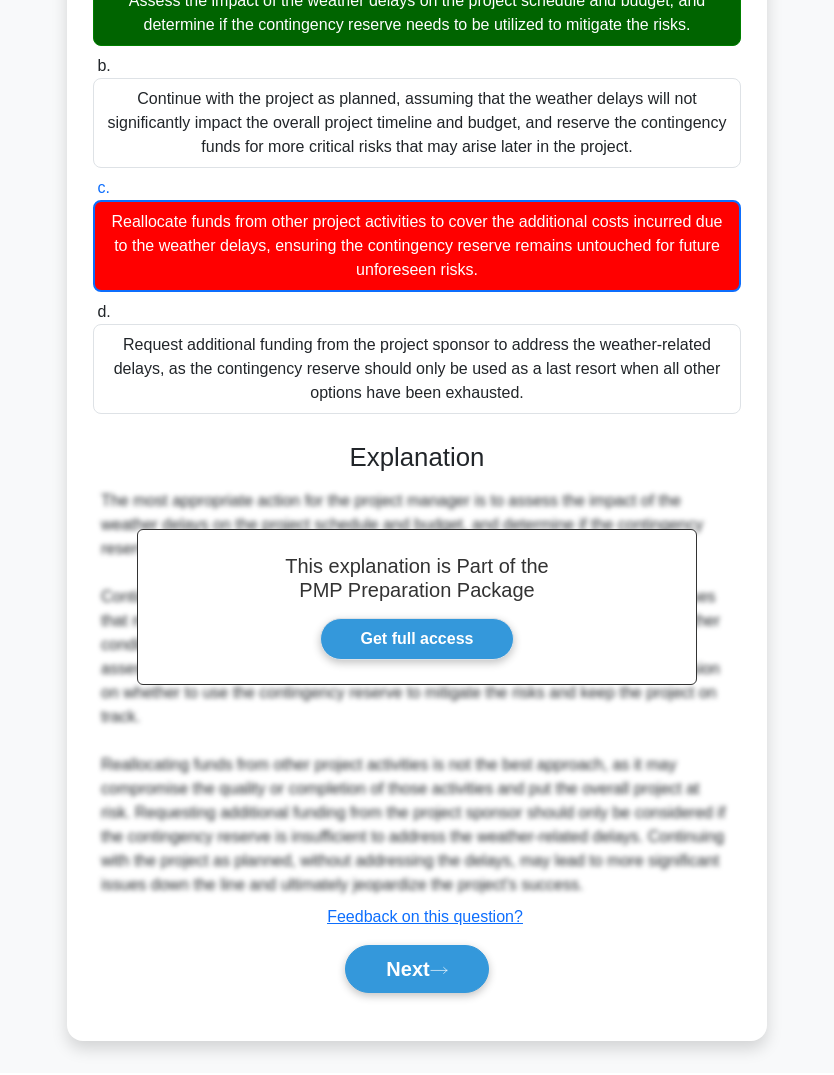 scroll, scrollTop: 363, scrollLeft: 0, axis: vertical 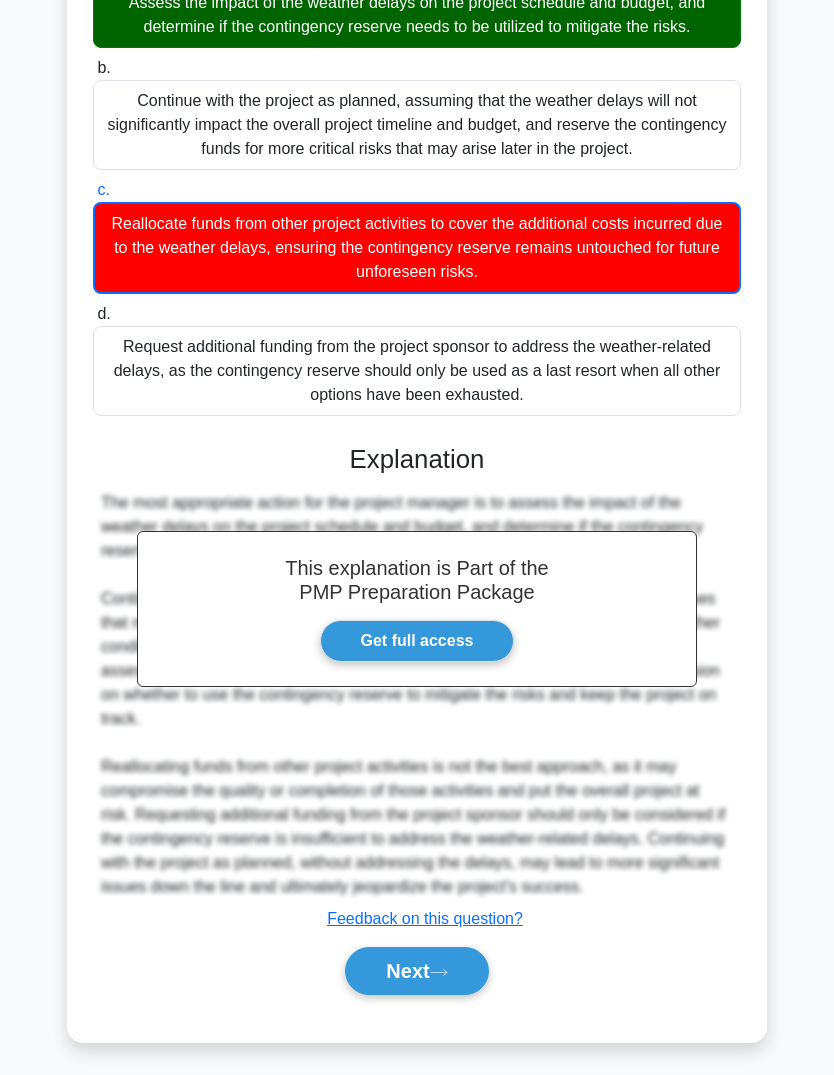 click on "Next" at bounding box center [416, 971] 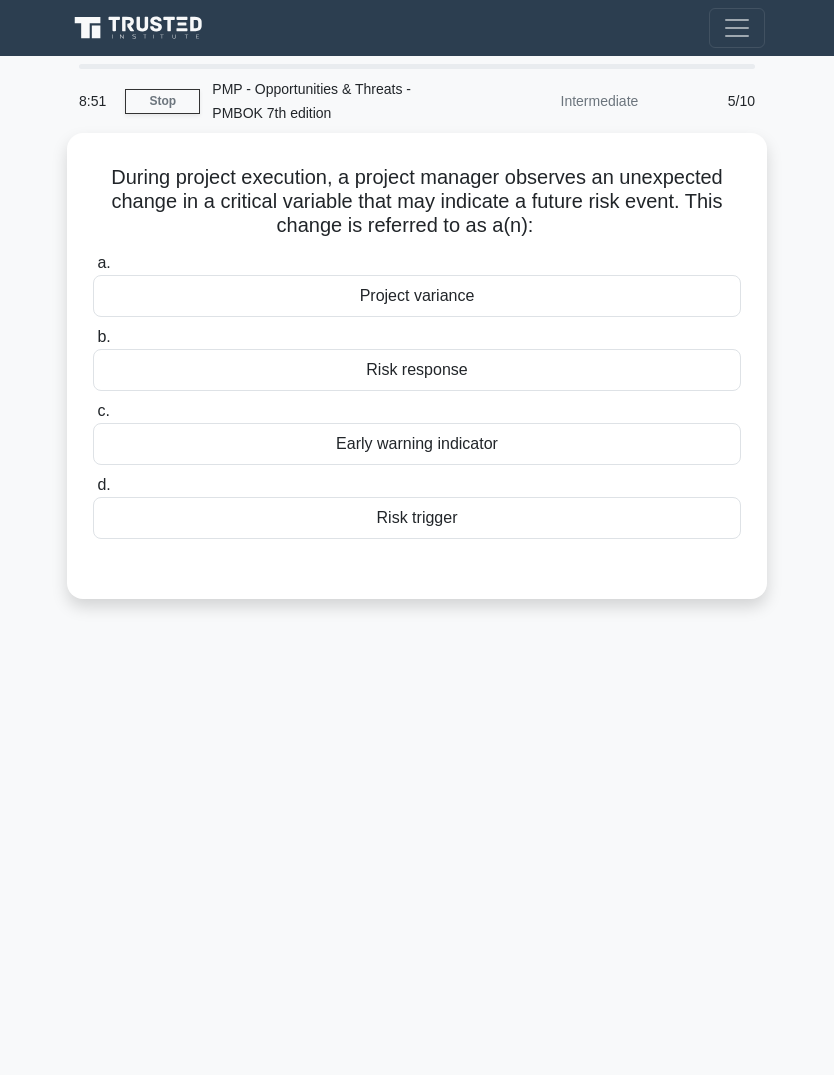 scroll, scrollTop: 75, scrollLeft: 0, axis: vertical 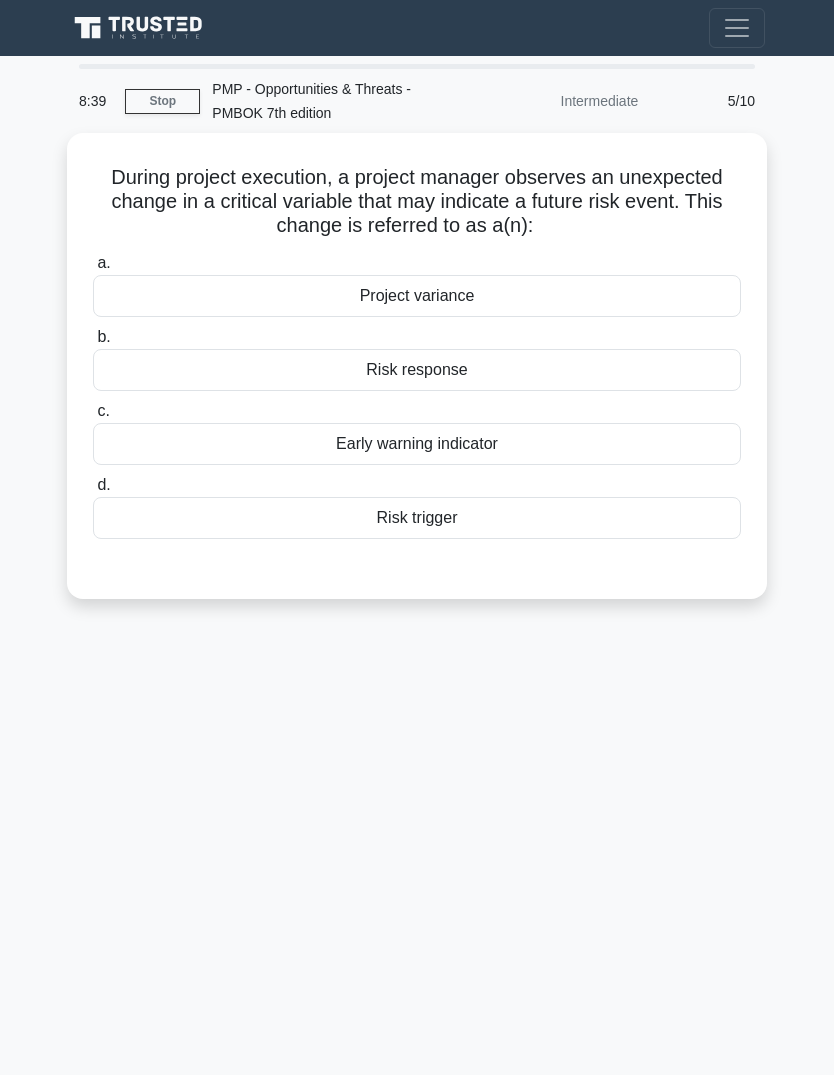 click on "Early warning indicator" at bounding box center [417, 444] 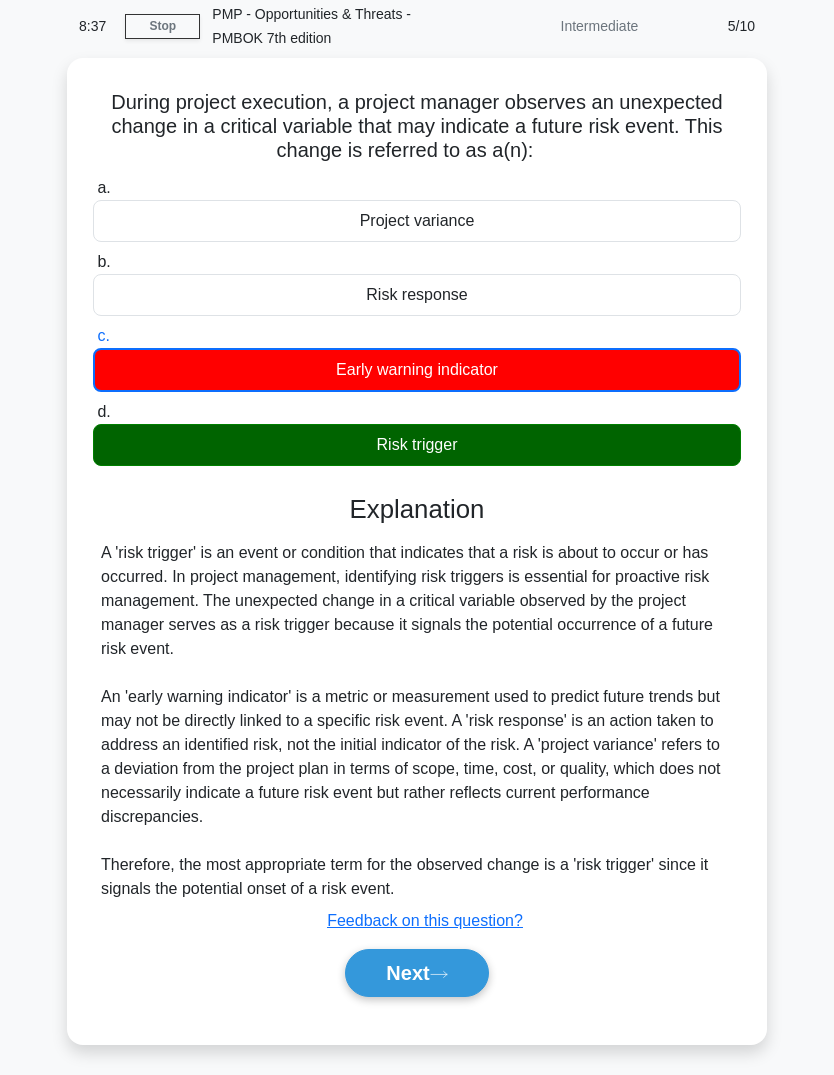 click 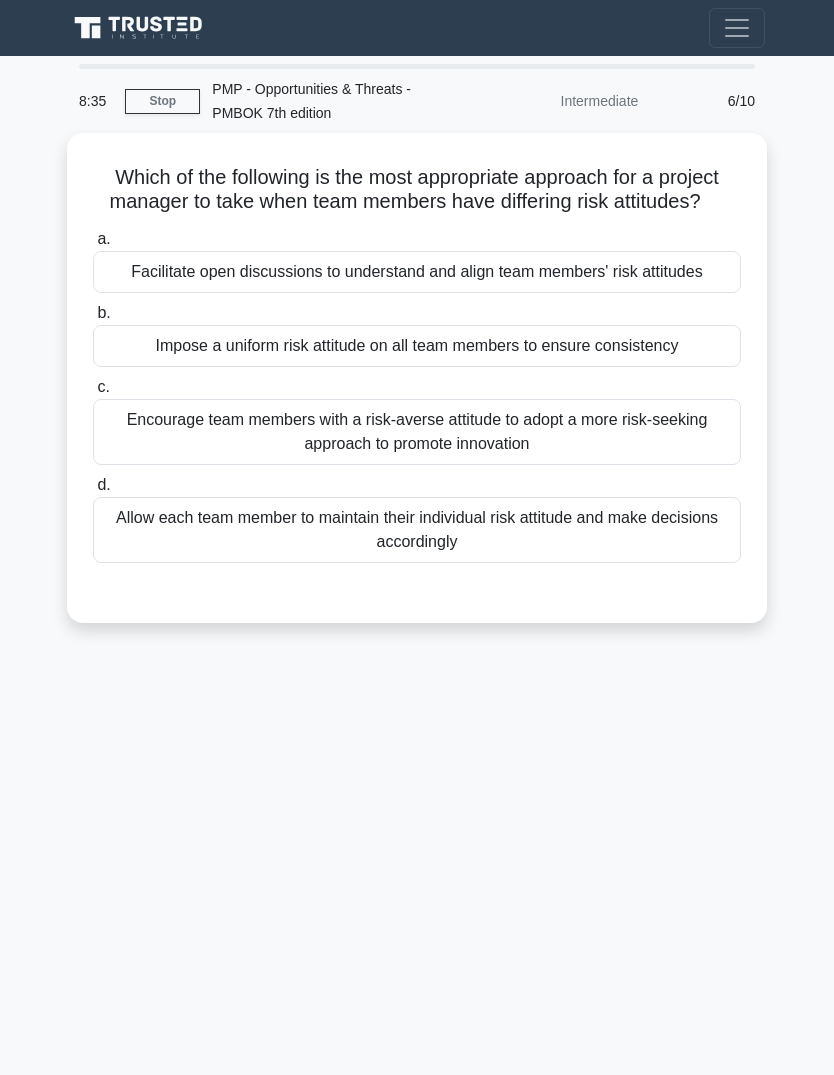 click on "Facilitate open discussions to understand and align team members' risk attitudes" at bounding box center (417, 272) 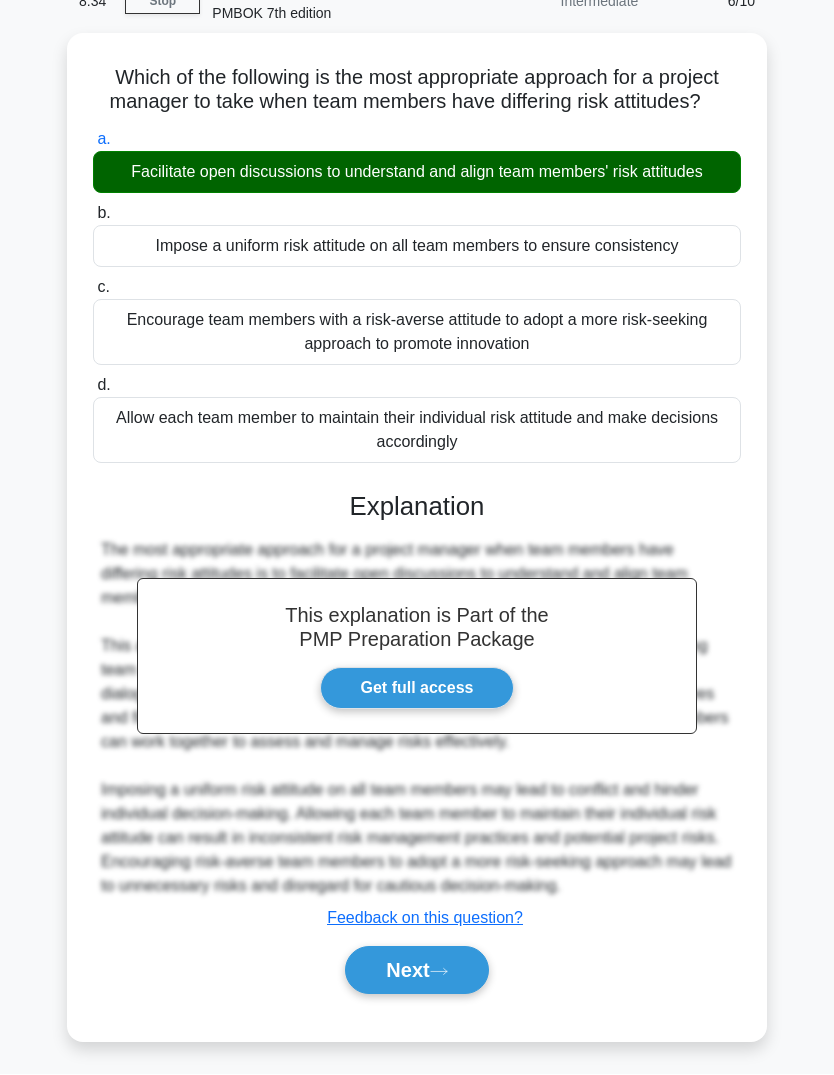 click on "Next" at bounding box center (416, 971) 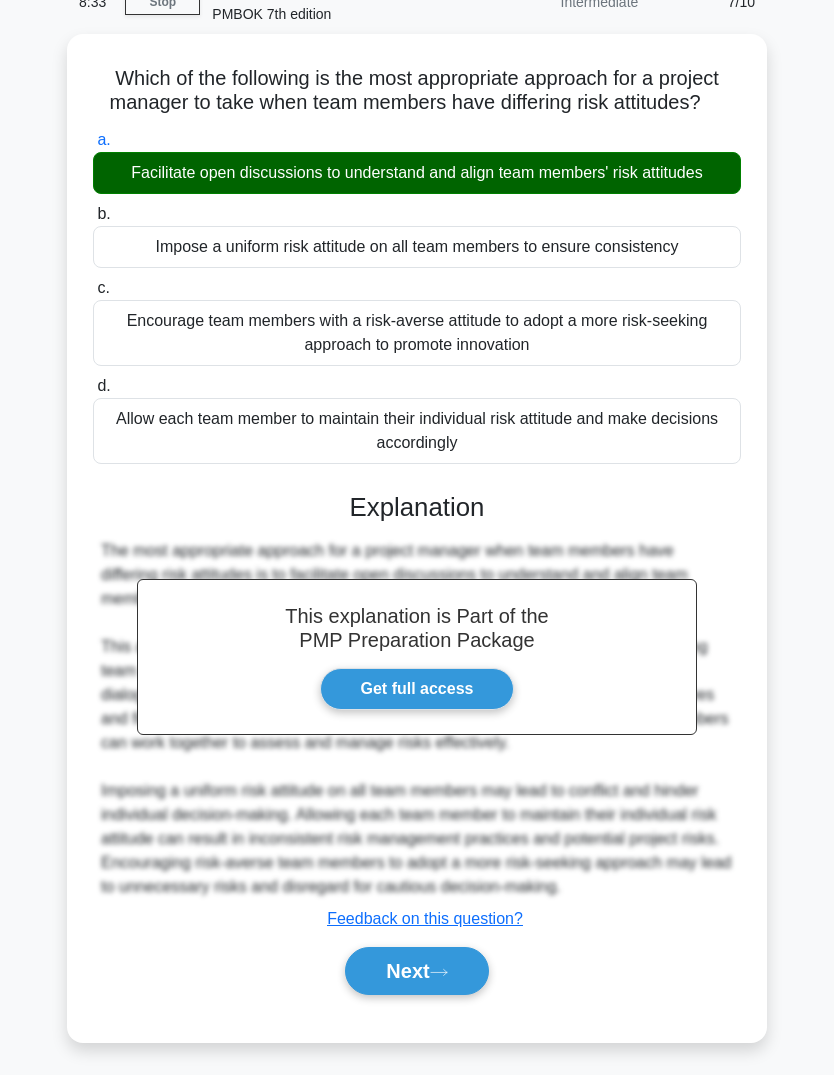 scroll, scrollTop: 75, scrollLeft: 0, axis: vertical 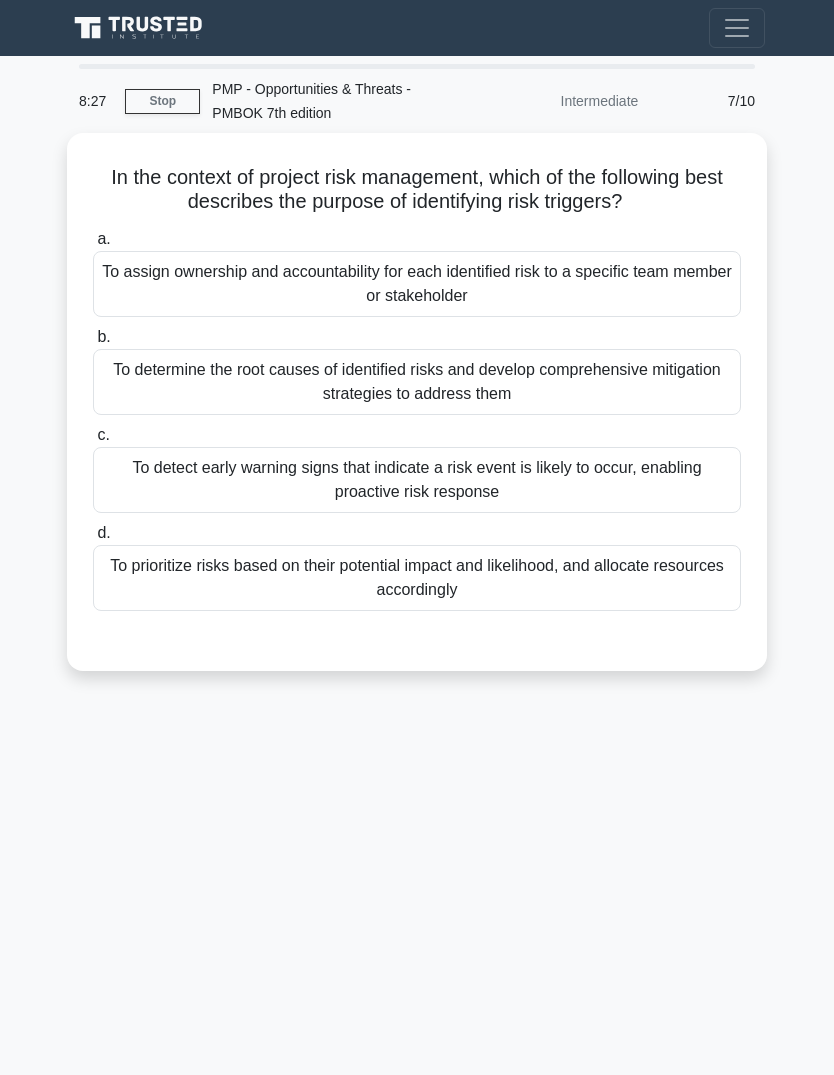 click on "To assign ownership and accountability for each identified risk to a specific team member or stakeholder" at bounding box center (417, 284) 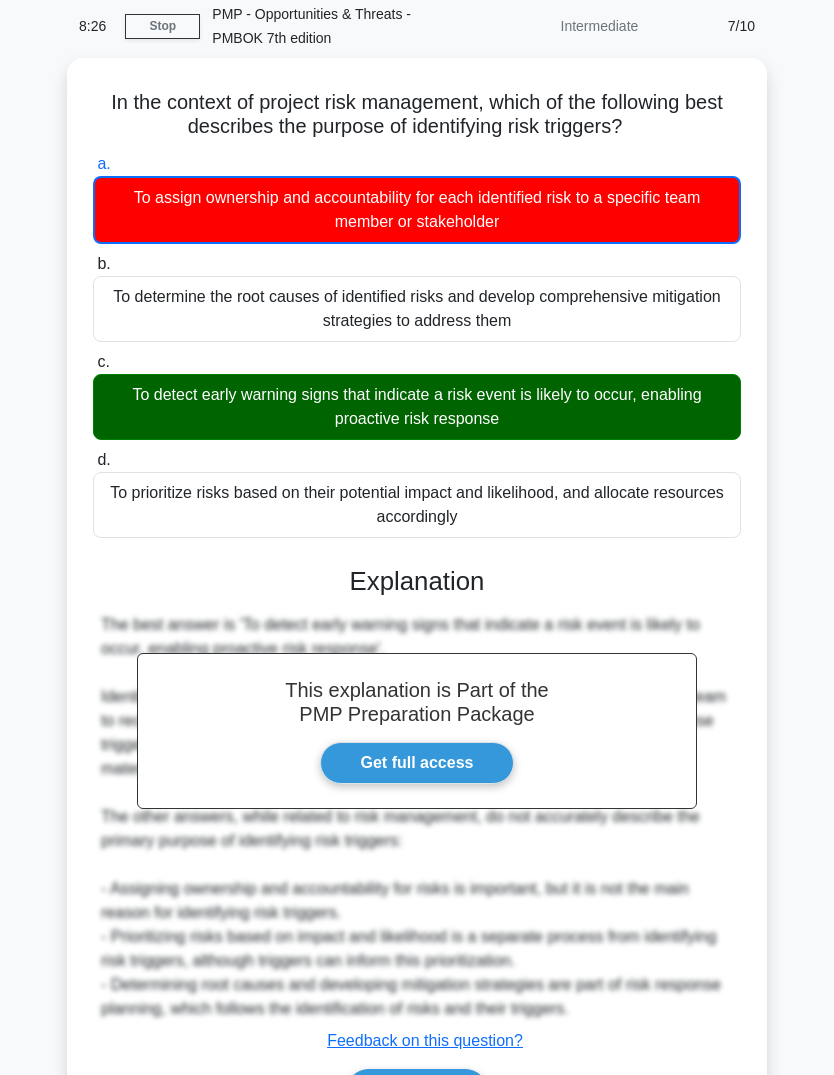 scroll, scrollTop: 195, scrollLeft: 0, axis: vertical 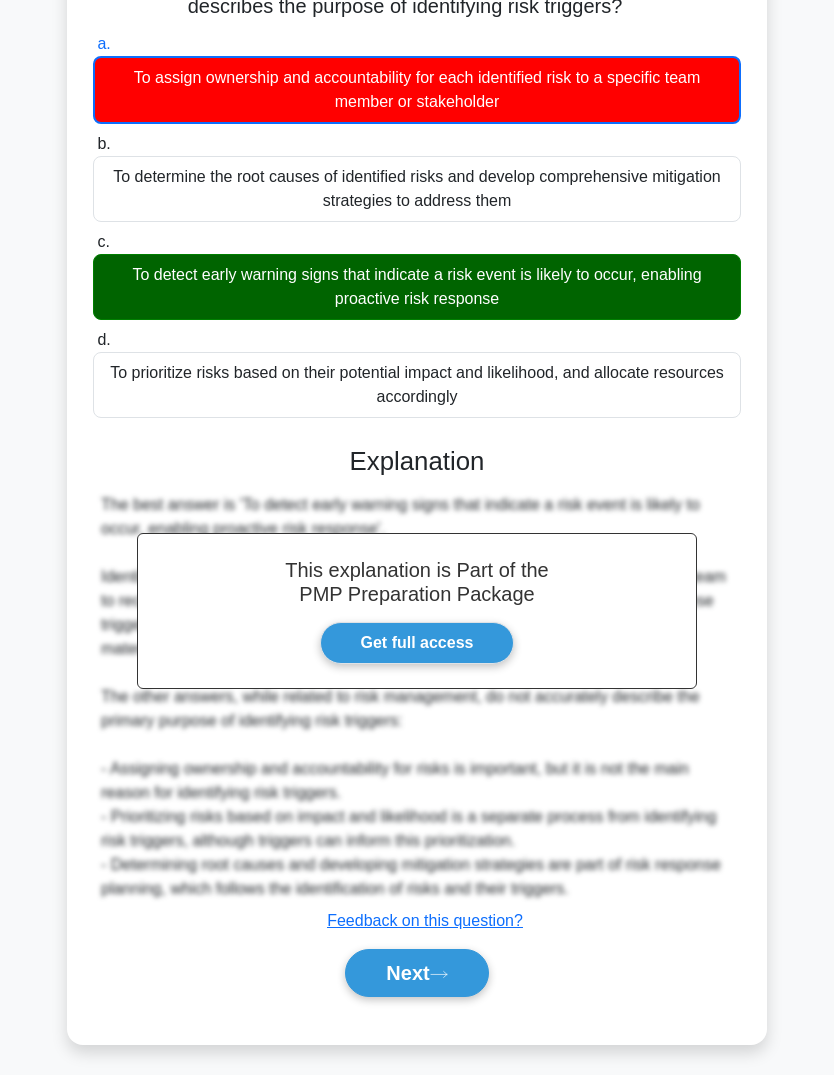 click on "Next" at bounding box center [416, 973] 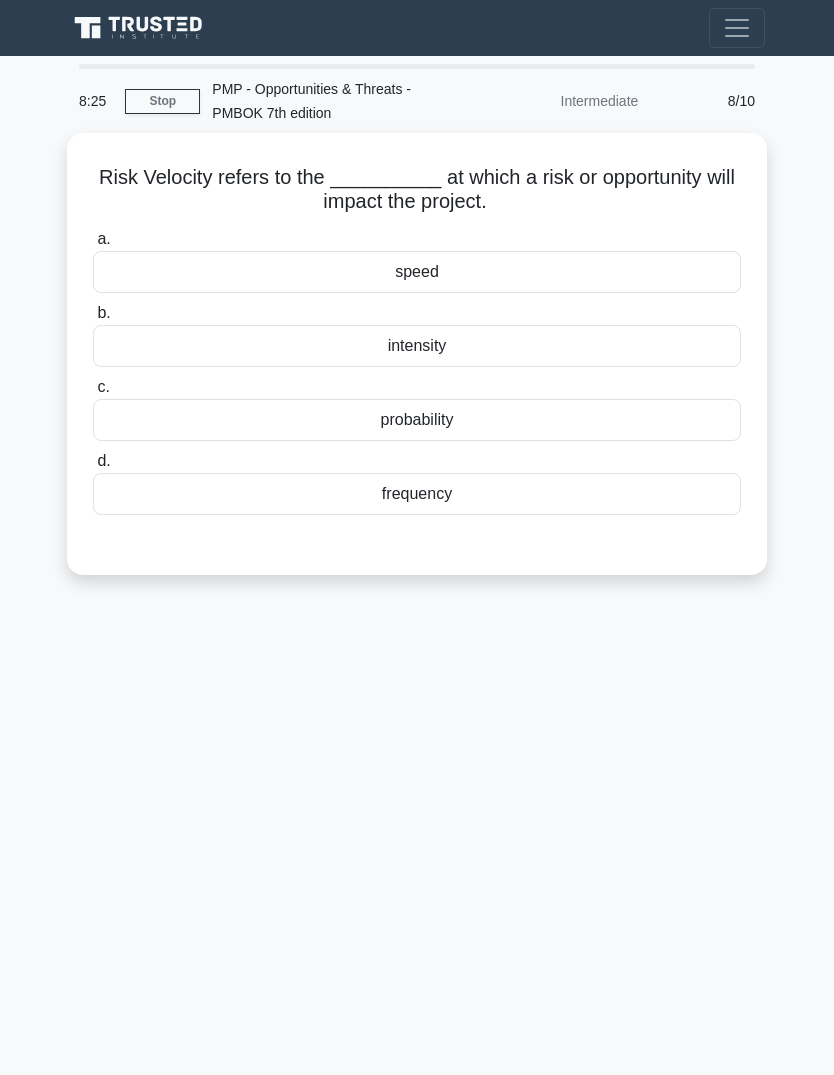 scroll, scrollTop: 75, scrollLeft: 0, axis: vertical 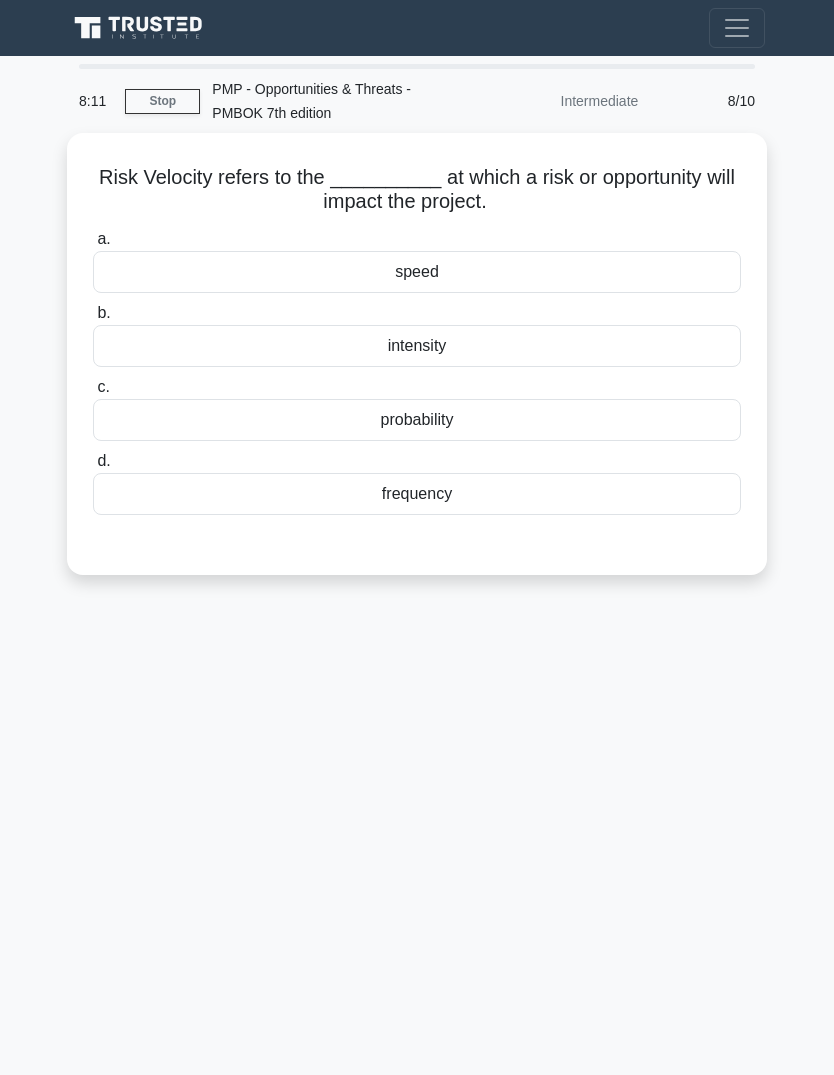 click on "speed" at bounding box center [417, 272] 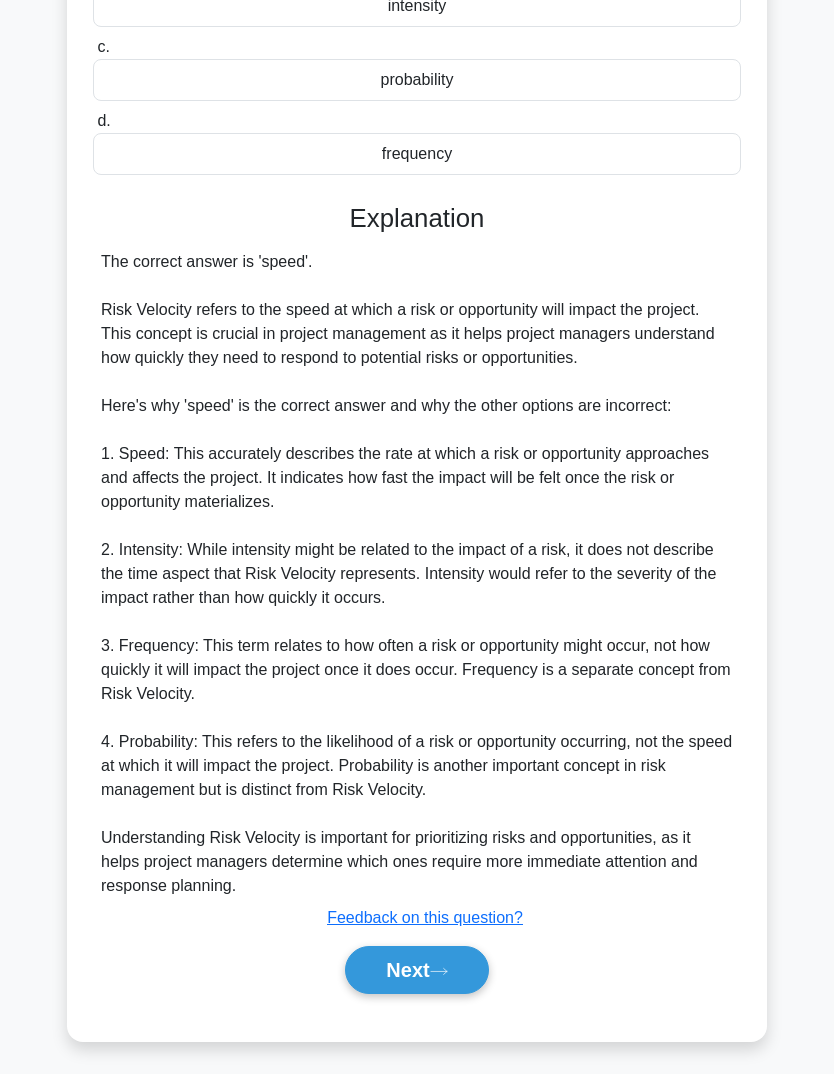 scroll, scrollTop: 313, scrollLeft: 0, axis: vertical 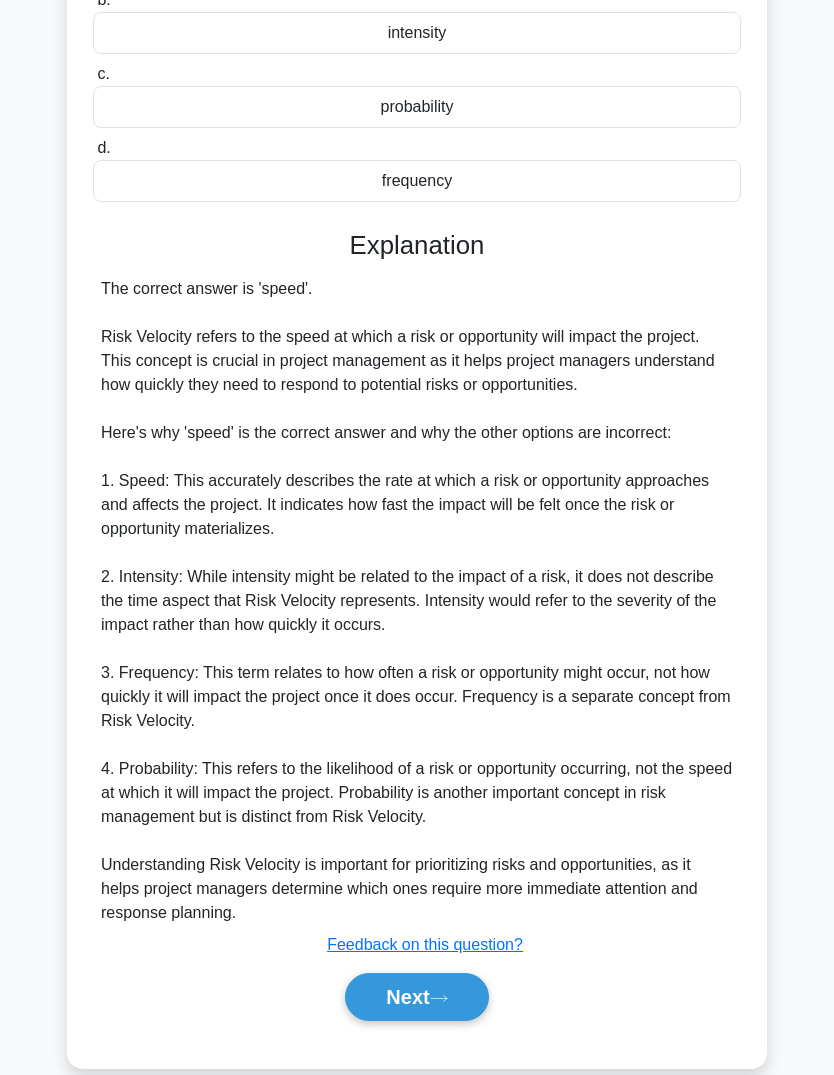 click 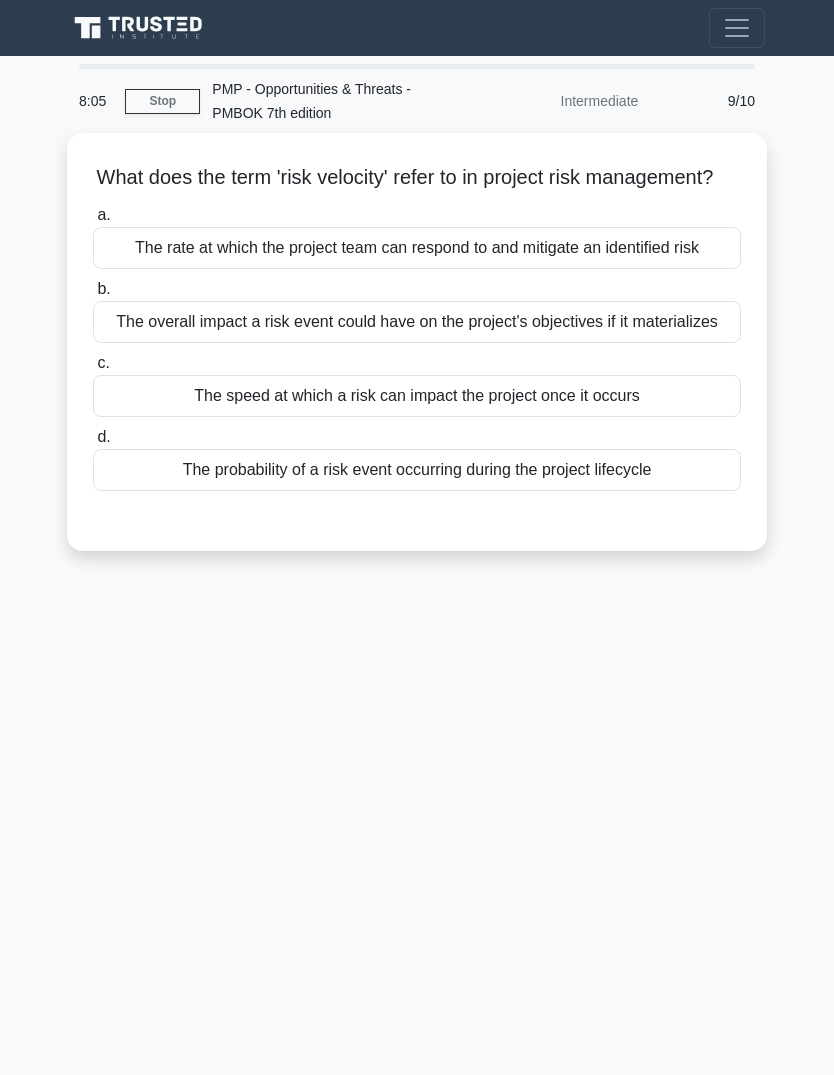 scroll, scrollTop: 75, scrollLeft: 0, axis: vertical 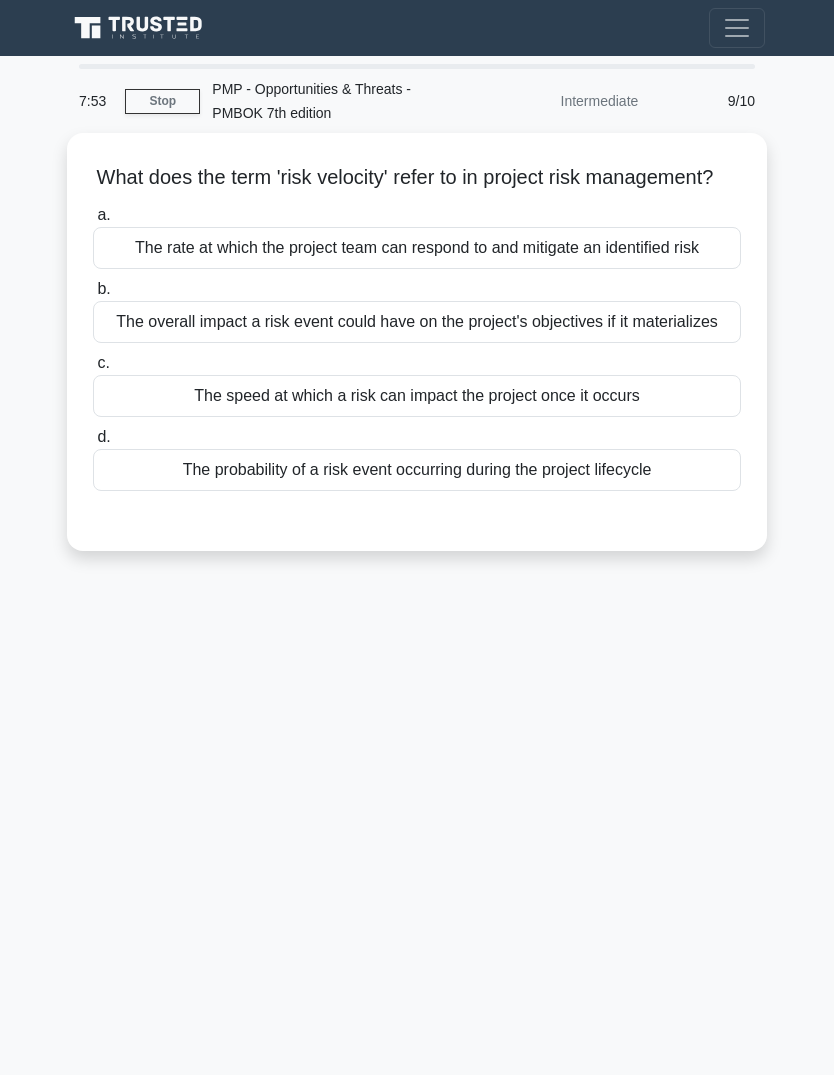 click on "The speed at which a risk can impact the project once it occurs" at bounding box center [417, 396] 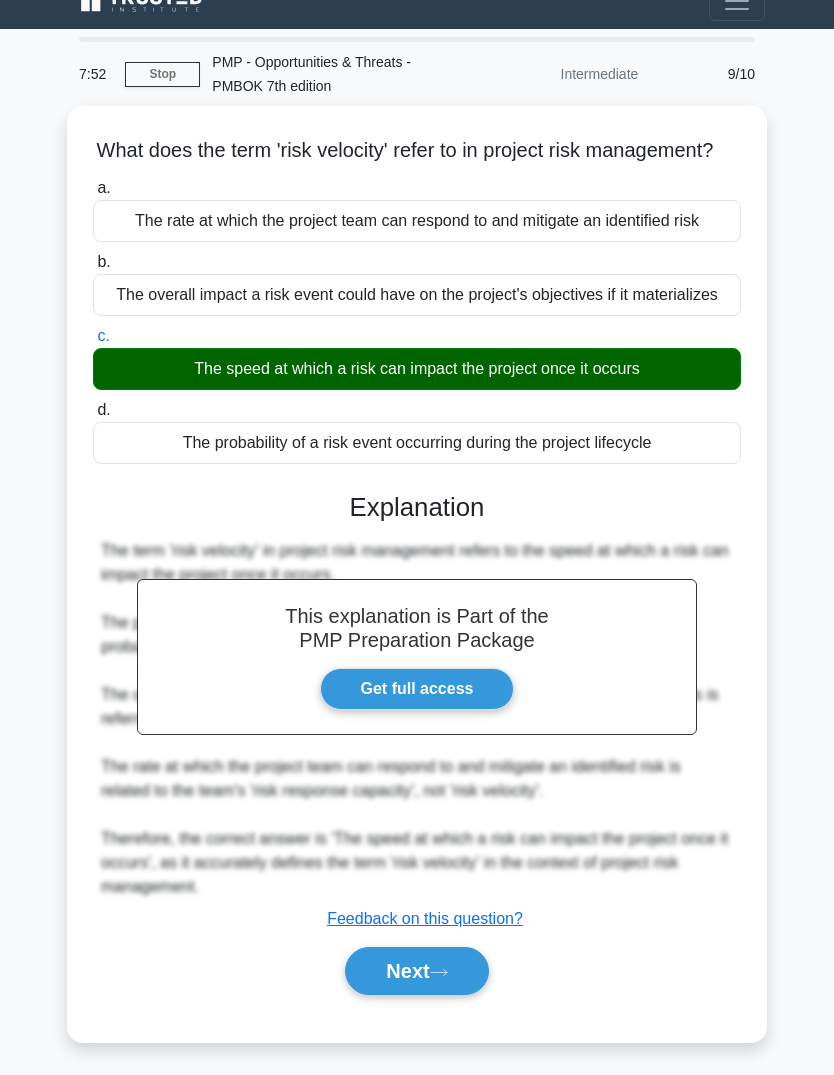 scroll, scrollTop: 100, scrollLeft: 0, axis: vertical 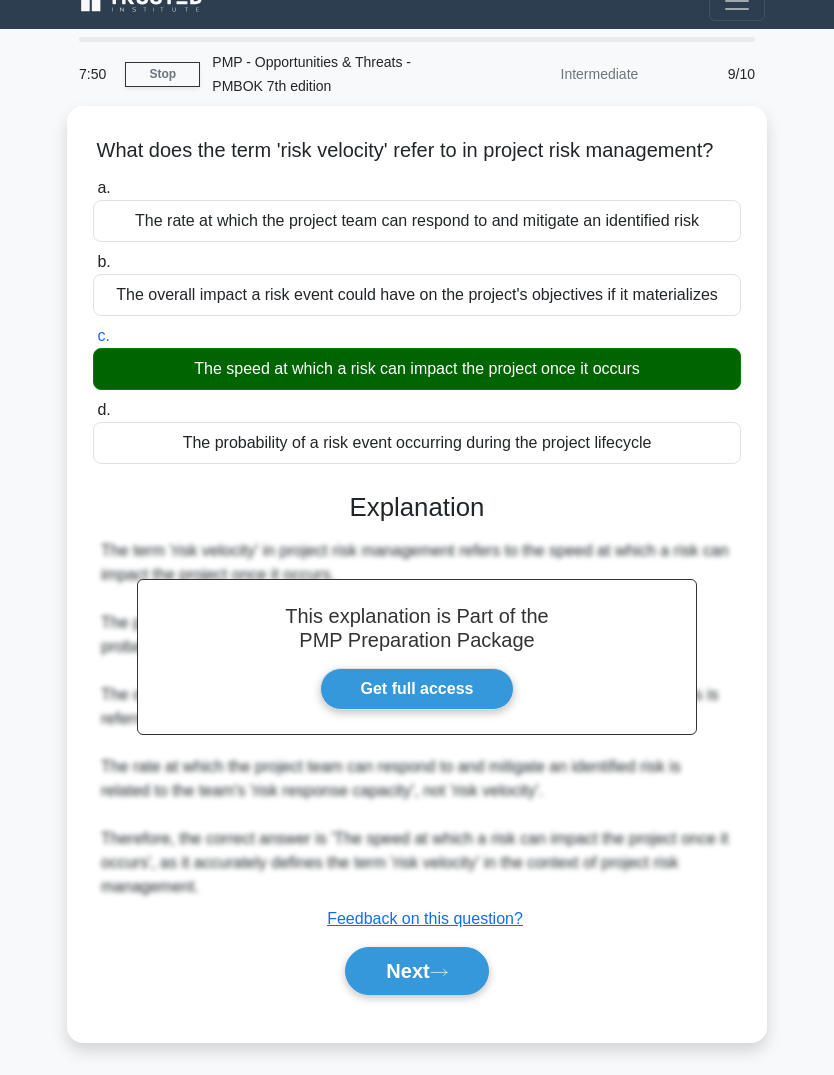 click 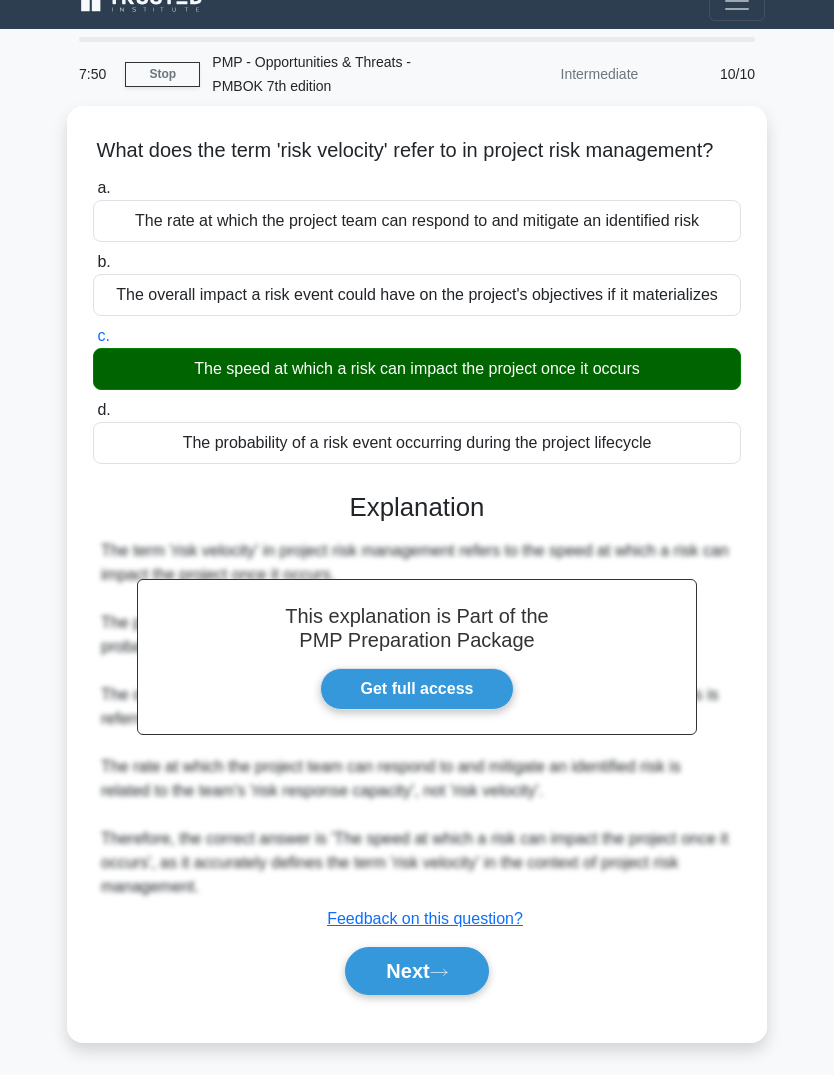 scroll, scrollTop: 75, scrollLeft: 0, axis: vertical 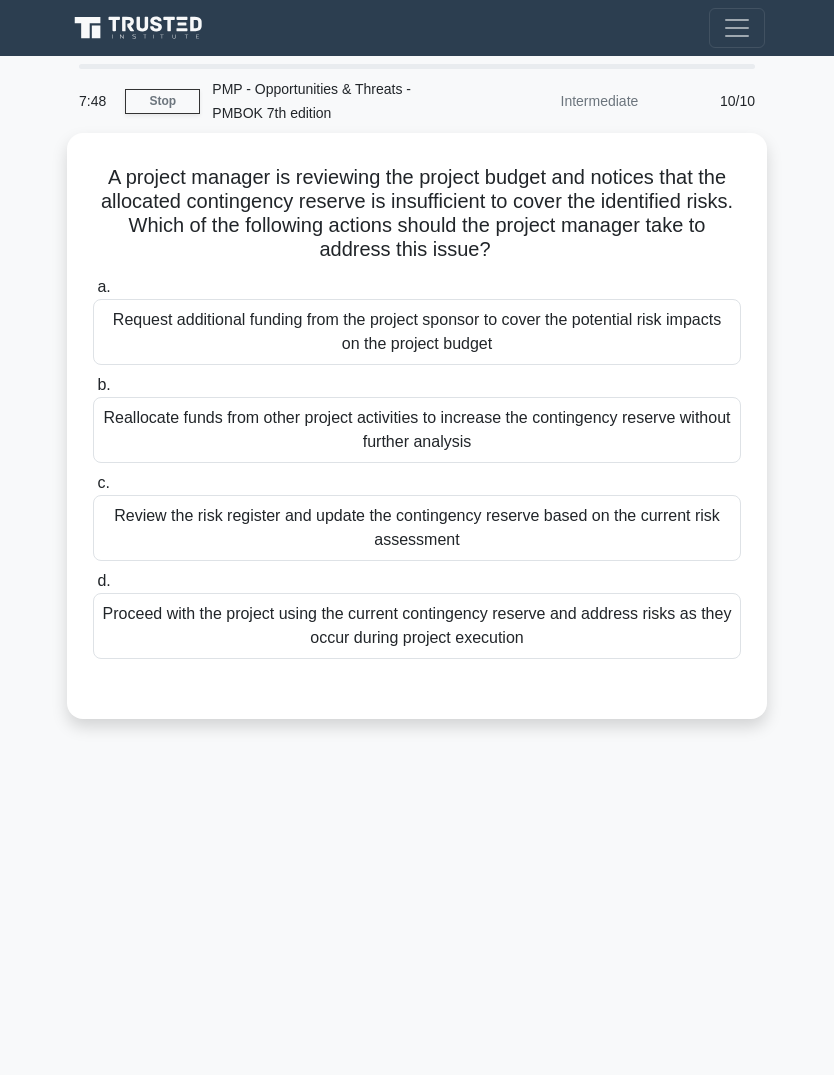 click on "Reallocate funds from other project activities to increase the contingency reserve without further analysis" at bounding box center [417, 430] 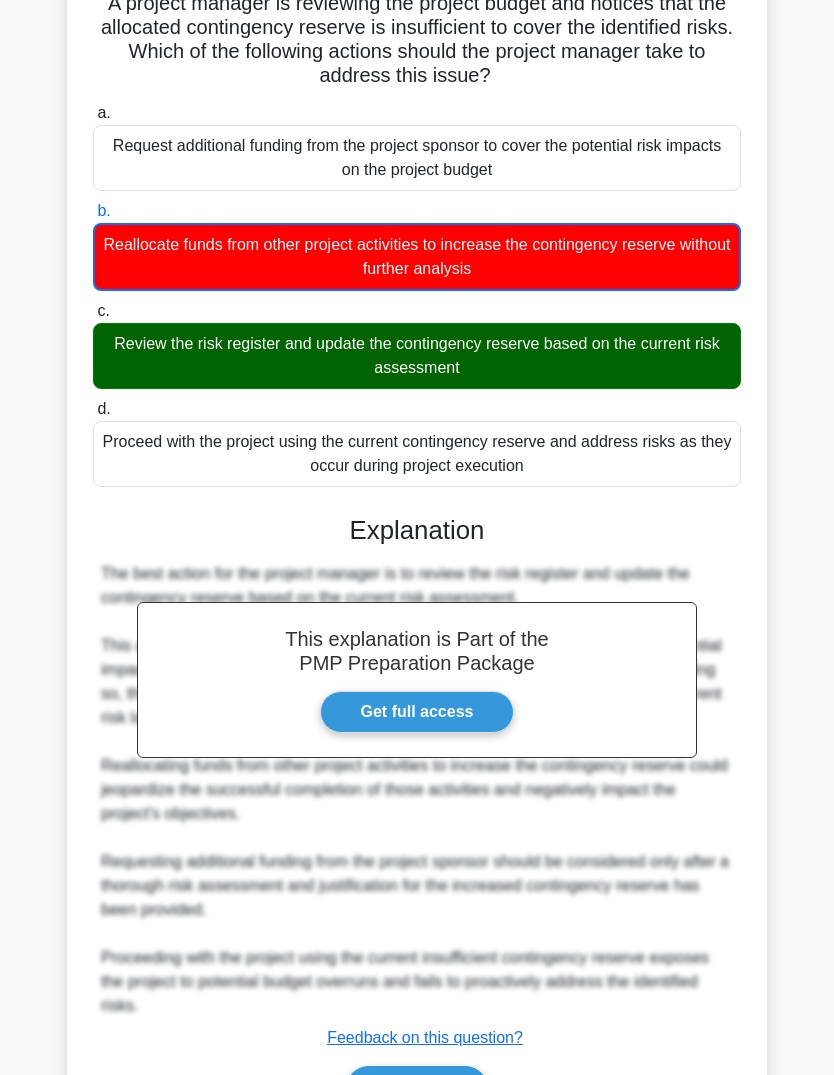 scroll, scrollTop: 243, scrollLeft: 0, axis: vertical 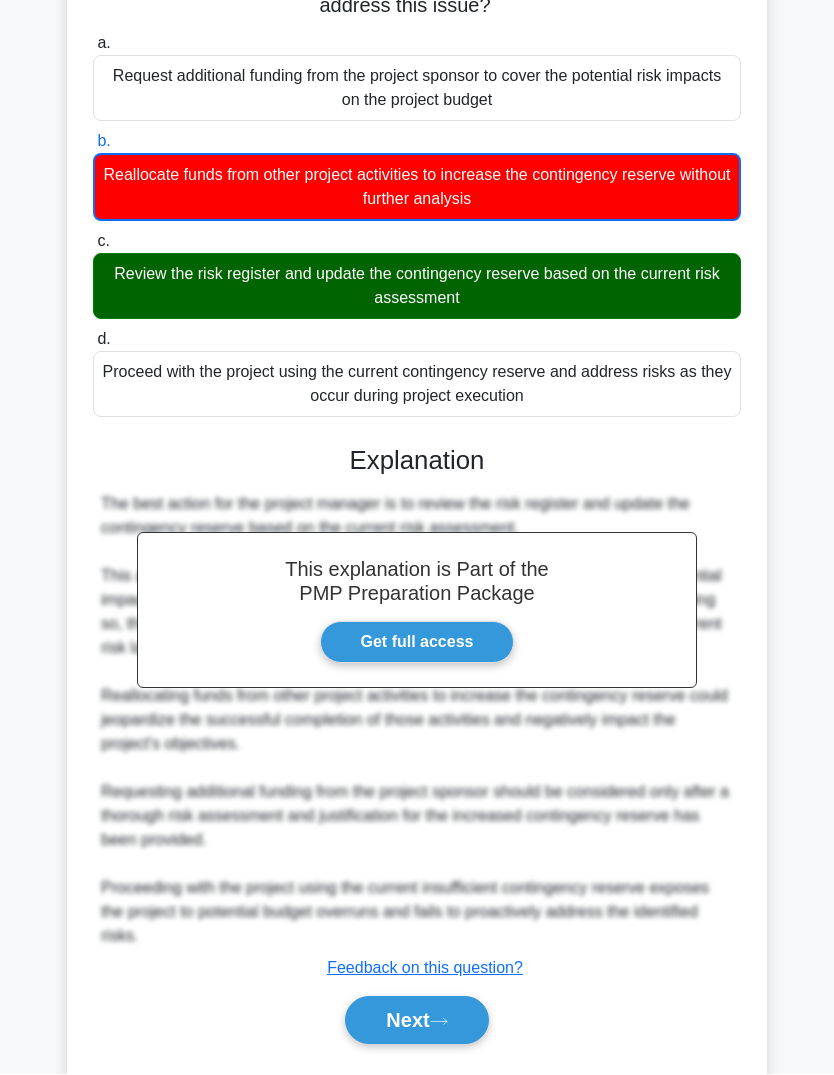 click on "Next" at bounding box center (416, 1021) 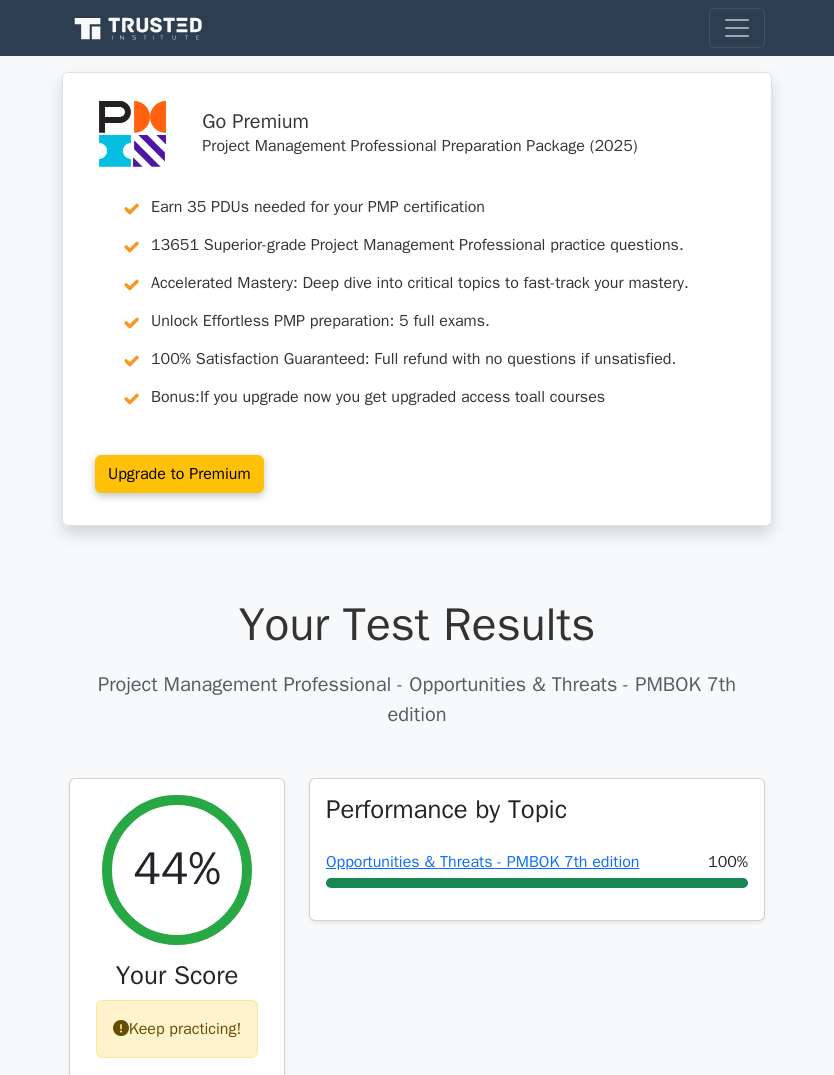 scroll, scrollTop: 0, scrollLeft: 0, axis: both 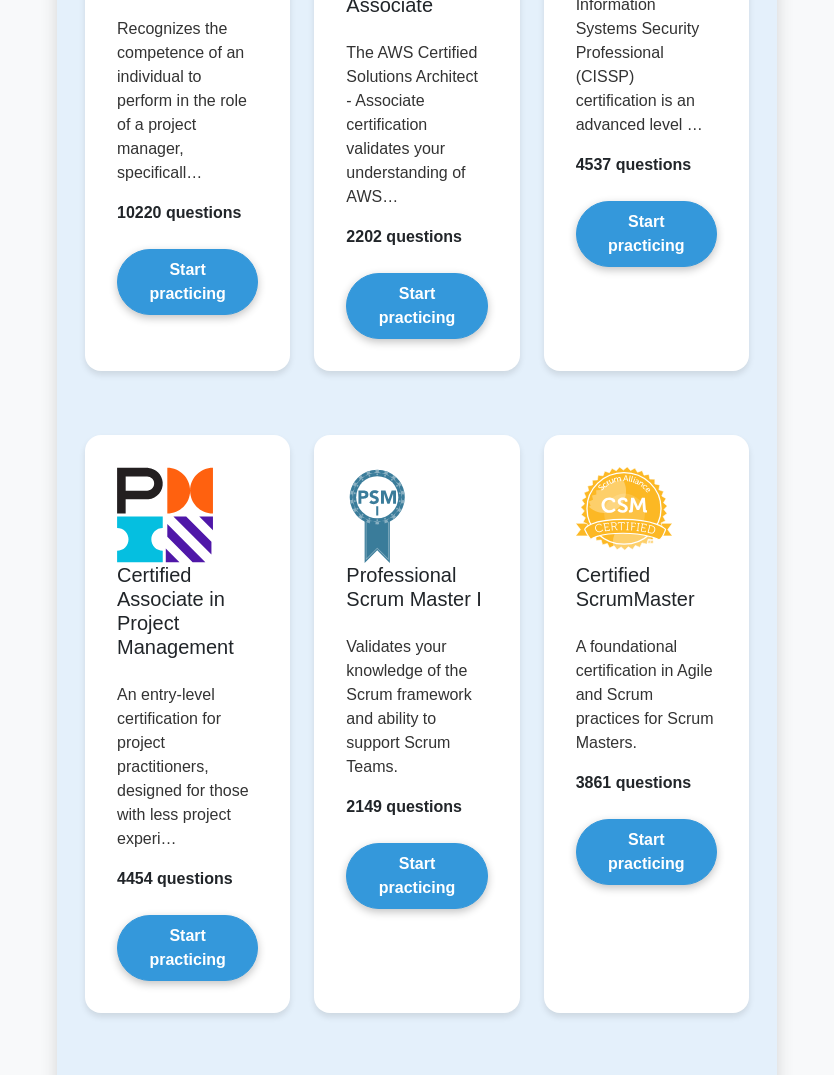 click on "Start practicing" at bounding box center (187, 948) 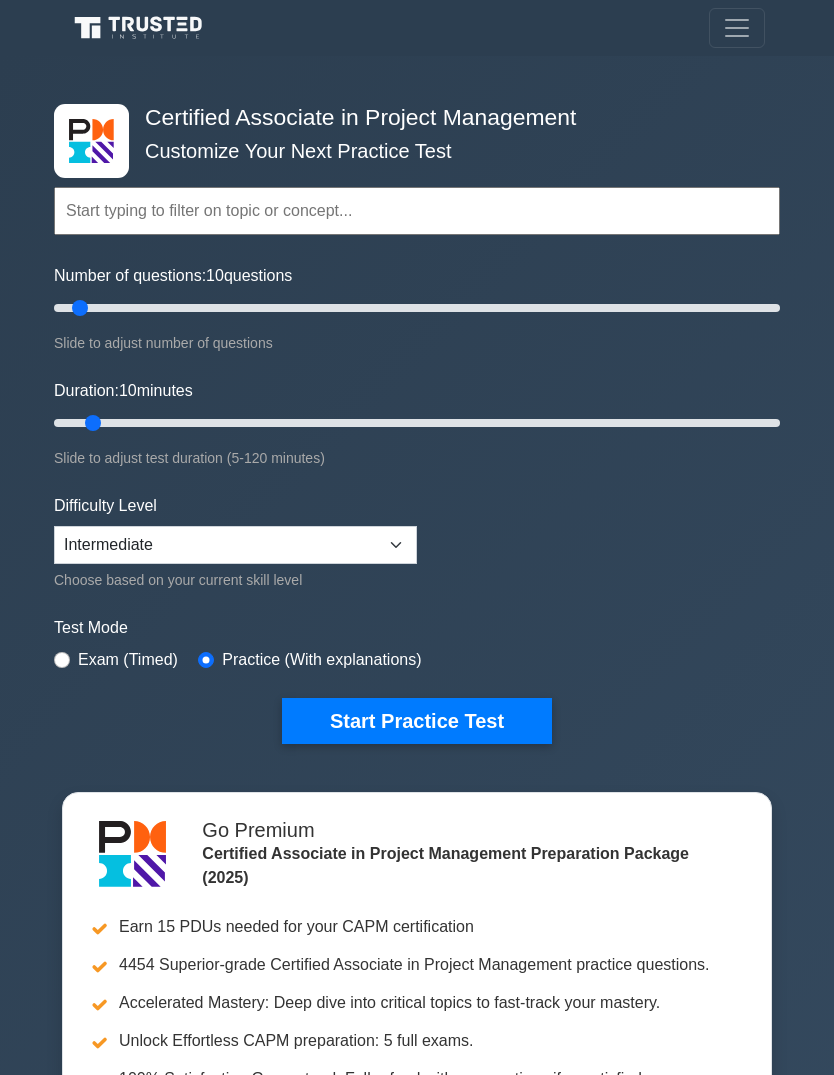 scroll, scrollTop: 0, scrollLeft: 0, axis: both 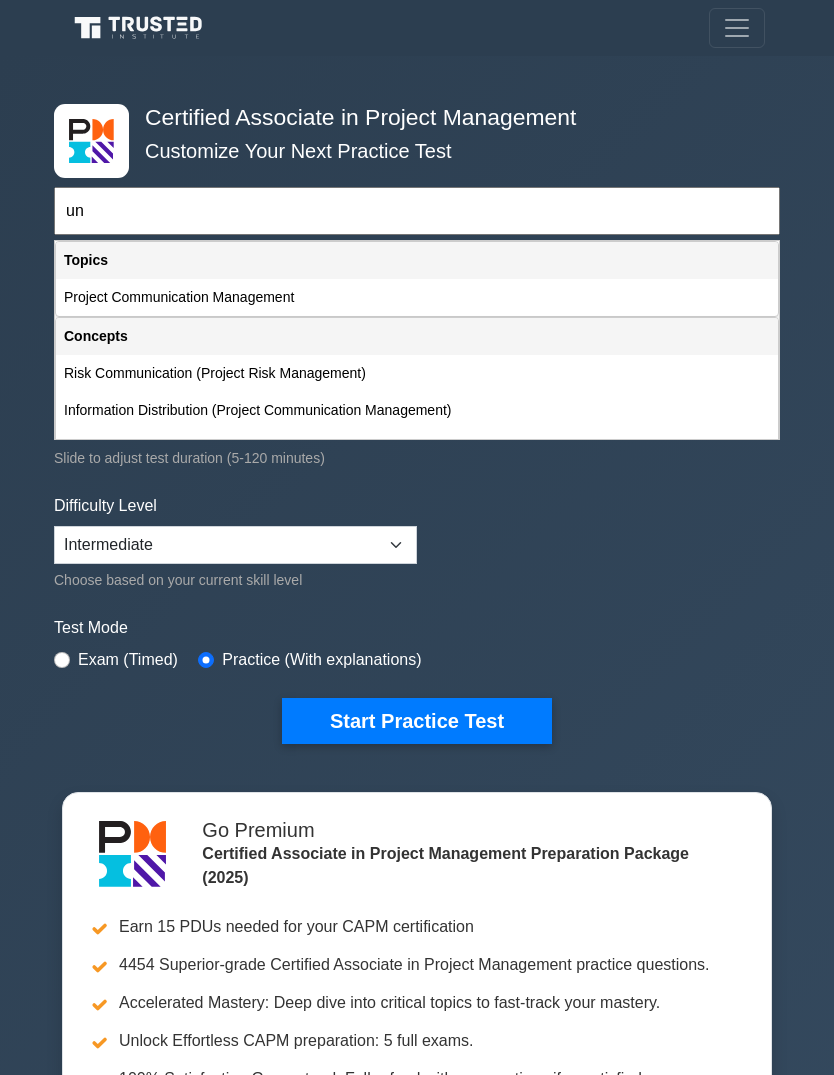 type on "u" 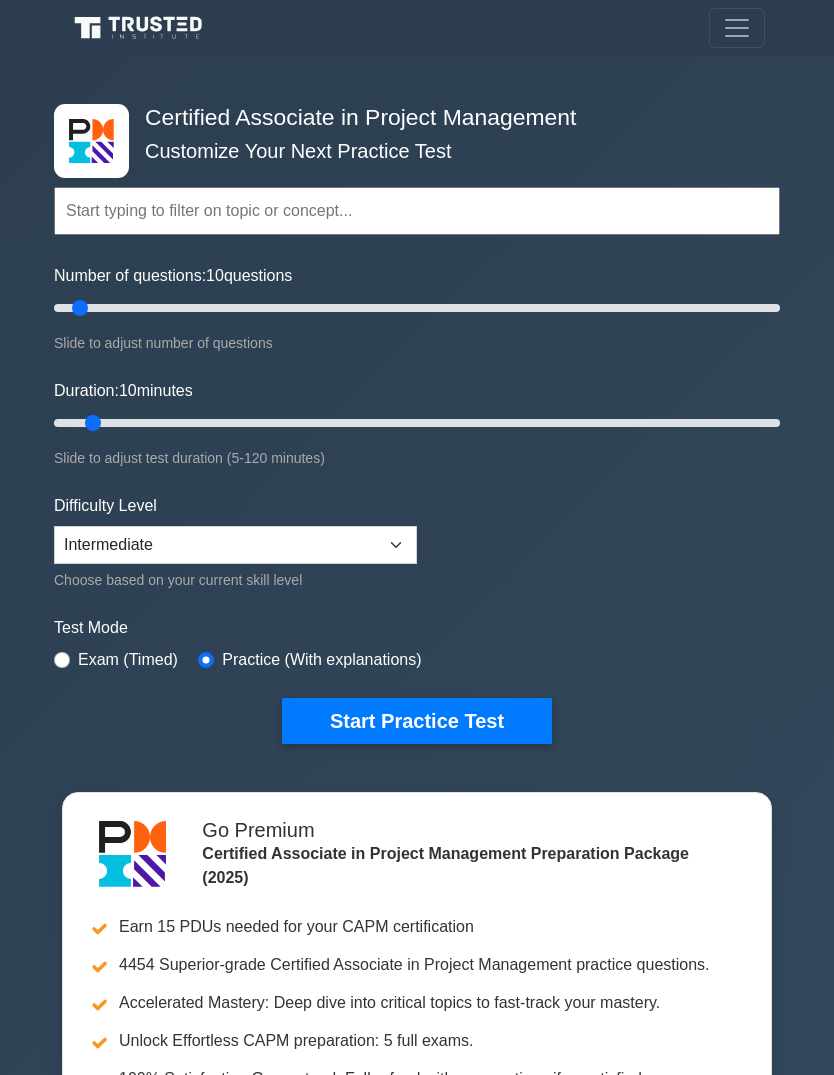 type on "p" 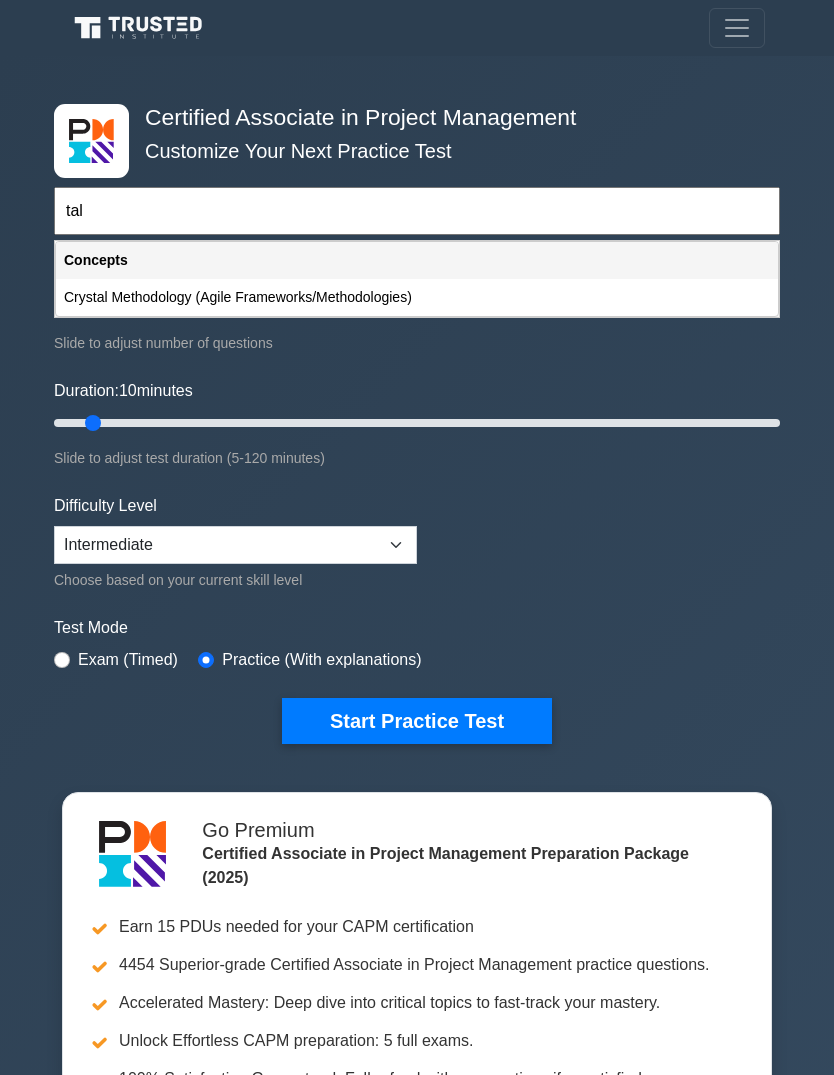 scroll, scrollTop: 0, scrollLeft: 0, axis: both 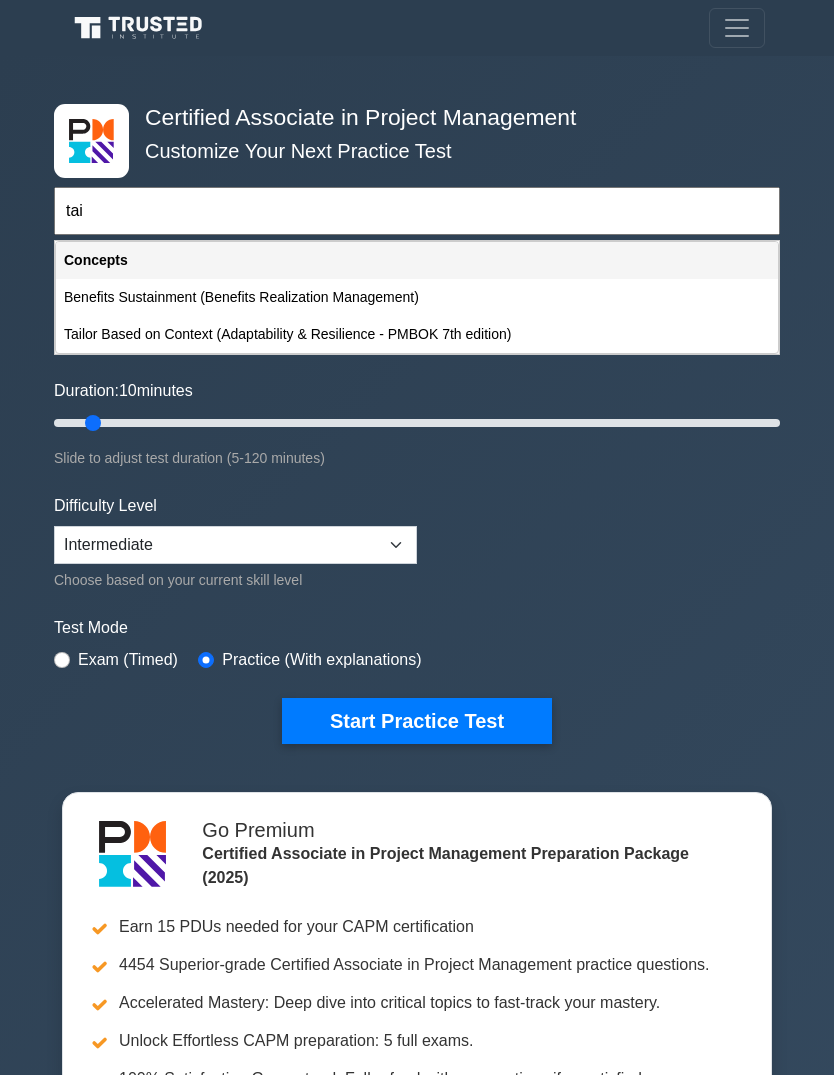 click on "Tailor Based on Context (Adaptability & Resilience - PMBOK 7th edition)" at bounding box center (417, 334) 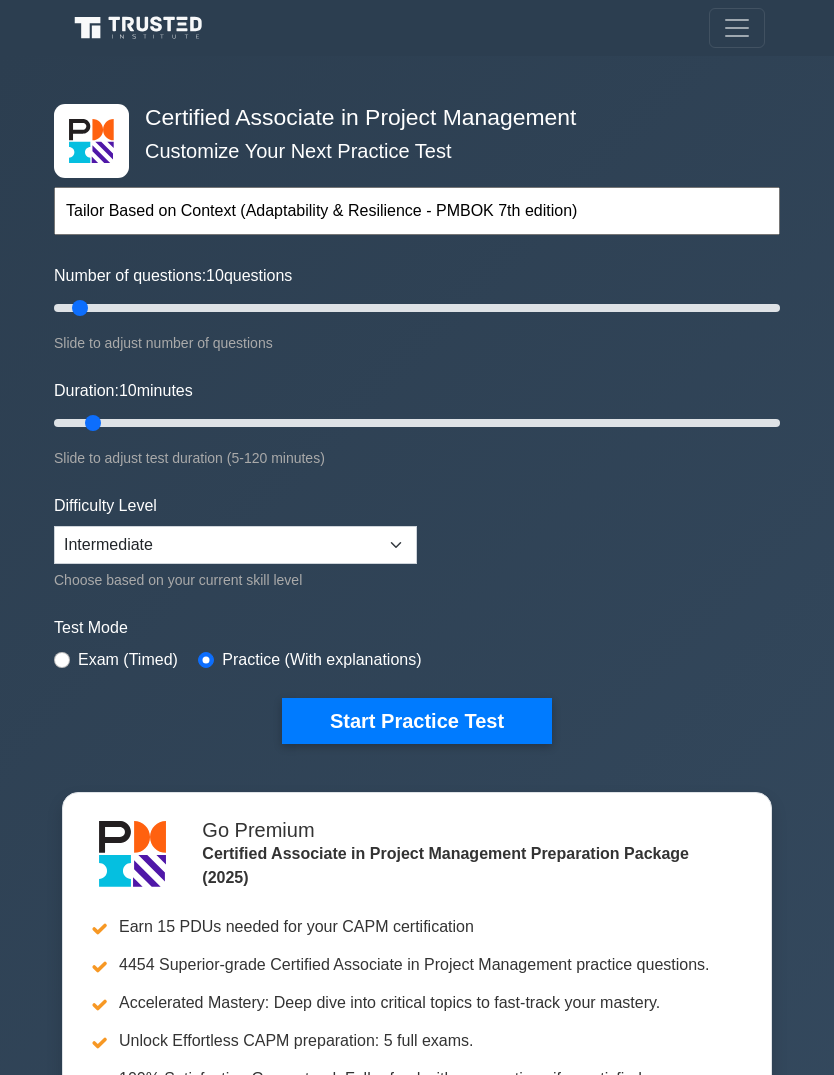 click on "Start Practice Test" at bounding box center (417, 721) 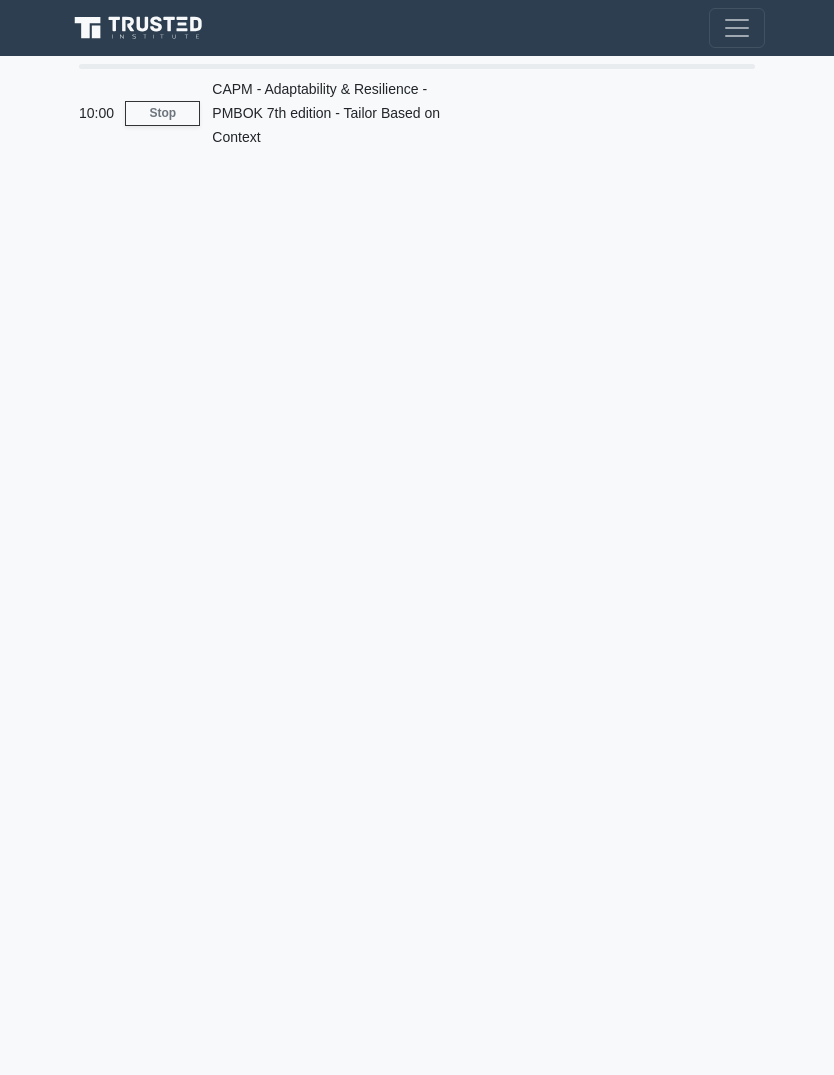 scroll, scrollTop: 0, scrollLeft: 0, axis: both 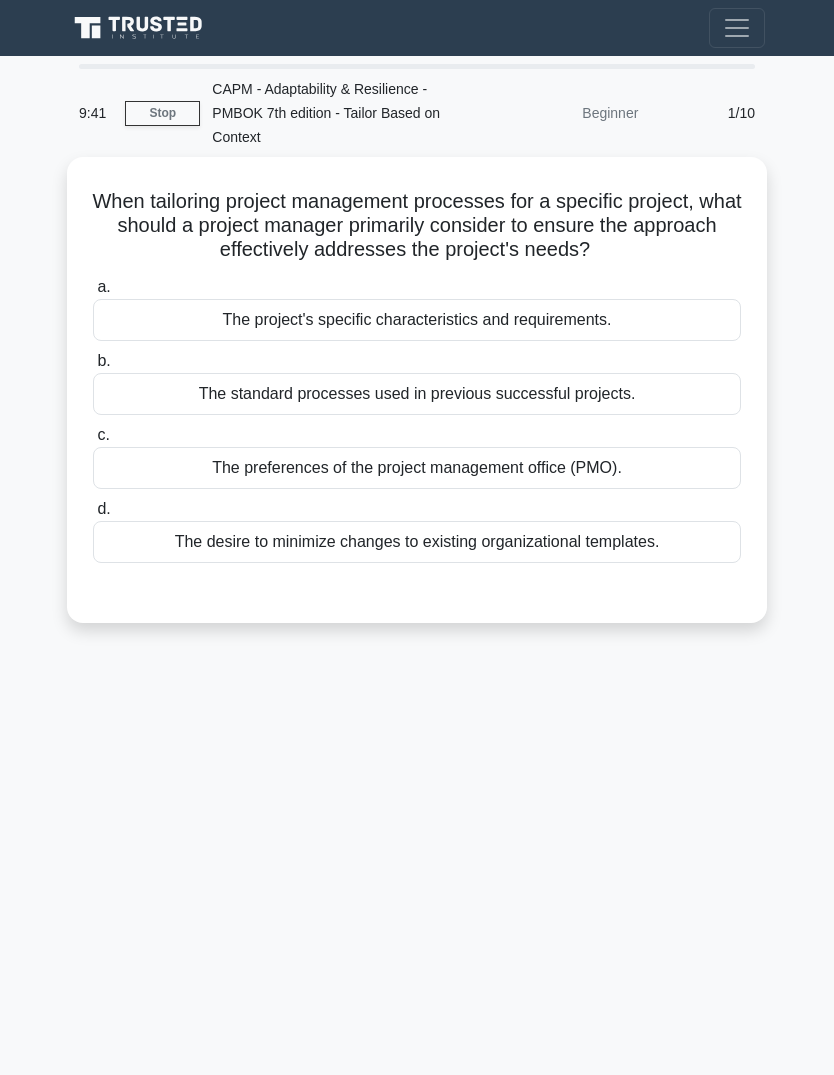 click on "The preferences of the project management office (PMO)." at bounding box center [417, 468] 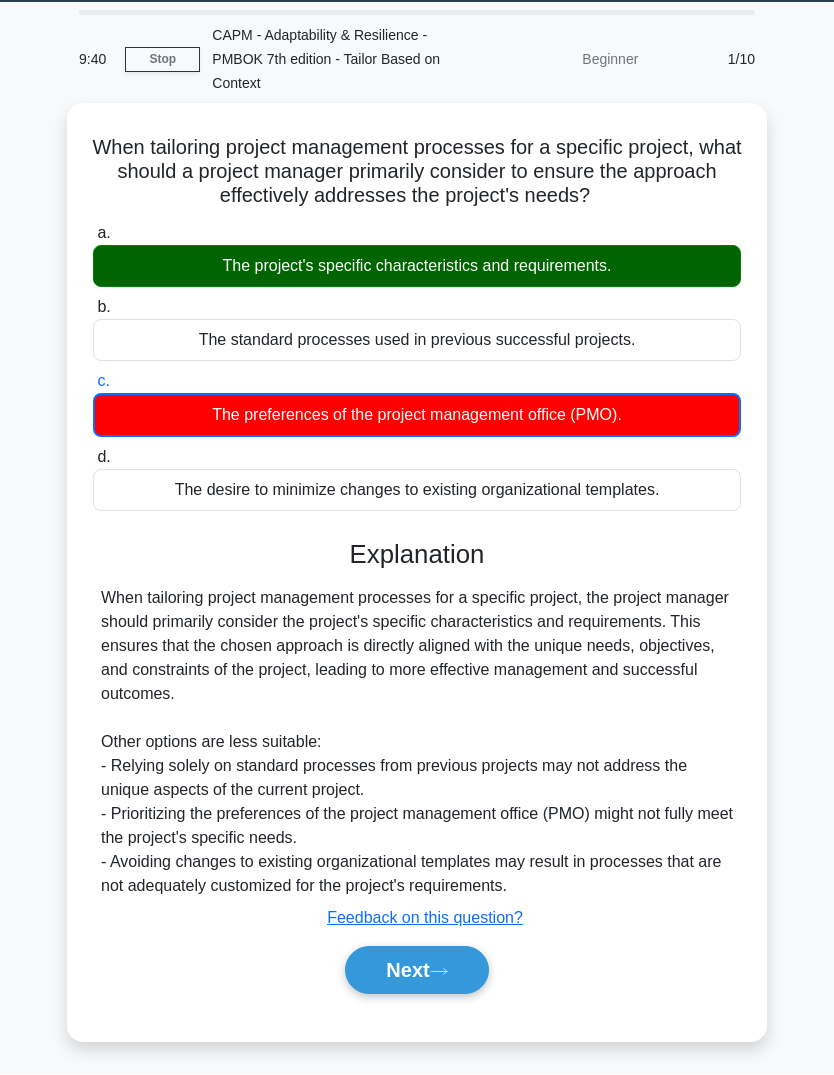 scroll, scrollTop: 78, scrollLeft: 0, axis: vertical 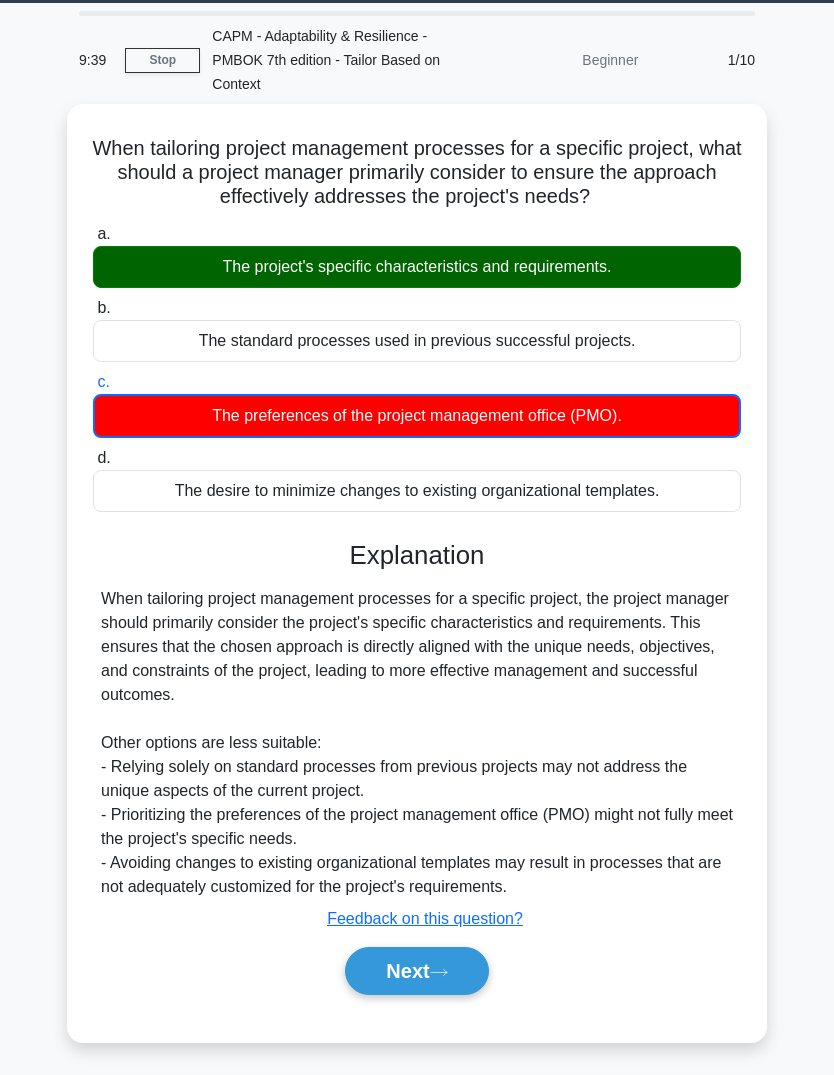 click on "Next" at bounding box center (416, 971) 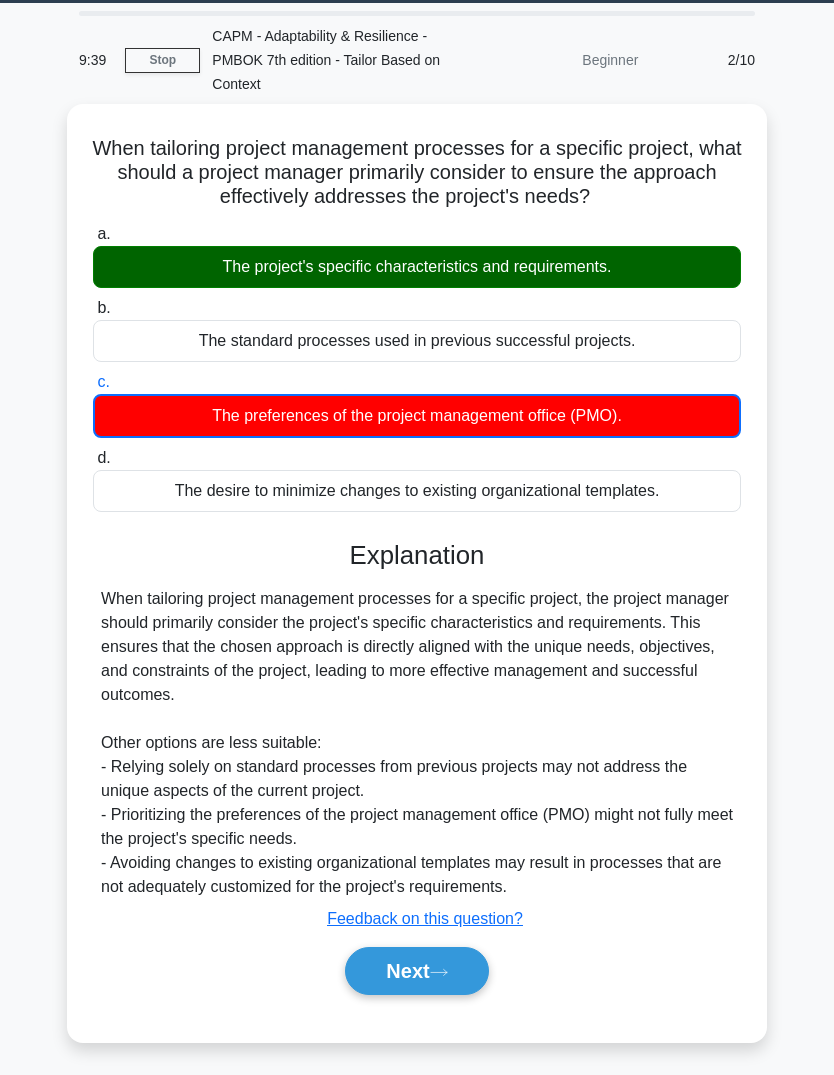 scroll, scrollTop: 75, scrollLeft: 0, axis: vertical 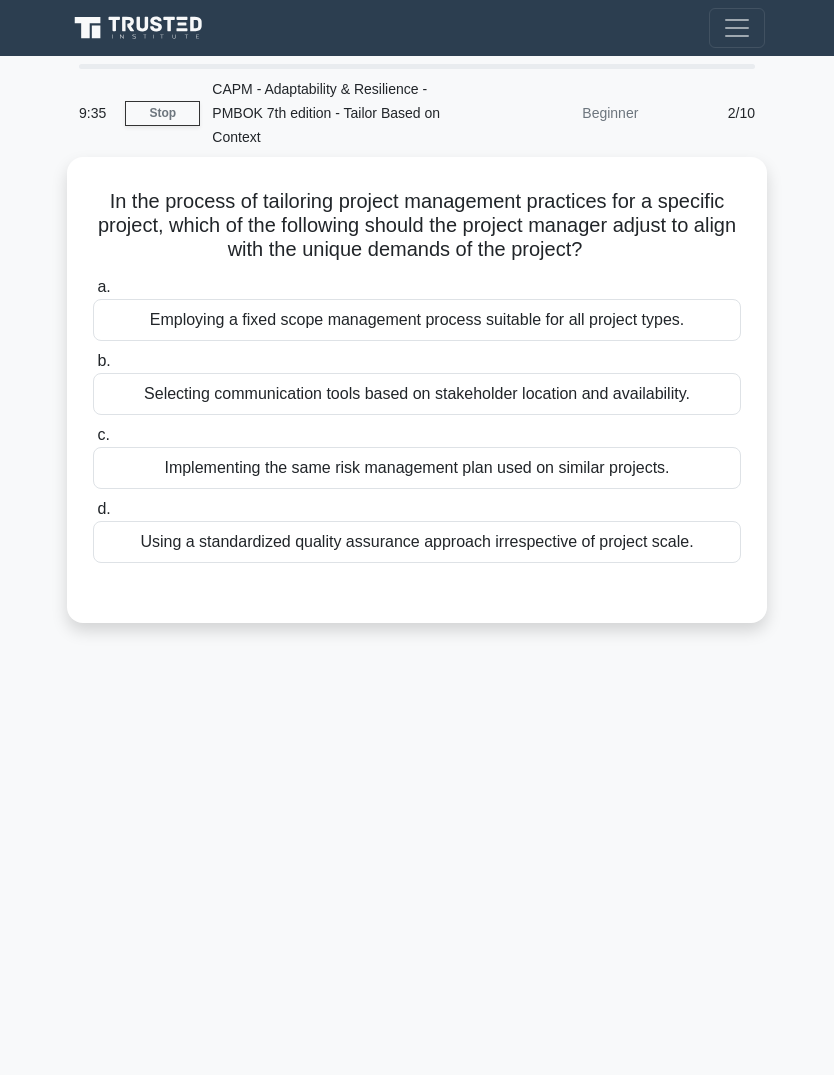 click on "a.
Employing a fixed scope management process suitable for all project types.
b.
Selecting communication tools based on stakeholder location and availability." at bounding box center [417, 419] 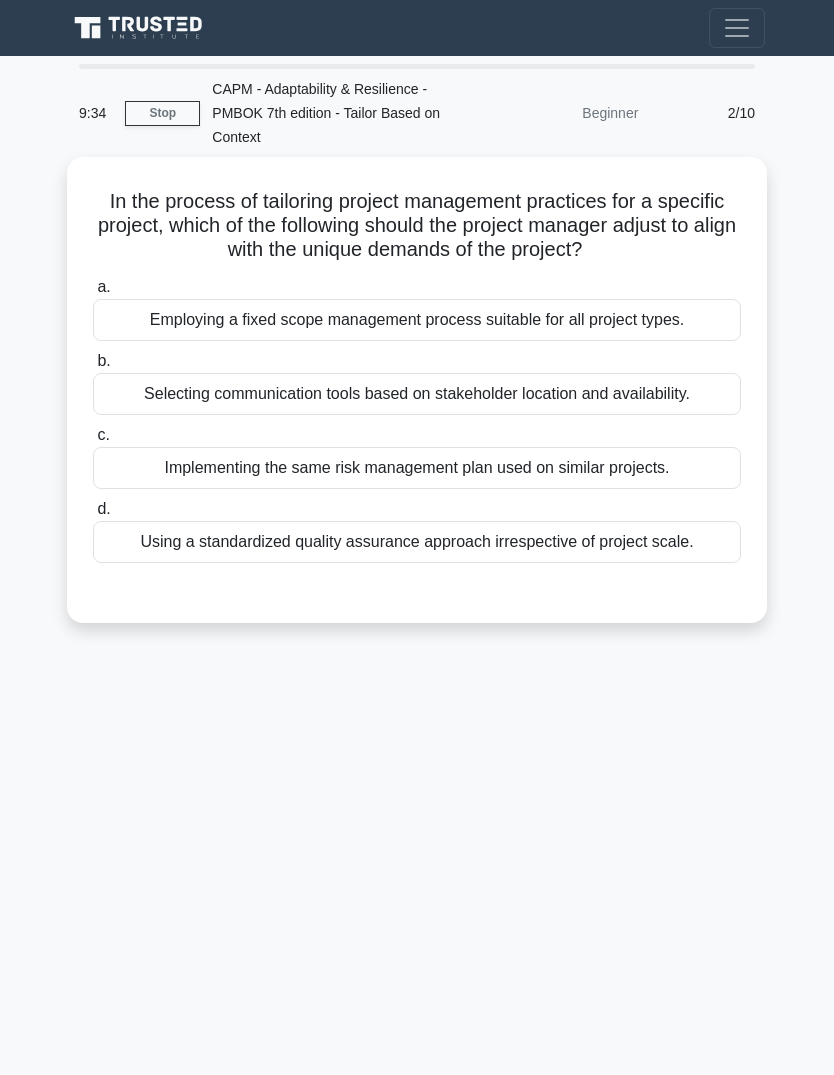 click on "Using a standardized quality assurance approach irrespective of project scale." at bounding box center (417, 542) 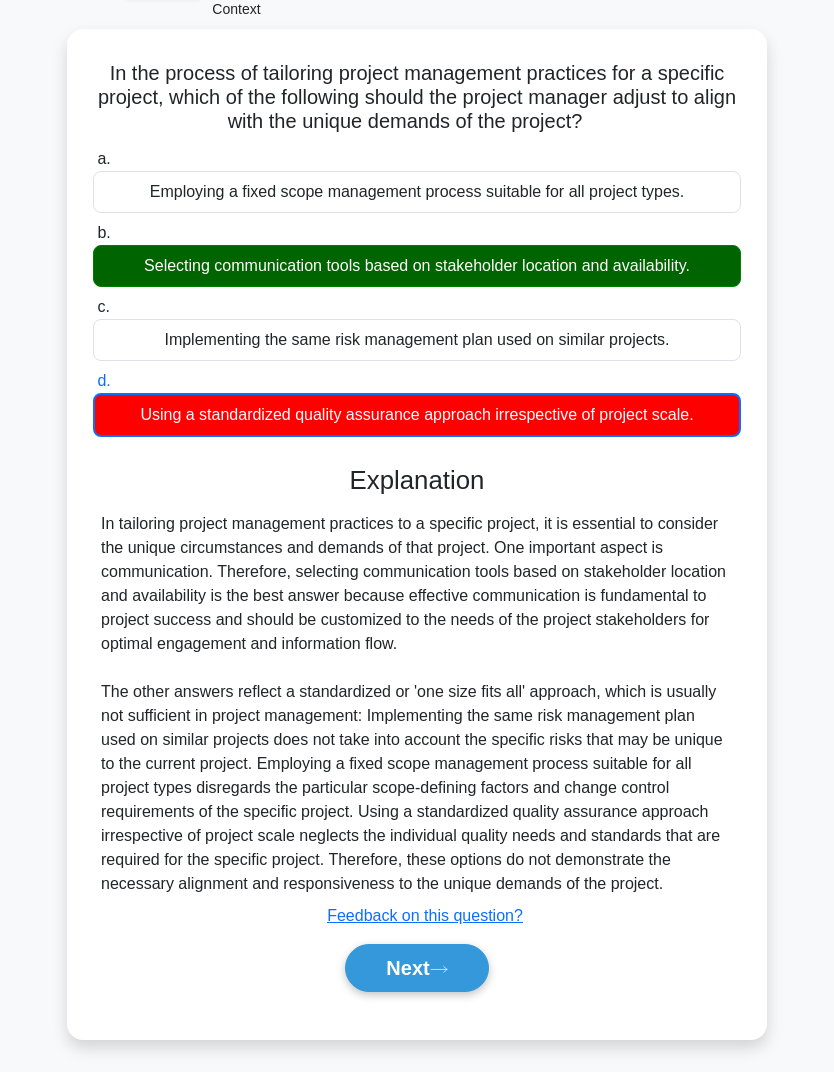 scroll, scrollTop: 0, scrollLeft: 0, axis: both 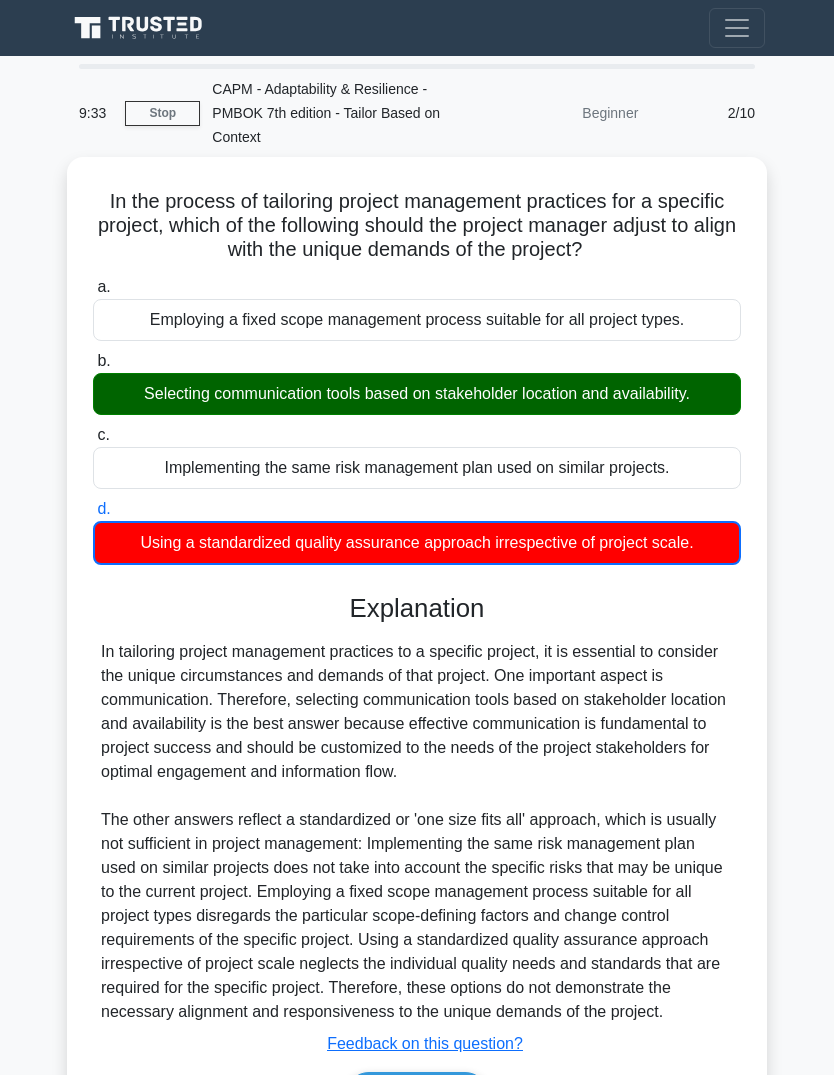 click on "In tailoring project management practices to a specific project, it is essential to consider the unique circumstances and demands of that project. One important aspect is communication. Therefore, selecting communication tools based on stakeholder location and availability is the best answer because effective communication is fundamental to project success and should be customized to the needs of the project stakeholders for optimal engagement and information flow." at bounding box center (417, 832) 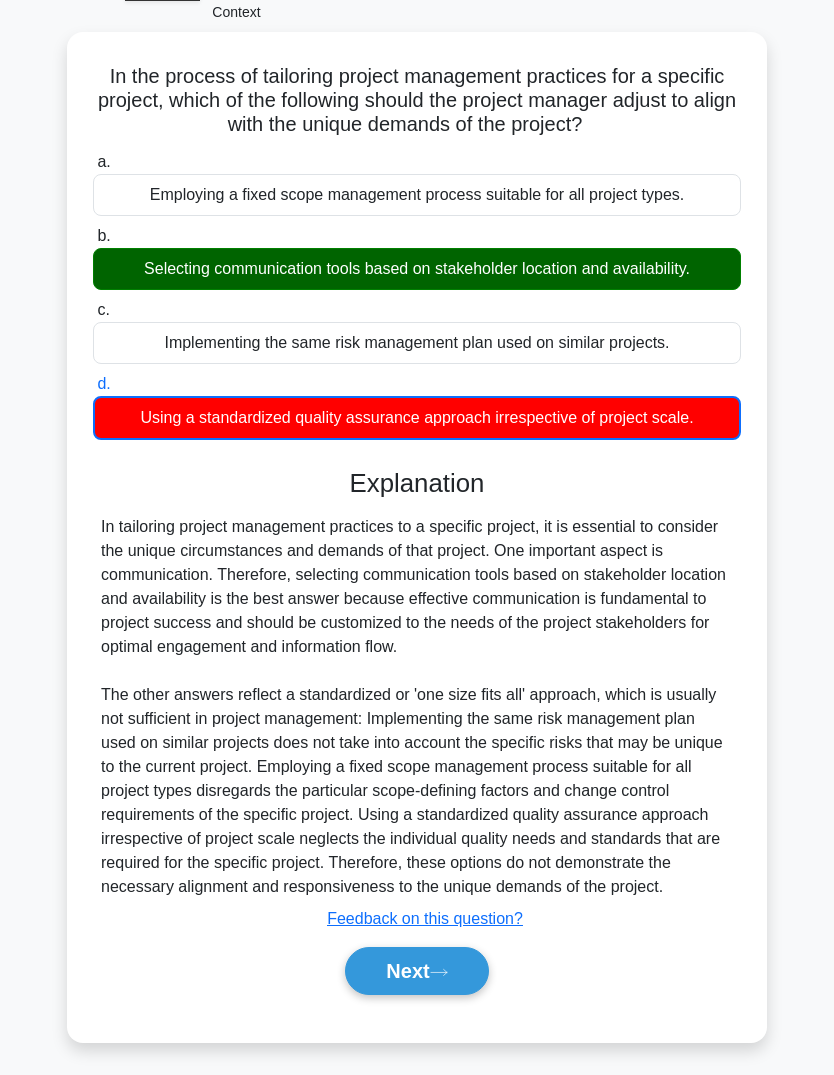 scroll, scrollTop: 147, scrollLeft: 0, axis: vertical 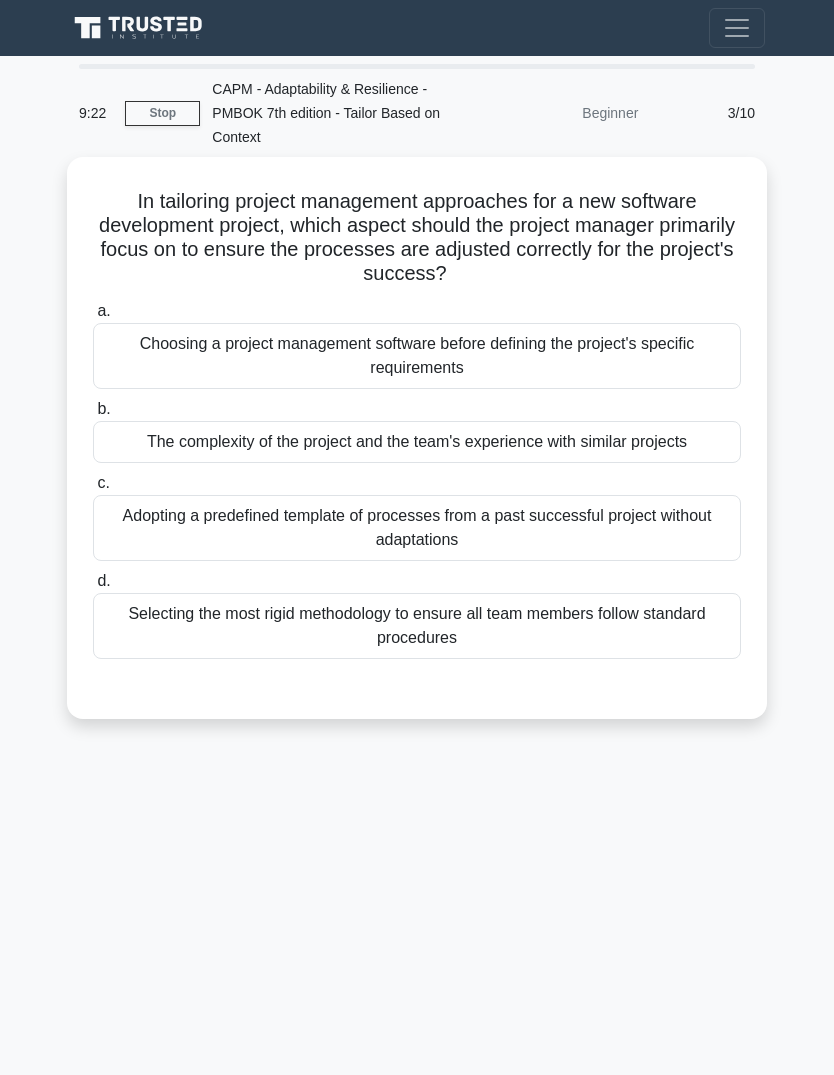 click on "Selecting the most rigid methodology to ensure all team members follow standard procedures" at bounding box center (417, 626) 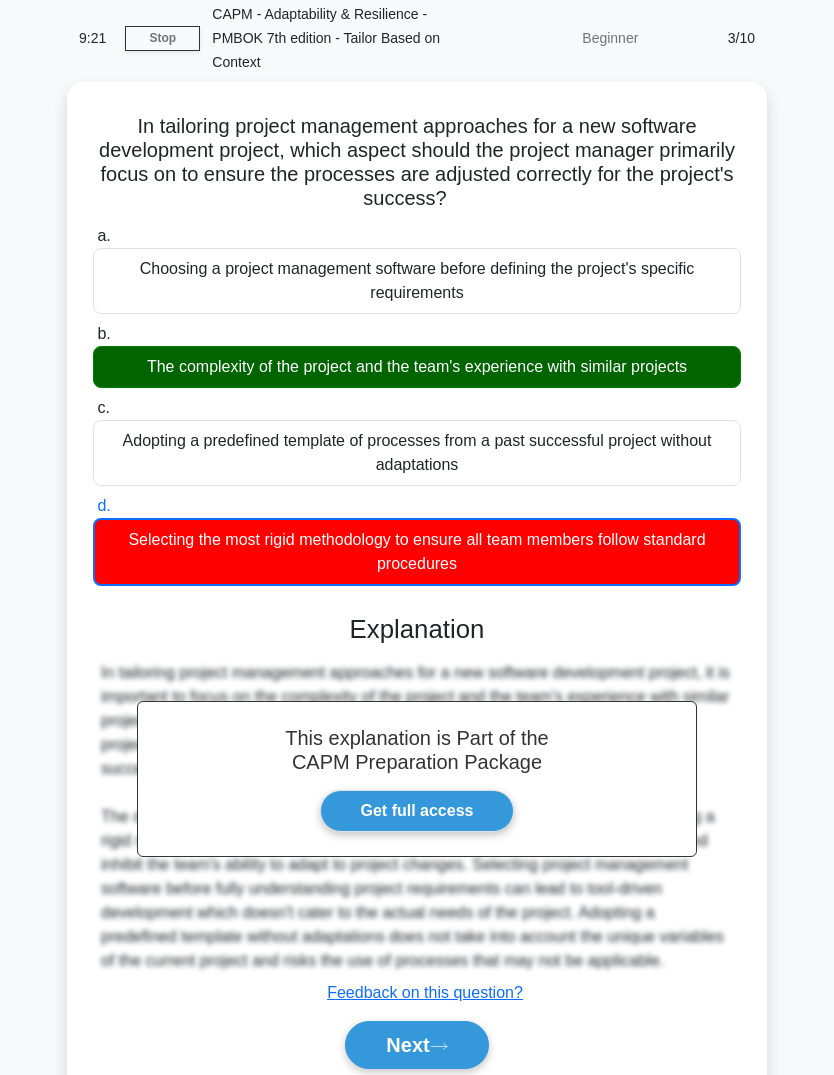 scroll, scrollTop: 99, scrollLeft: 0, axis: vertical 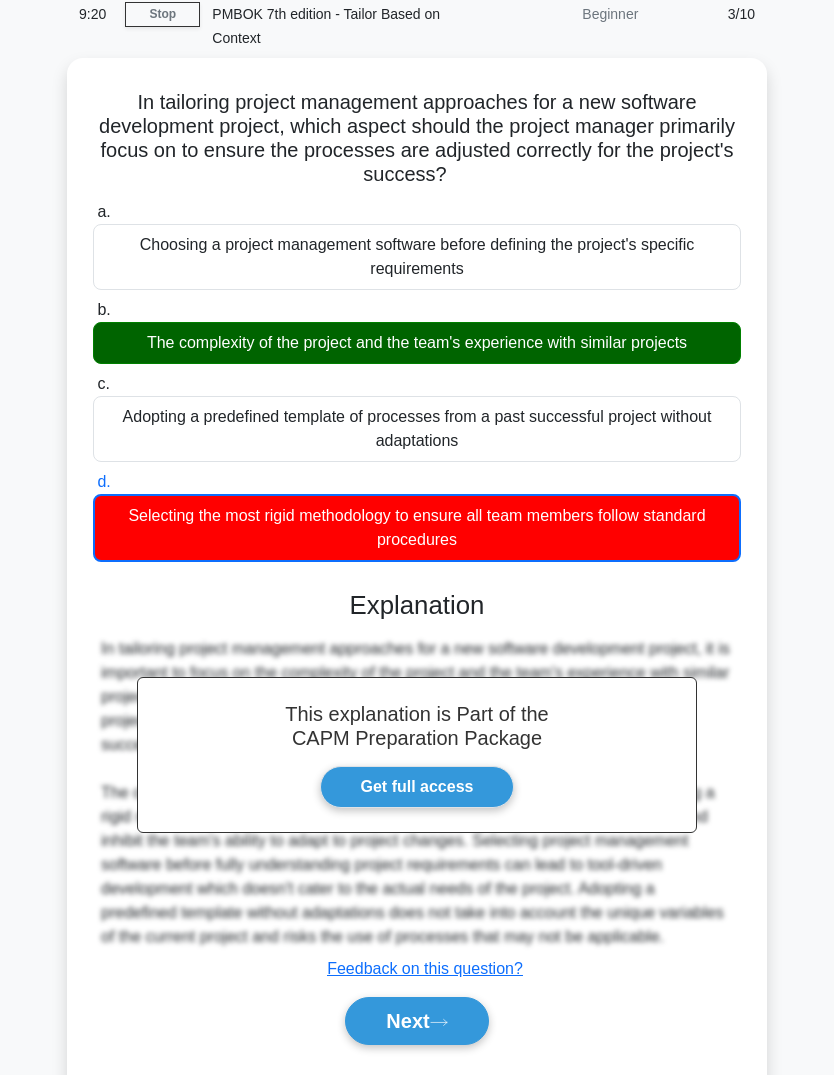 click on "Next" at bounding box center [416, 1021] 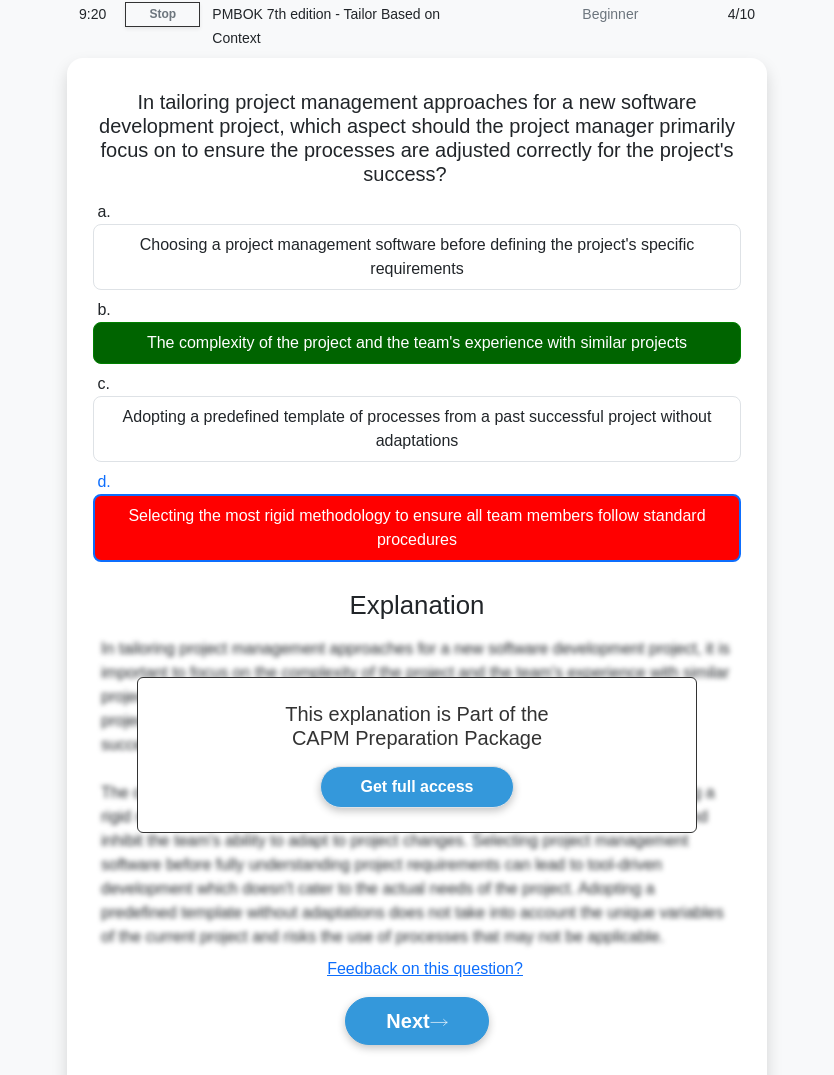 scroll, scrollTop: 75, scrollLeft: 0, axis: vertical 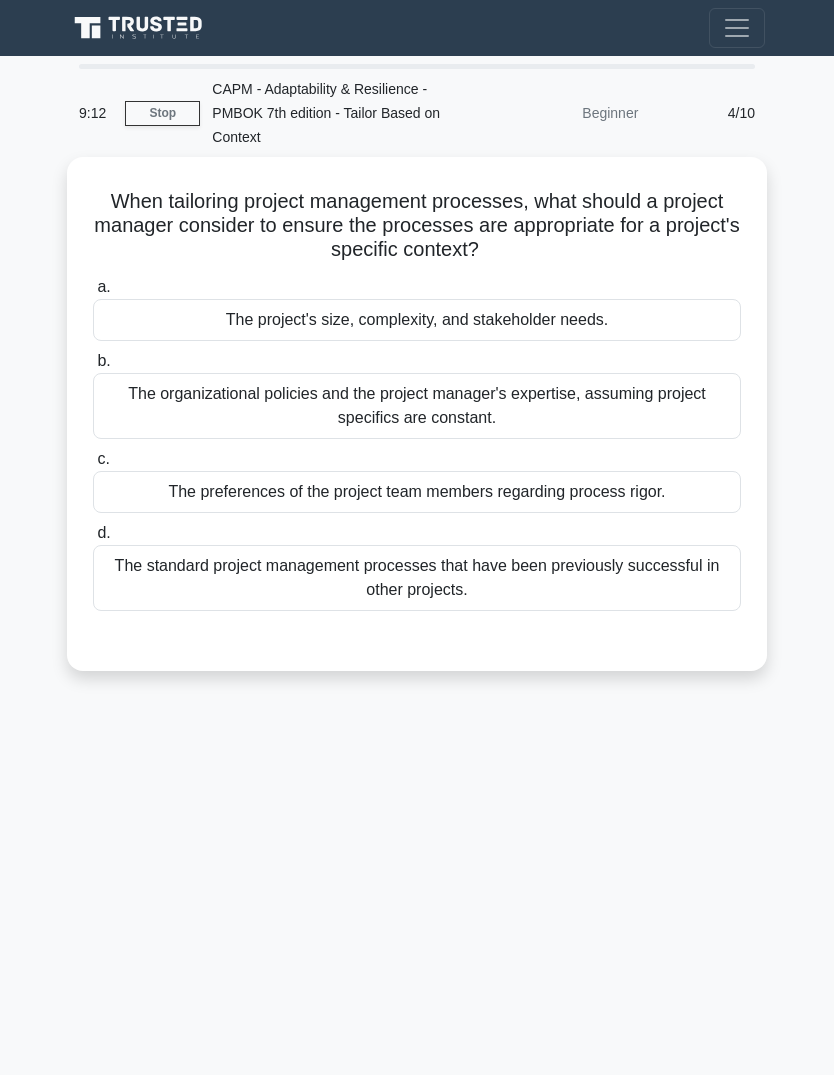 click on "The project's size, complexity, and stakeholder needs." at bounding box center (417, 320) 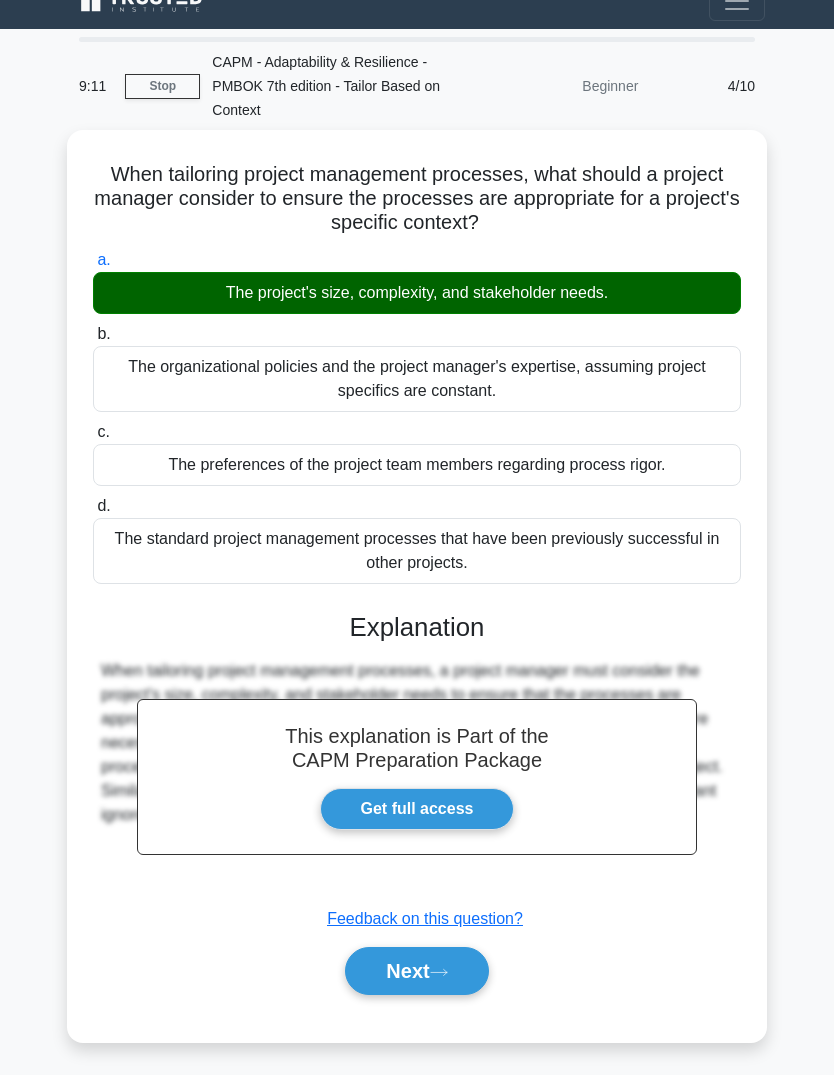 click on "Next" at bounding box center (416, 971) 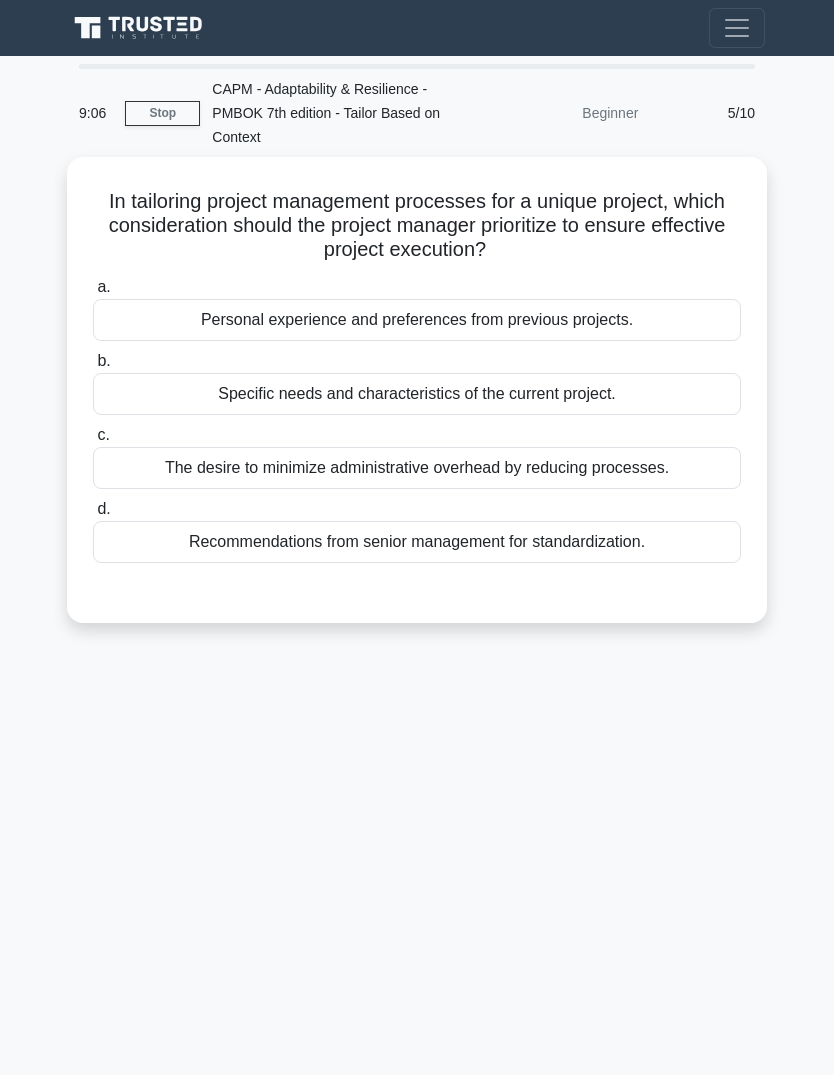 click on "Specific needs and characteristics of the current project." at bounding box center (417, 394) 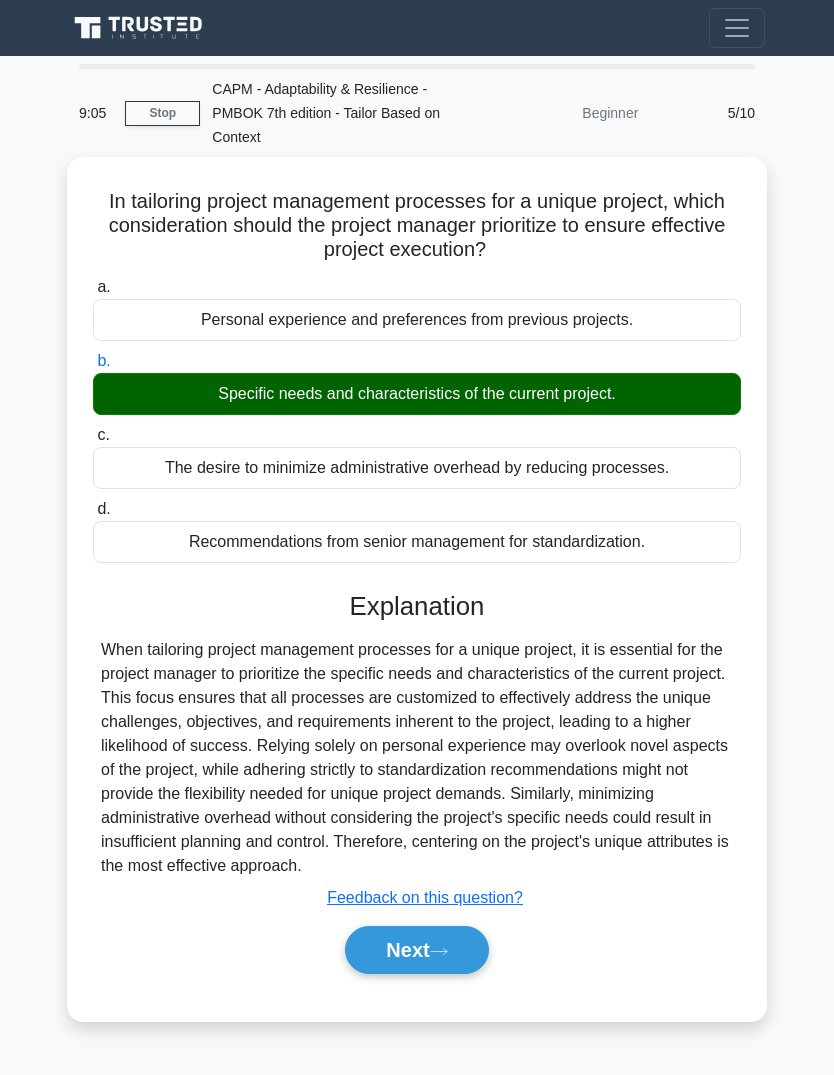 click 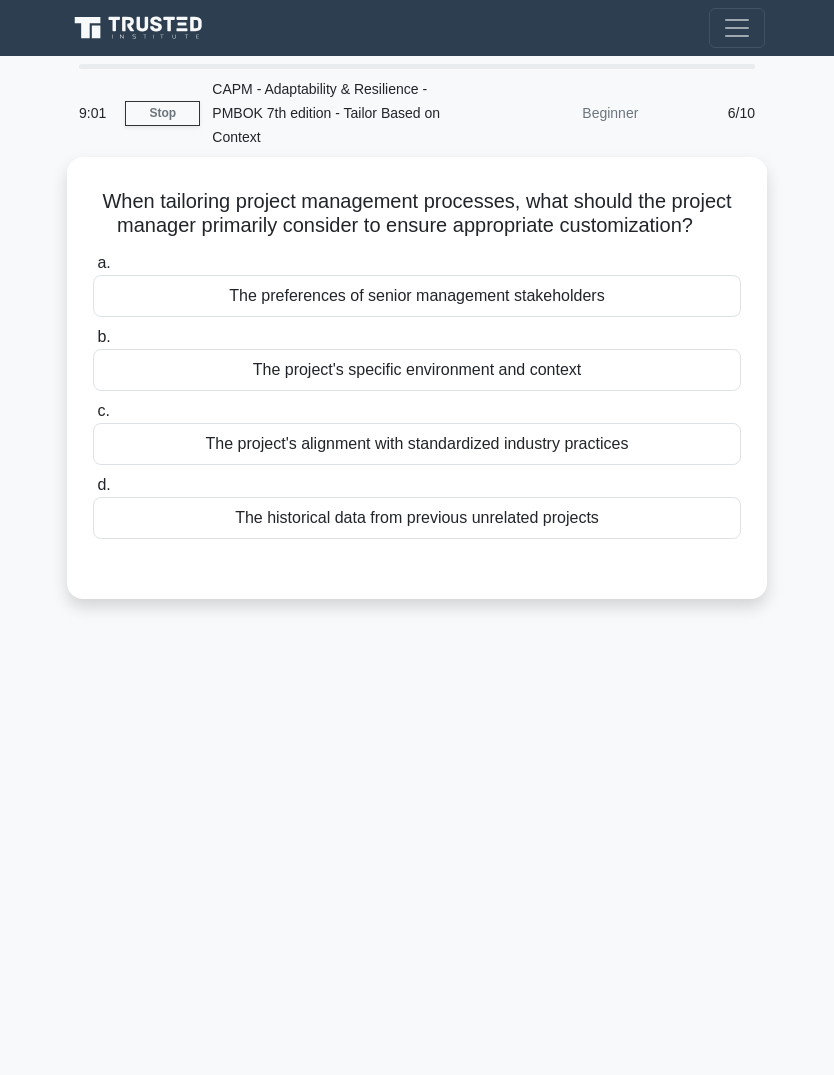 click on "The project's alignment with standardized industry practices" at bounding box center (417, 444) 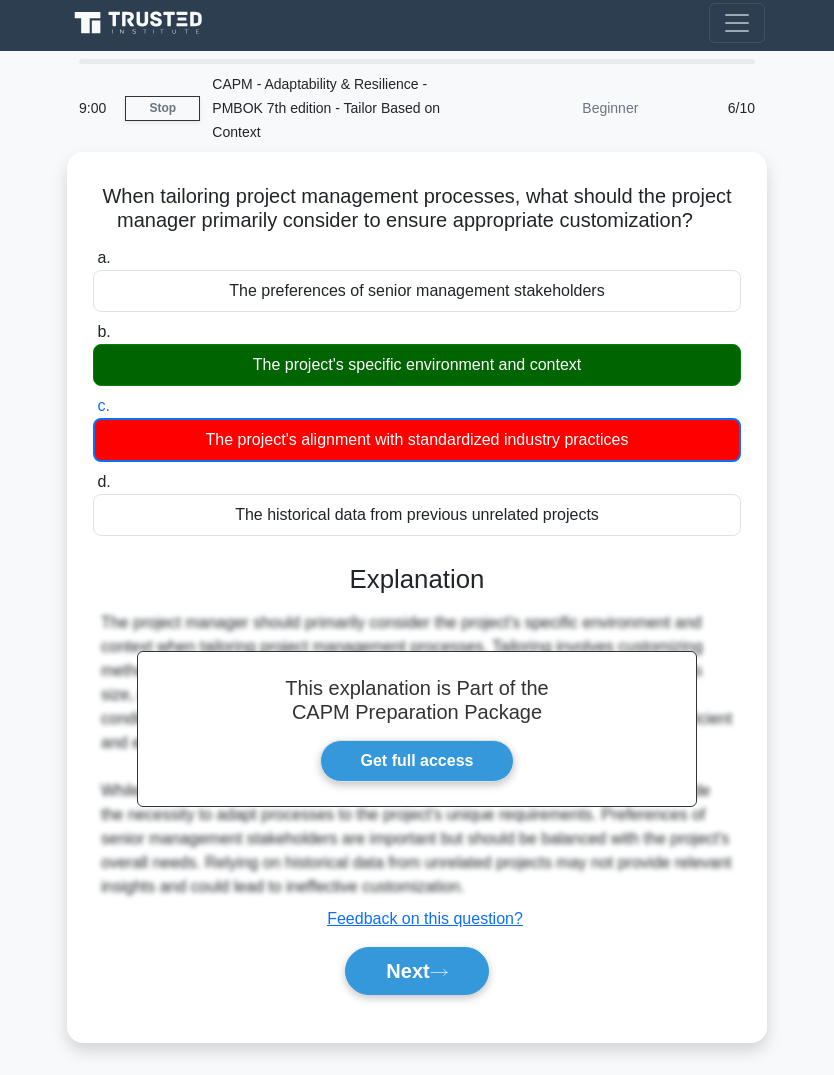 click on "Next" at bounding box center (416, 971) 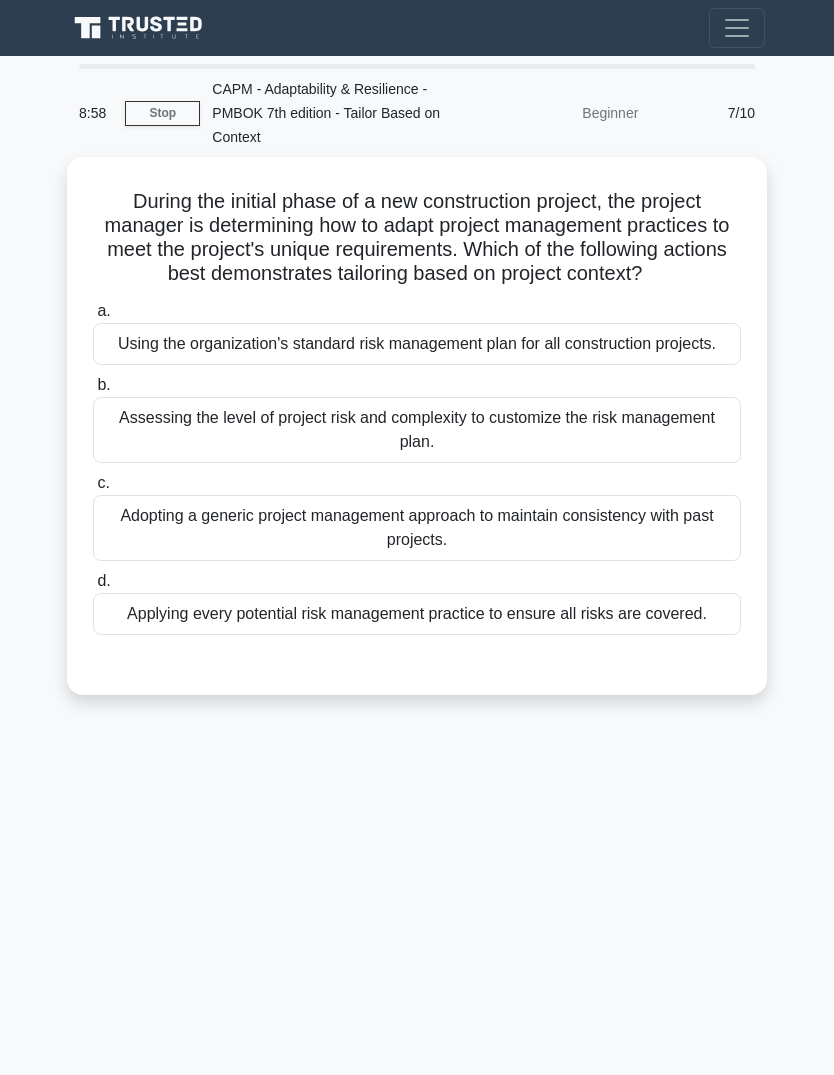 click on "Adopting a generic project management approach to maintain consistency with past projects." at bounding box center (417, 528) 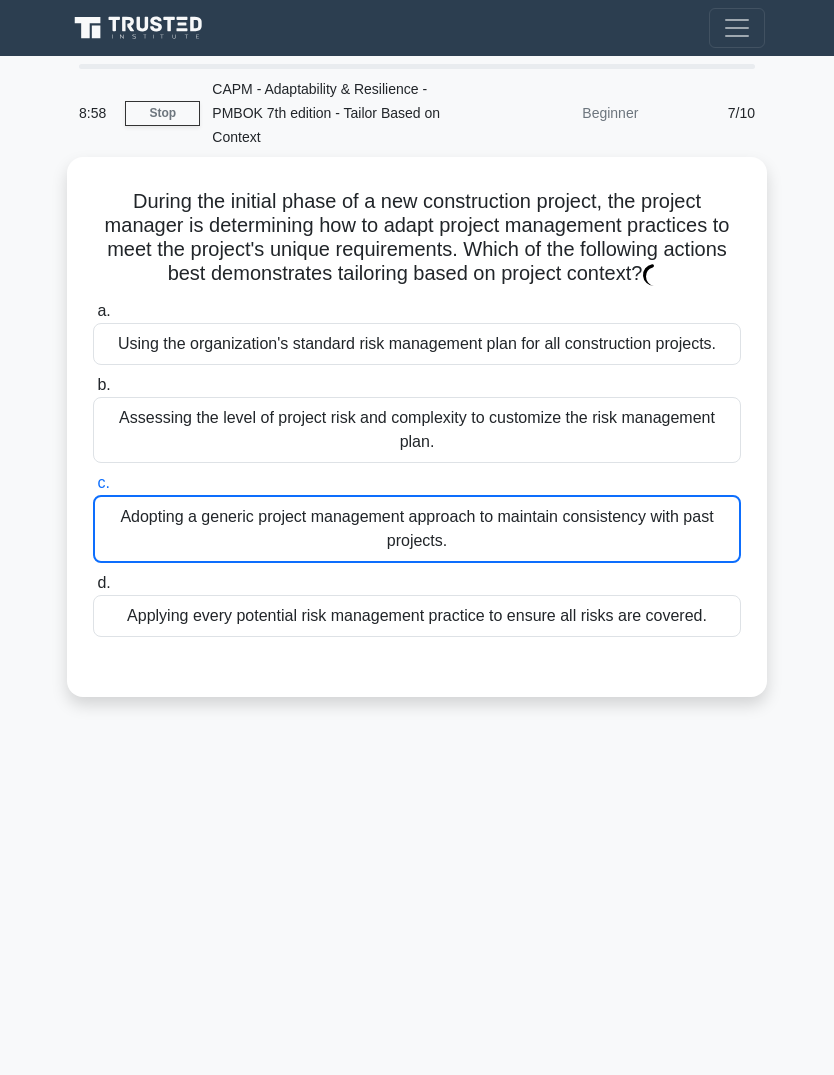 click on "Adopting a generic project management approach to maintain consistency with past projects." at bounding box center [417, 529] 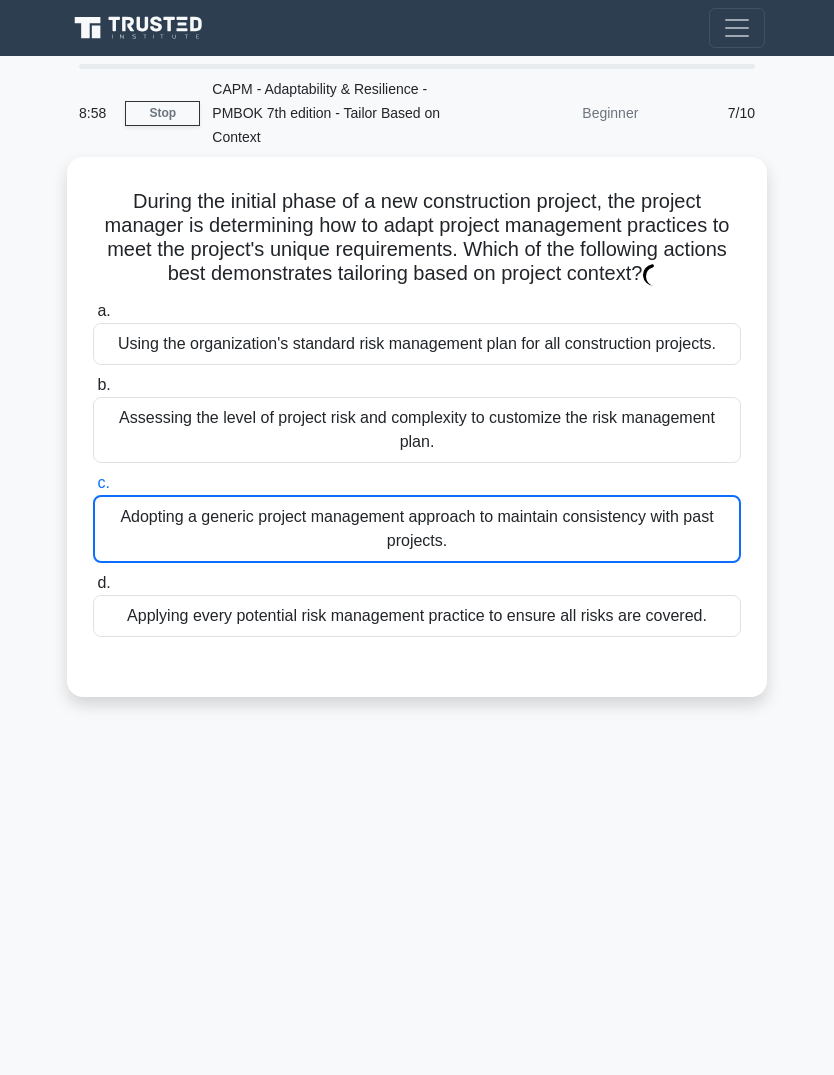 click on "c.
Adopting a generic project management approach to maintain consistency with past projects." at bounding box center [93, 483] 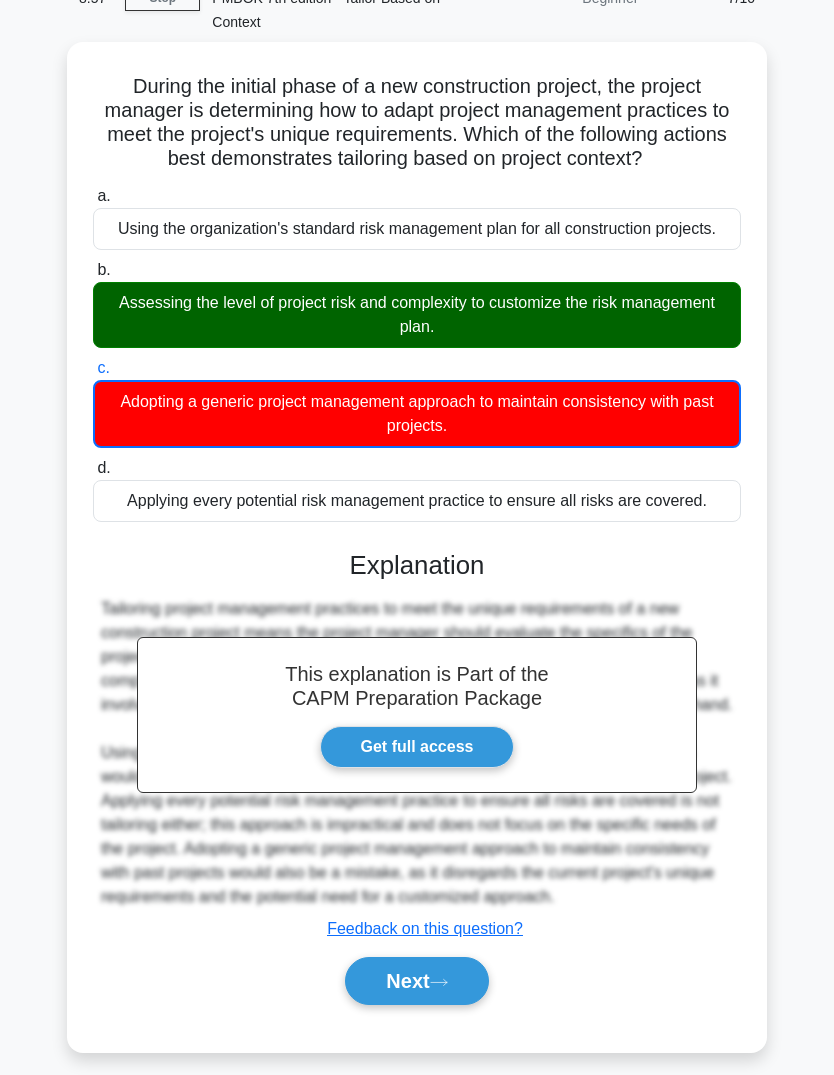 scroll, scrollTop: 171, scrollLeft: 0, axis: vertical 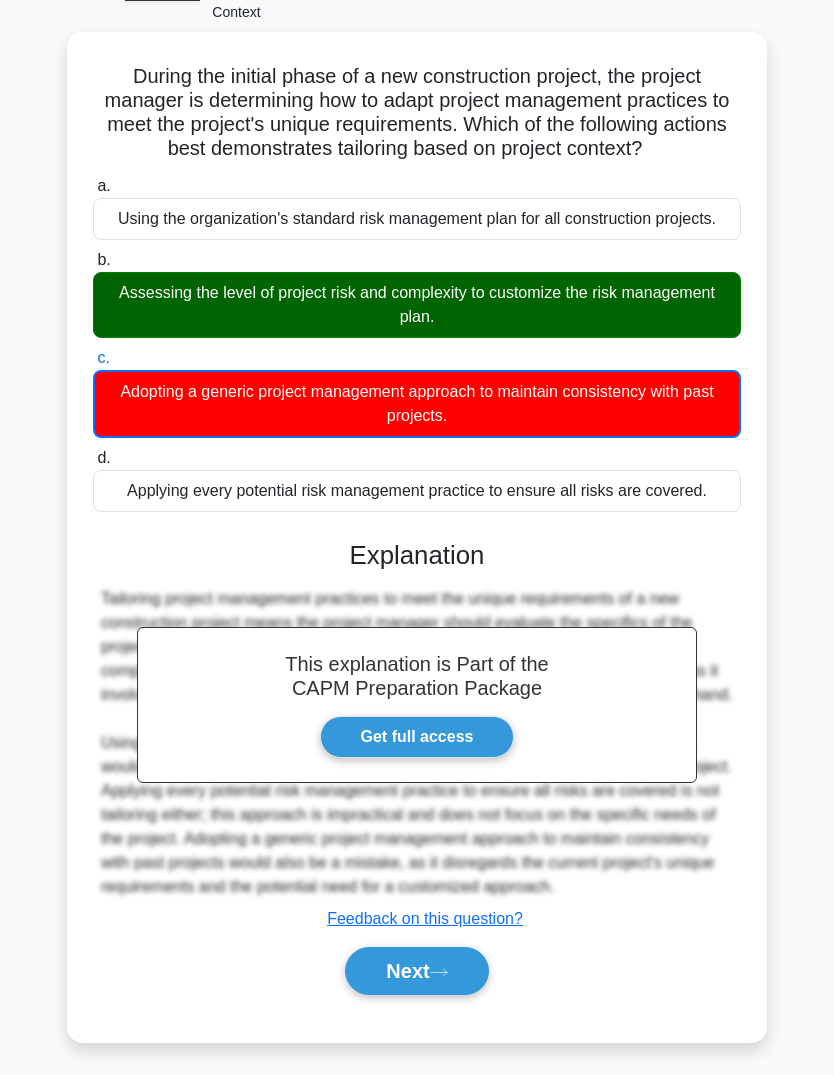 click 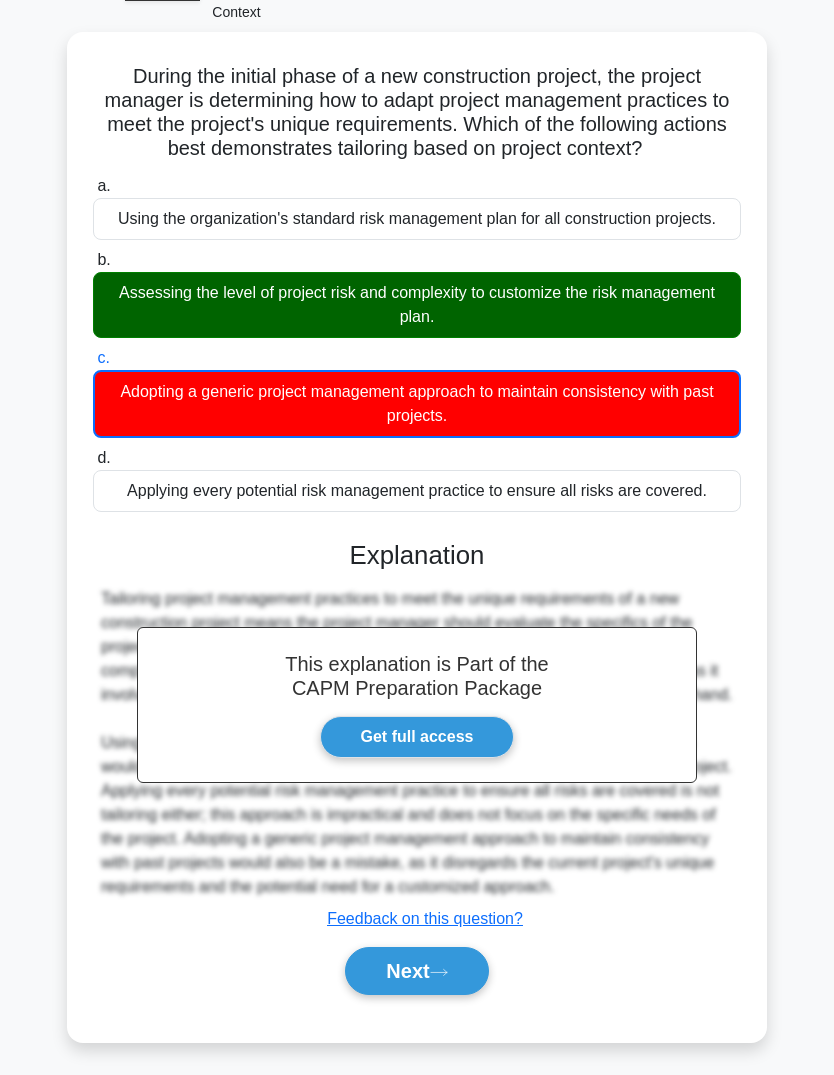 scroll, scrollTop: 75, scrollLeft: 0, axis: vertical 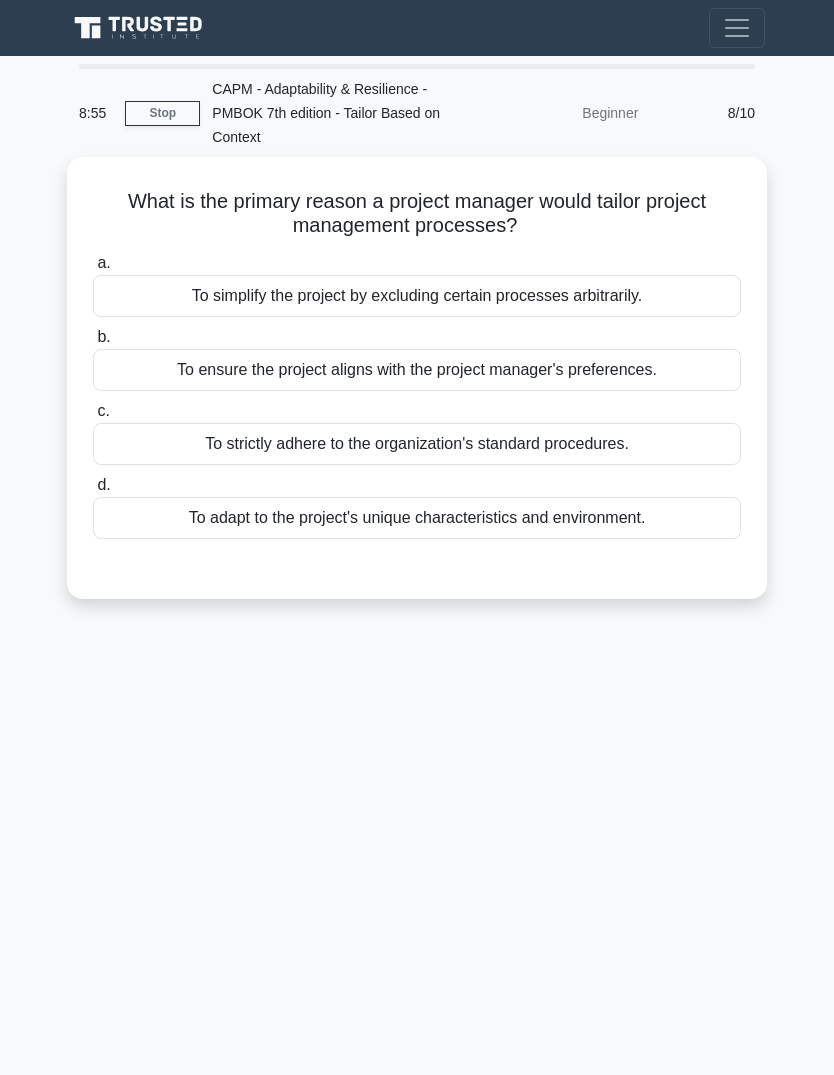 click on "To strictly adhere to the organization's standard procedures." at bounding box center (417, 444) 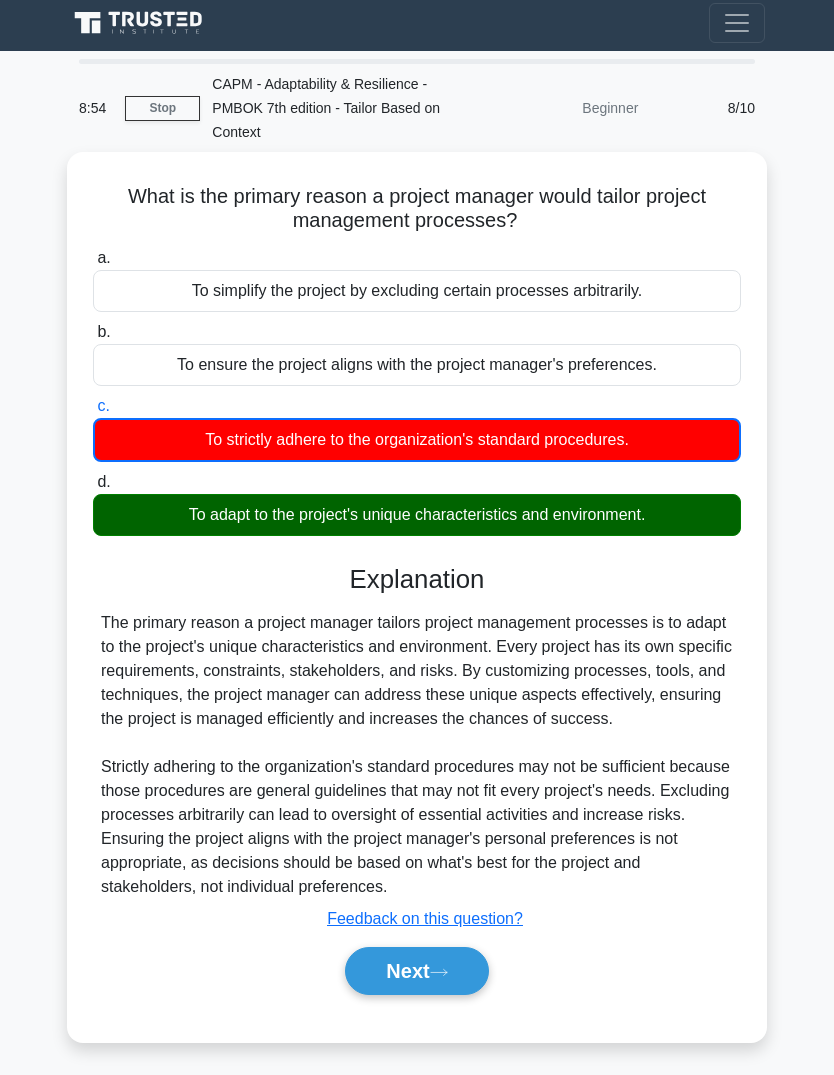 click on "Next" at bounding box center (416, 971) 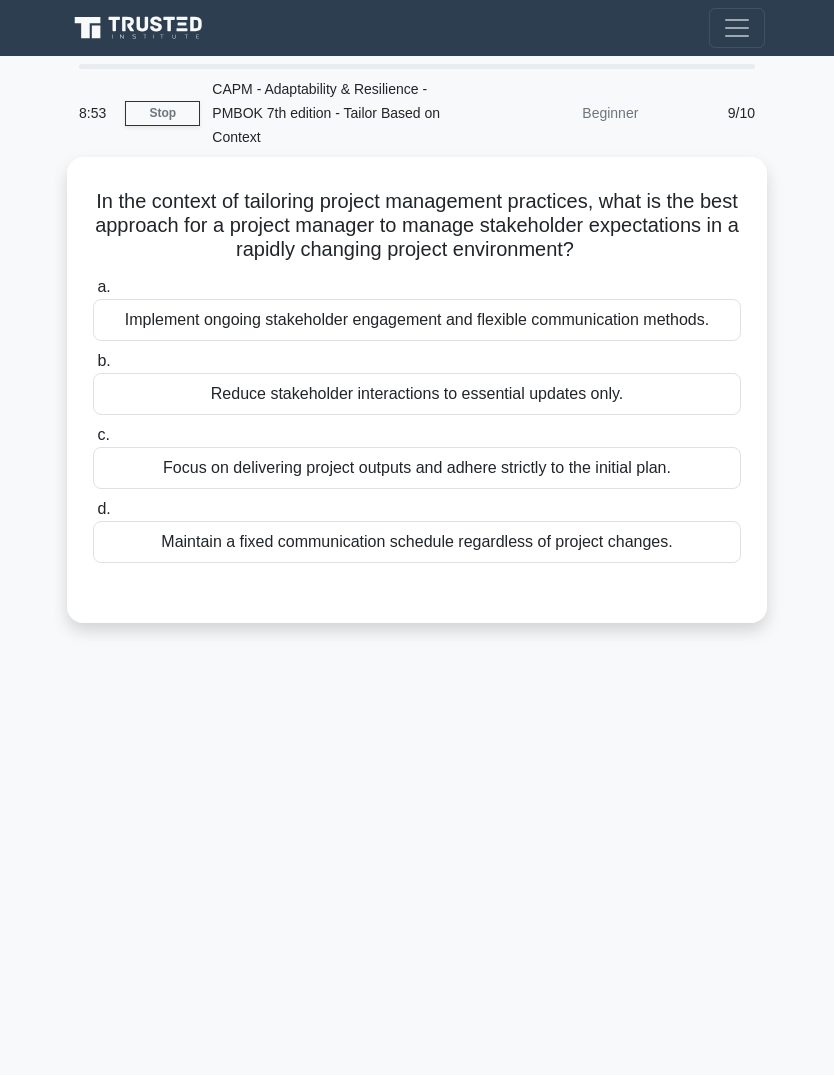 click on "Focus on delivering project outputs and adhere strictly to the initial plan." at bounding box center [417, 468] 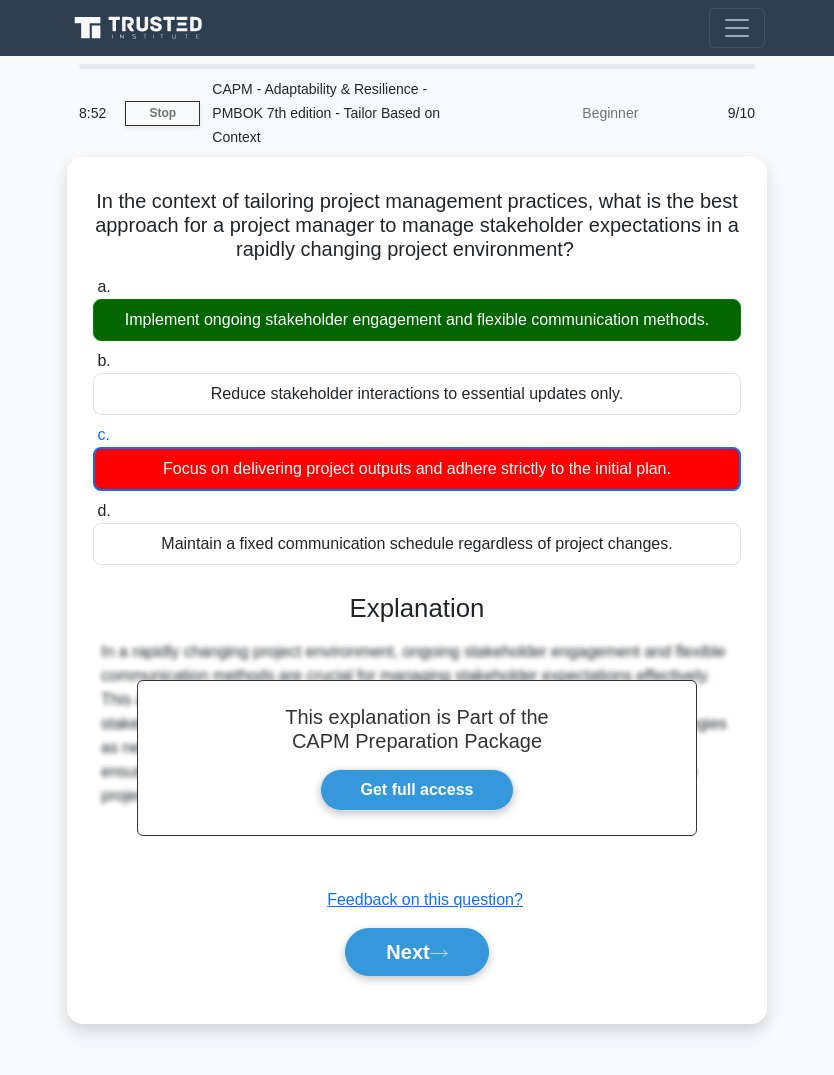 click on "Next" at bounding box center [416, 952] 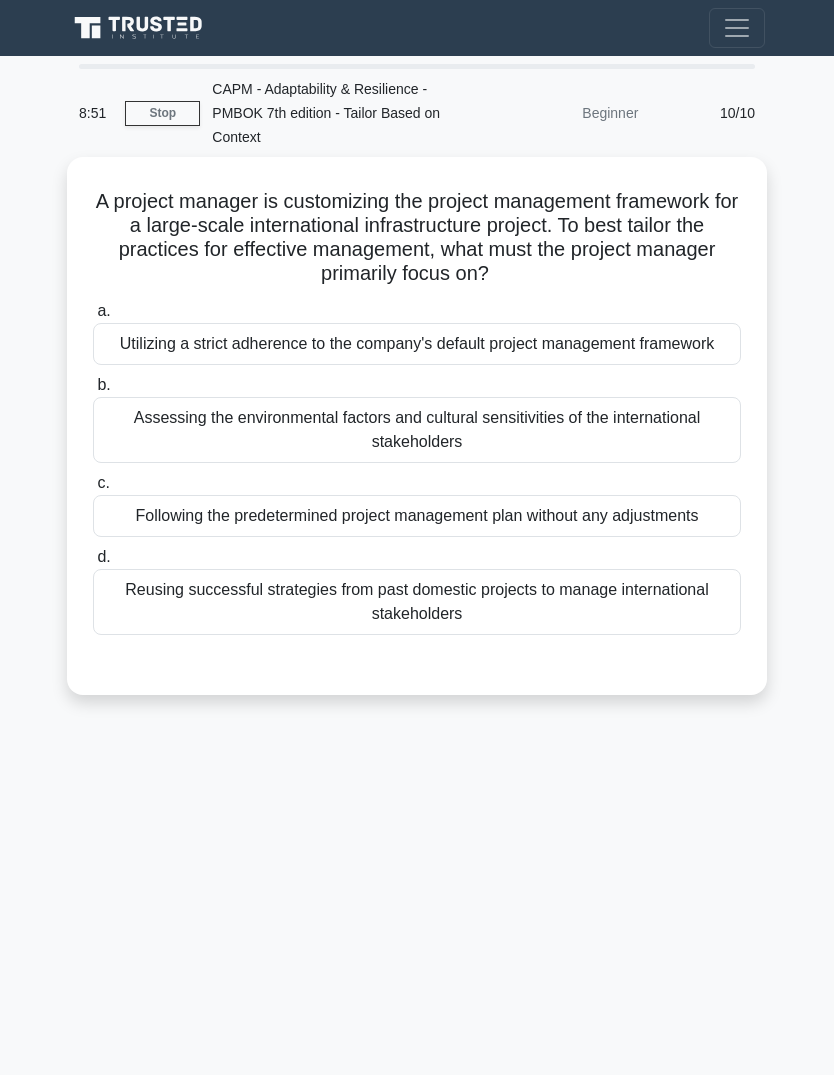 click on "Following the predetermined project management plan without any adjustments" at bounding box center [417, 516] 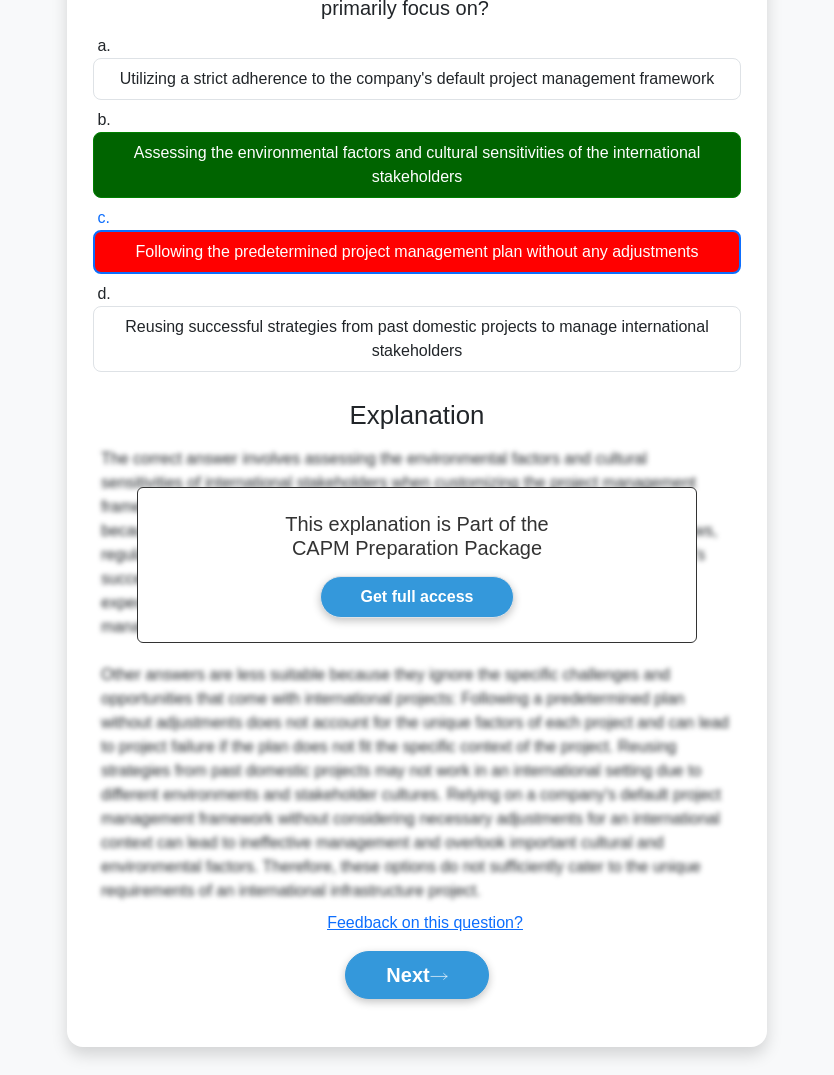 scroll, scrollTop: 265, scrollLeft: 0, axis: vertical 